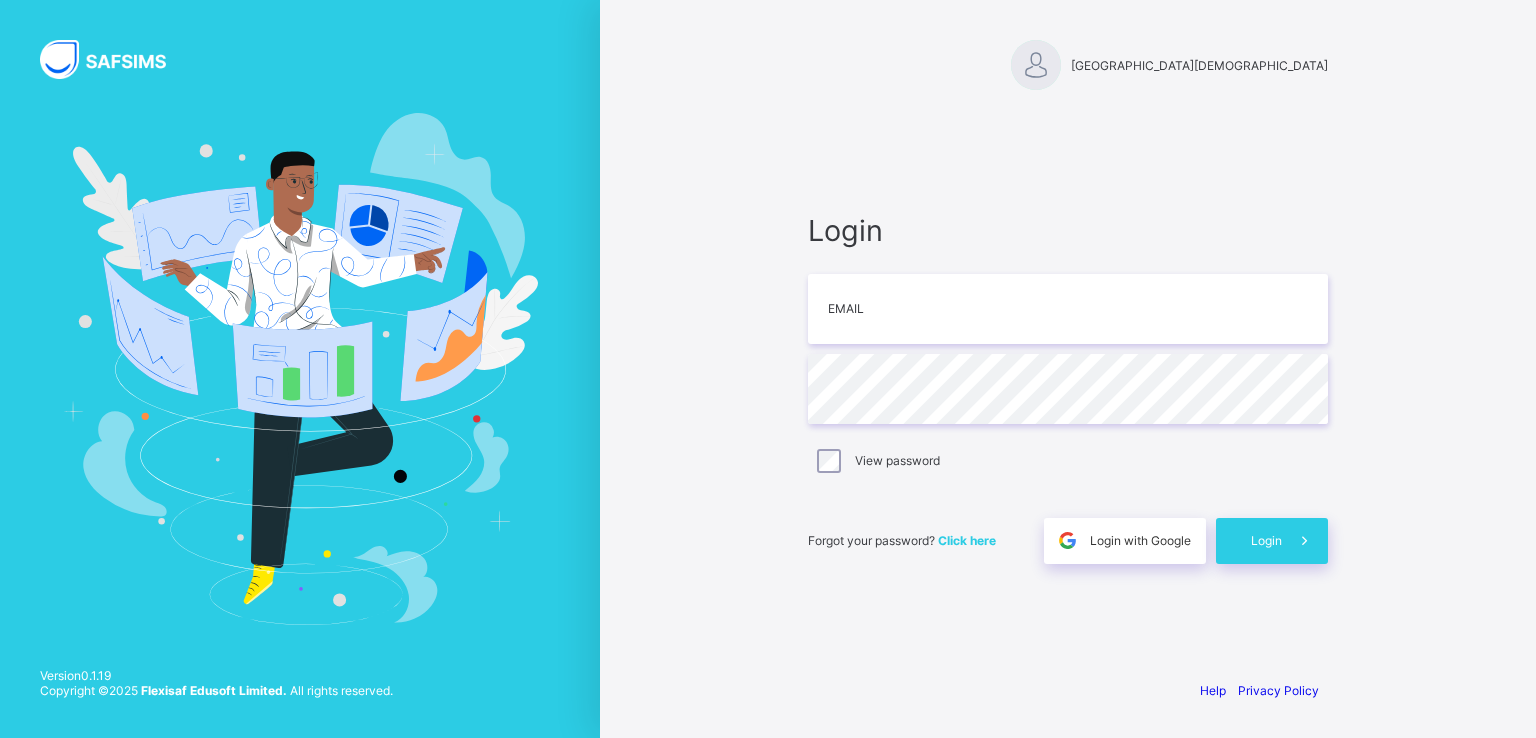 scroll, scrollTop: 0, scrollLeft: 0, axis: both 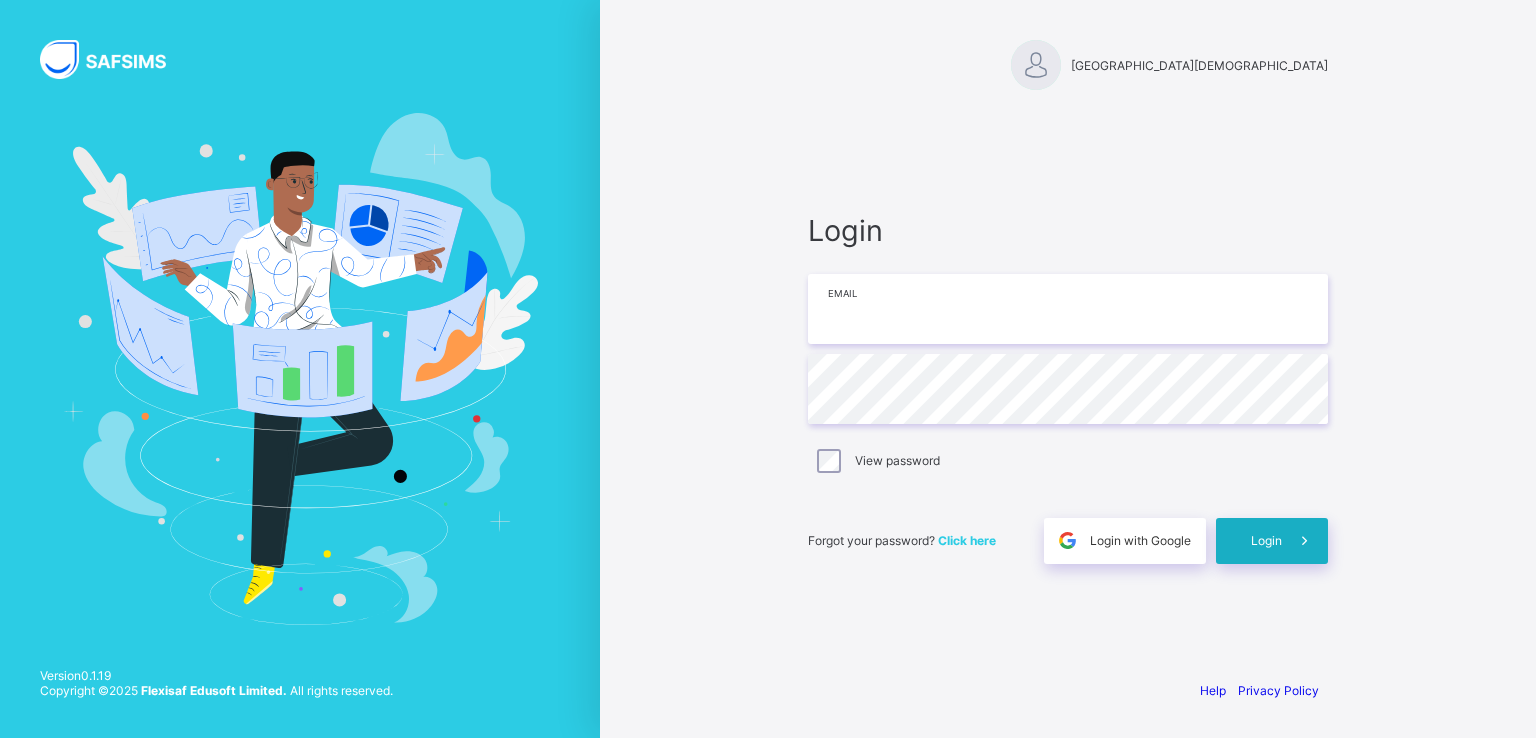 type on "**********" 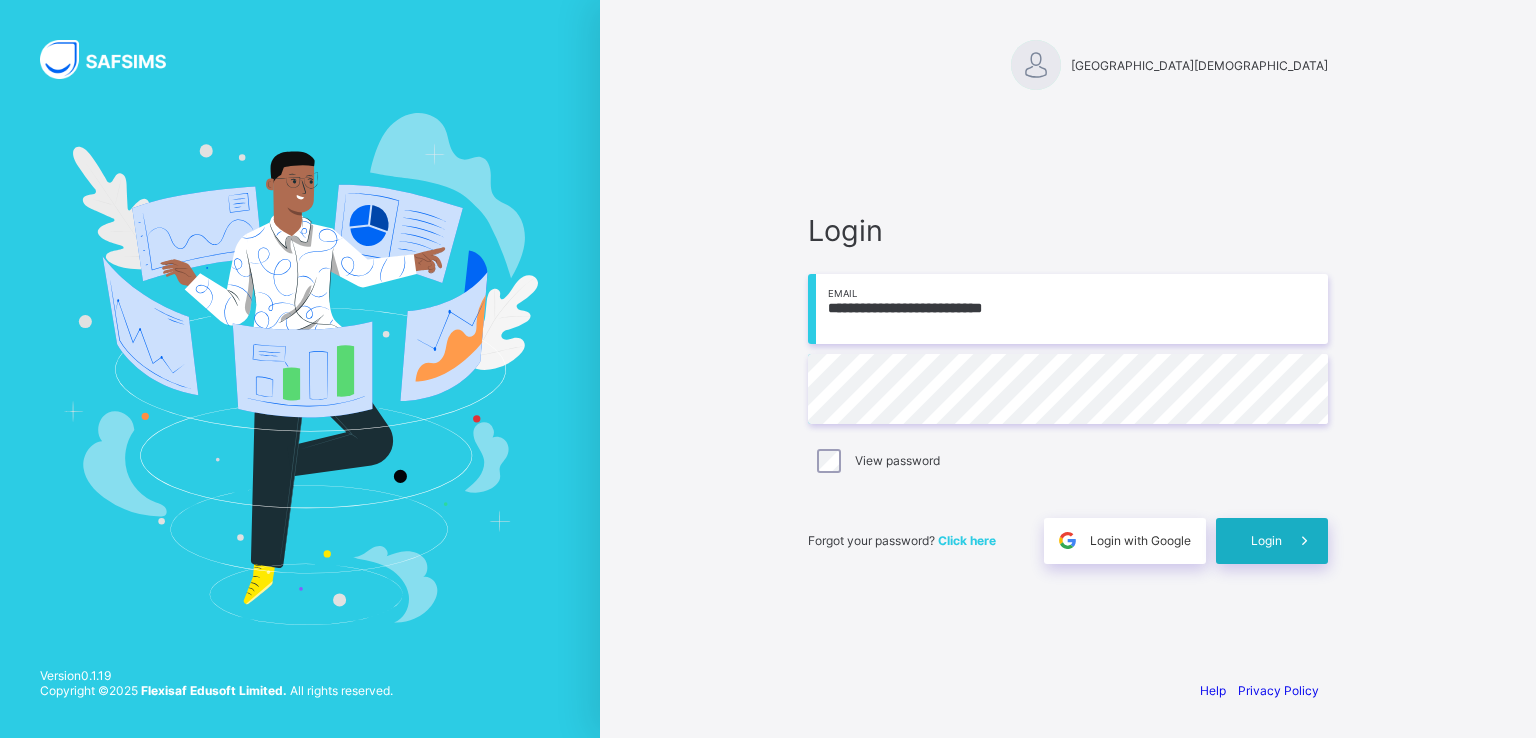 click on "Login" at bounding box center (1266, 540) 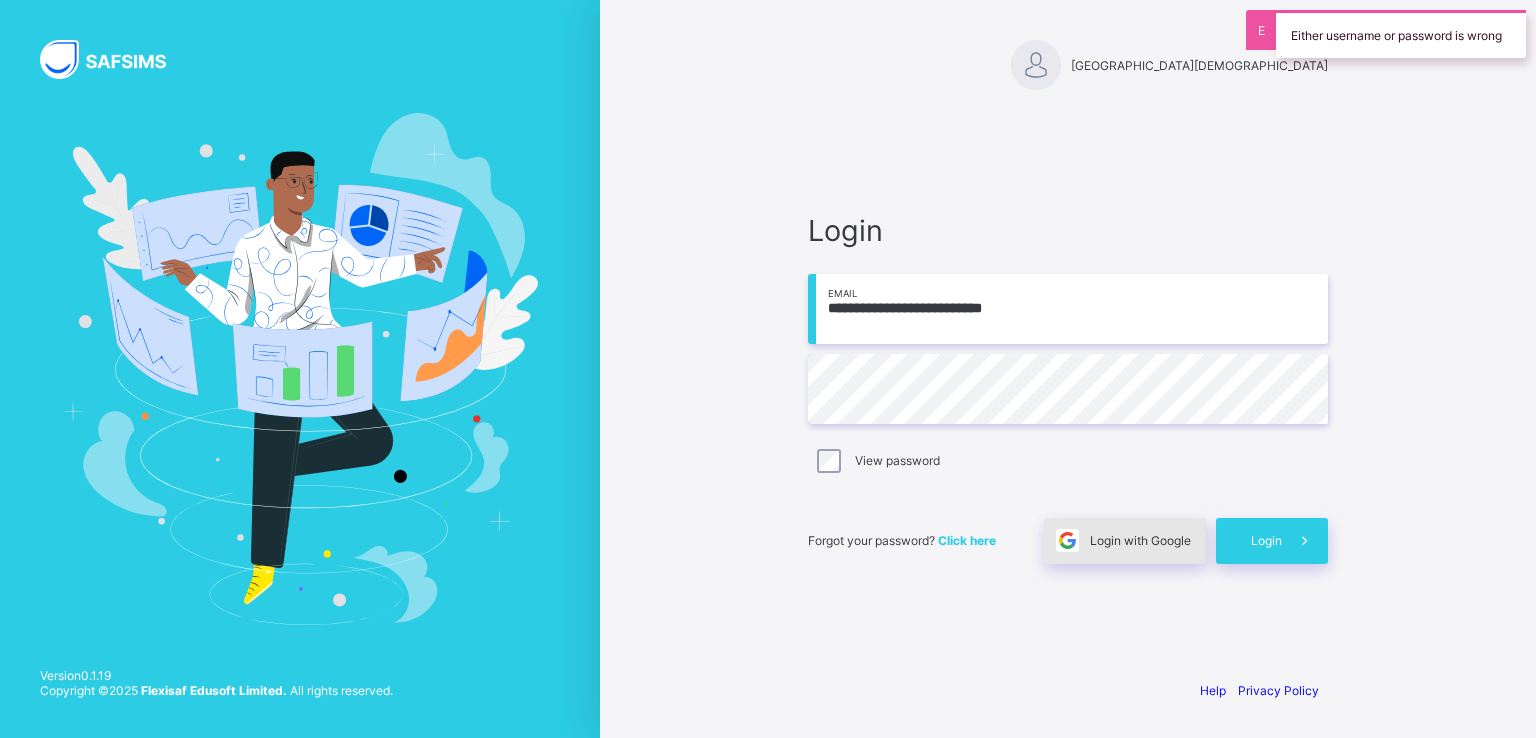 click on "Login with Google" at bounding box center (1140, 540) 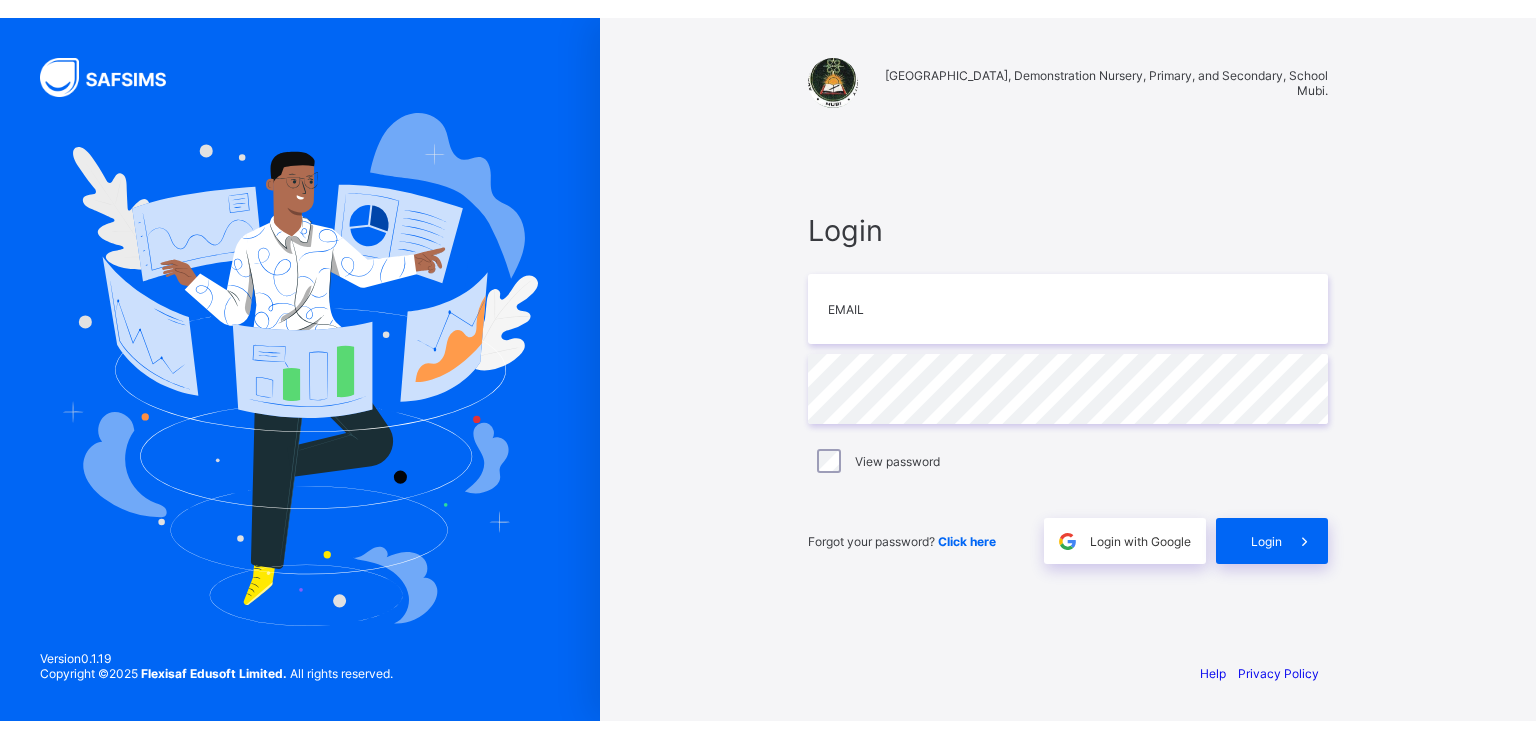 scroll, scrollTop: 0, scrollLeft: 0, axis: both 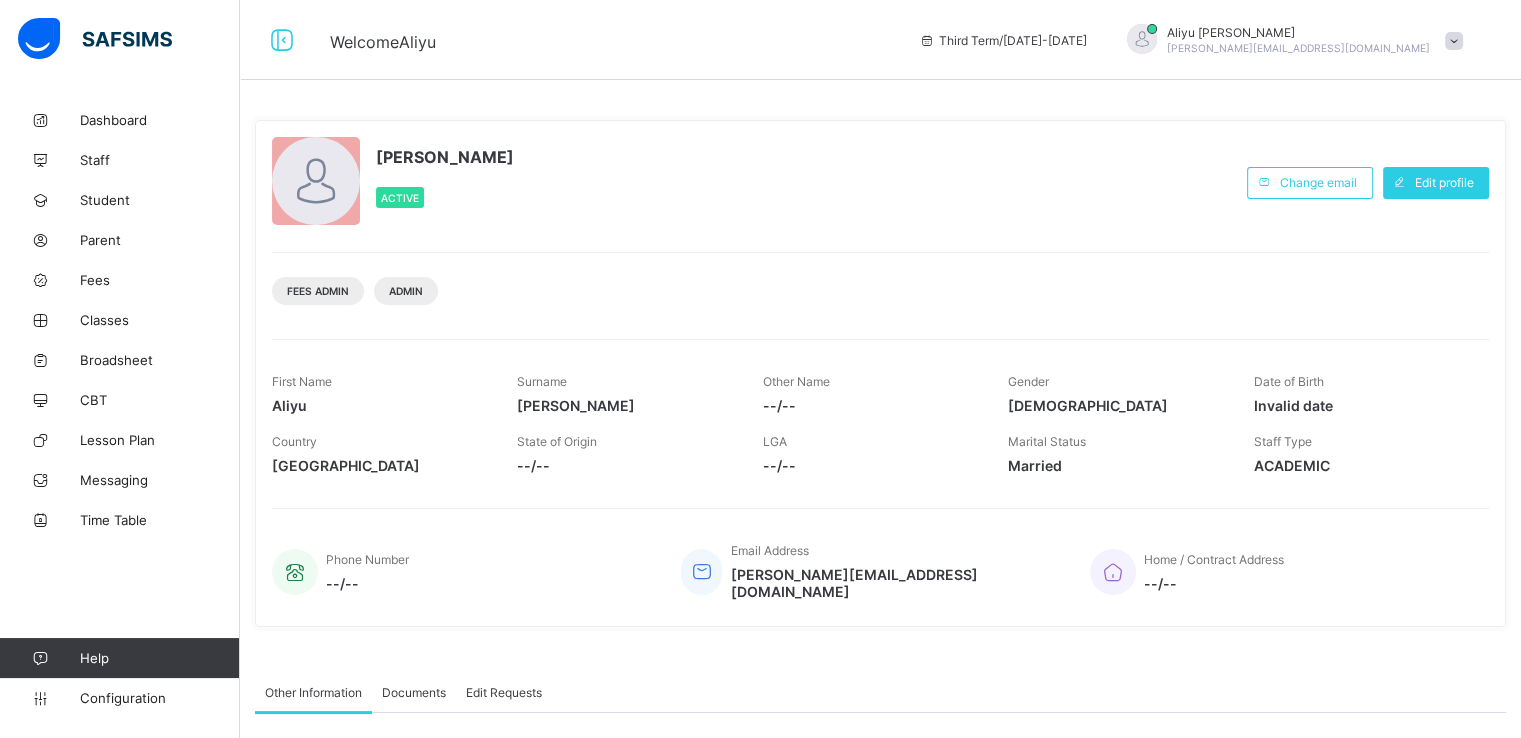 click on "Classes" at bounding box center [160, 320] 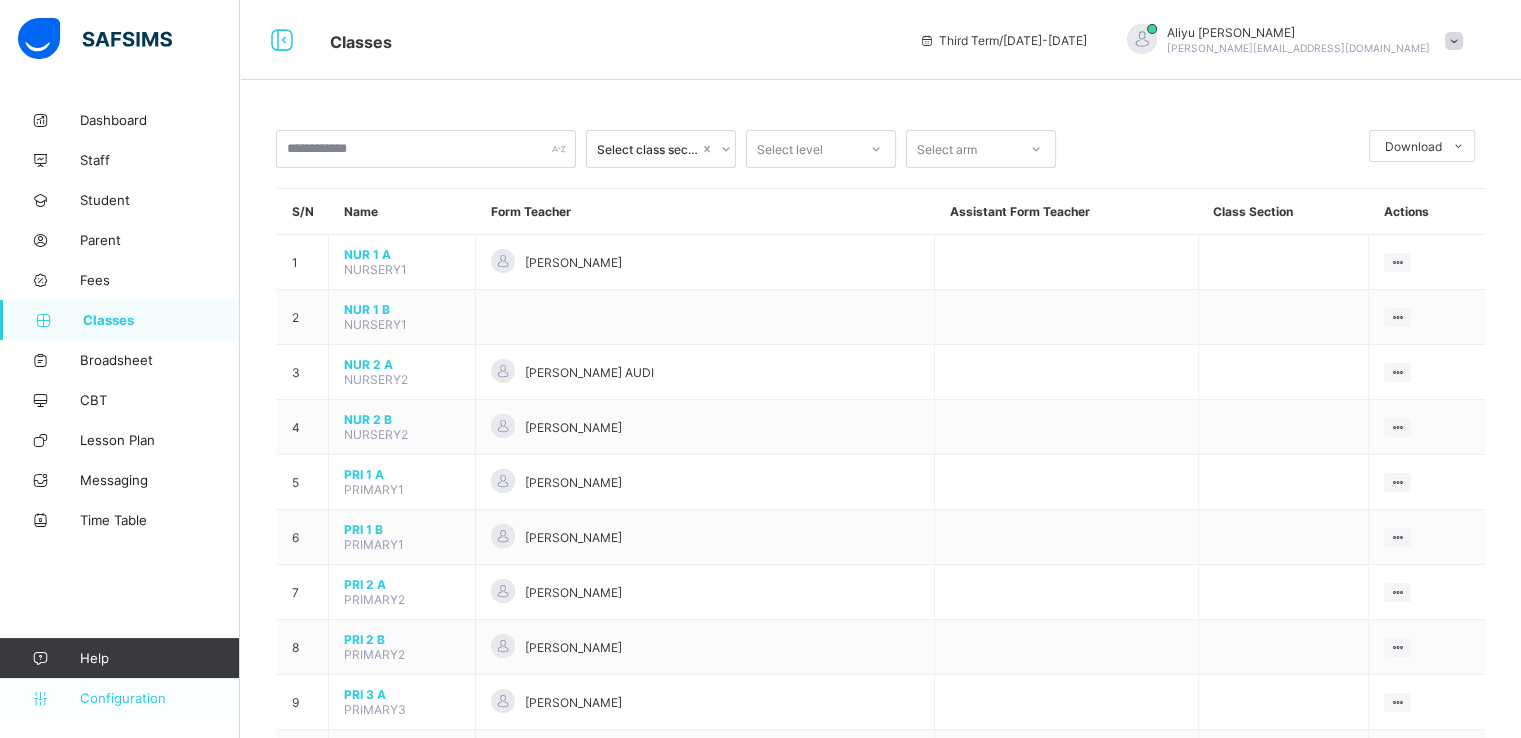 click on "Configuration" at bounding box center [159, 698] 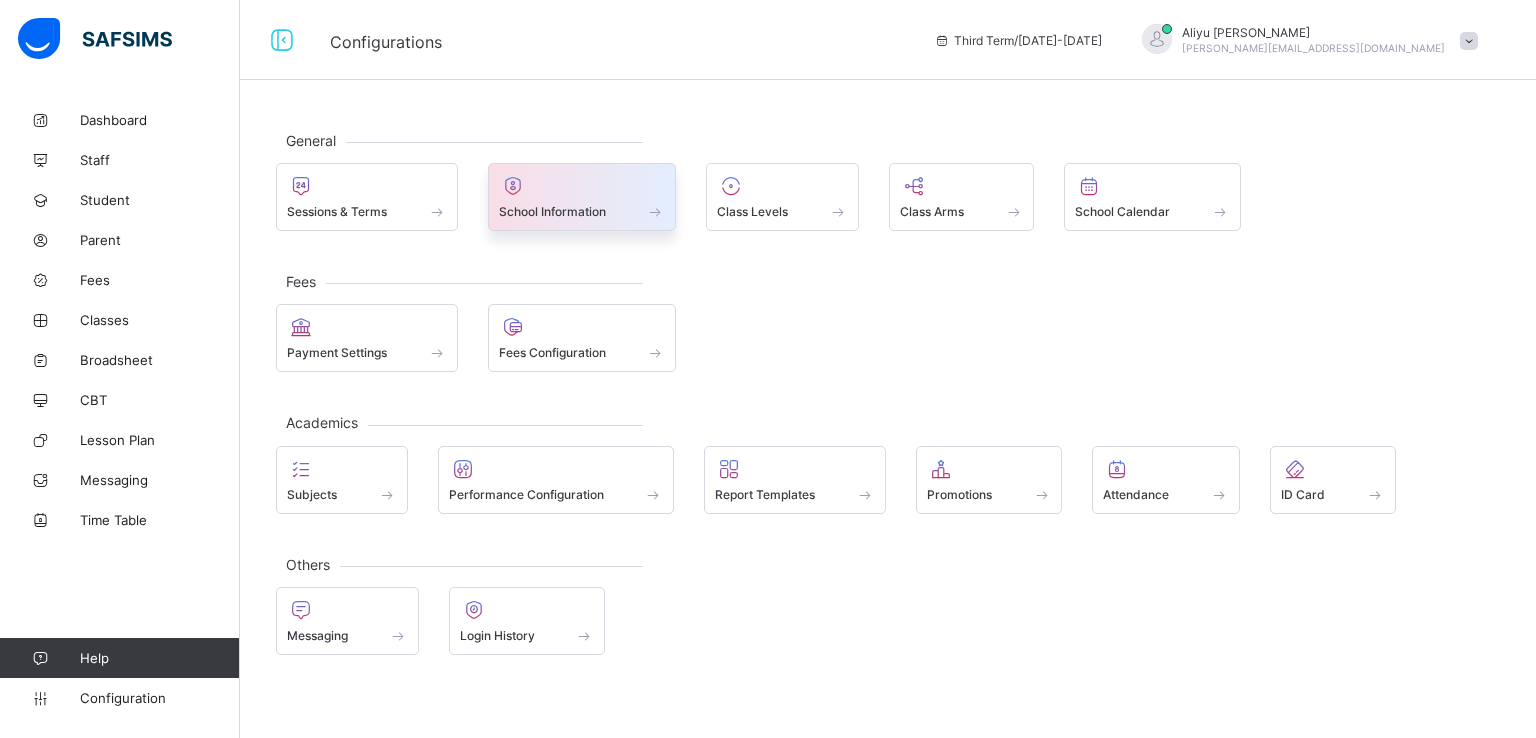 click on "School Information" at bounding box center [552, 211] 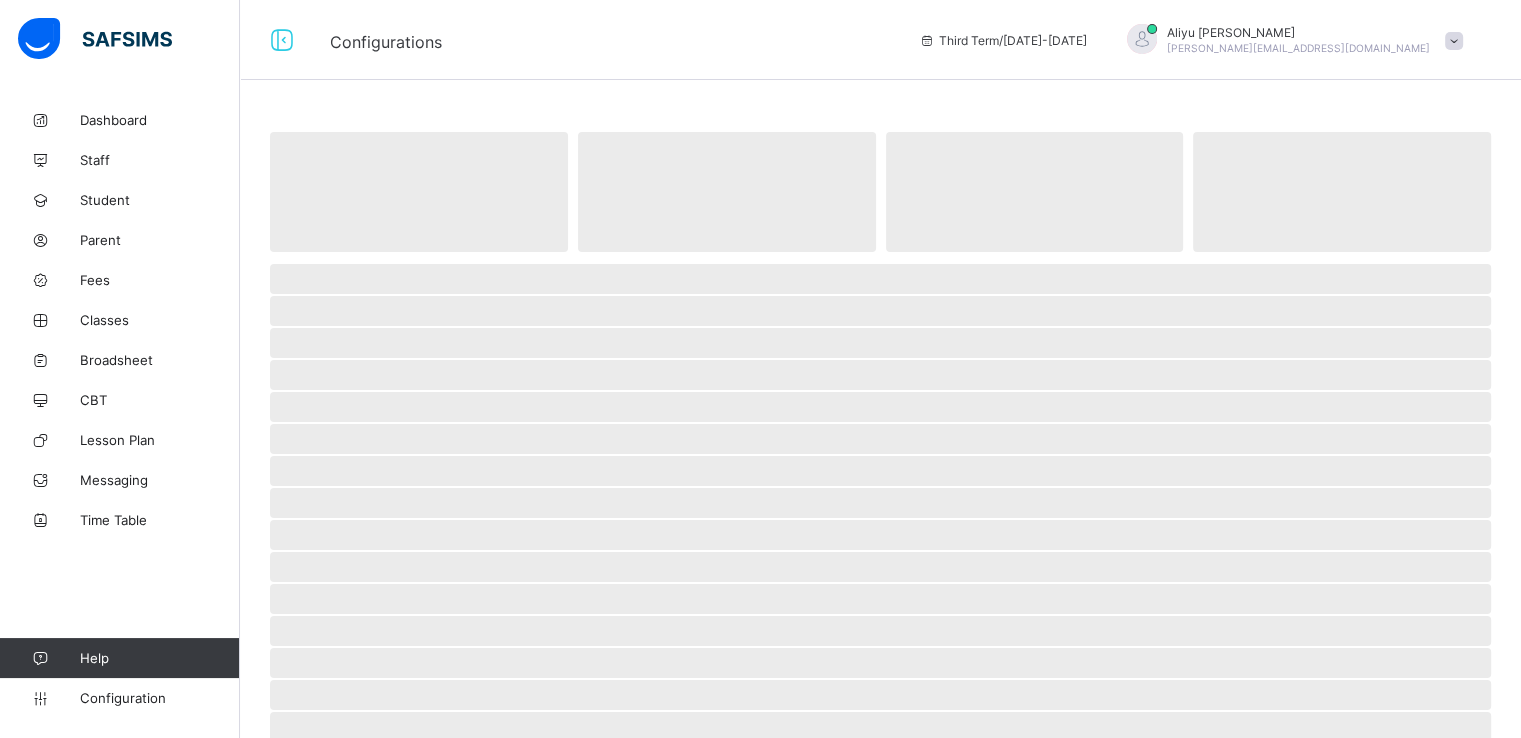 select on "**" 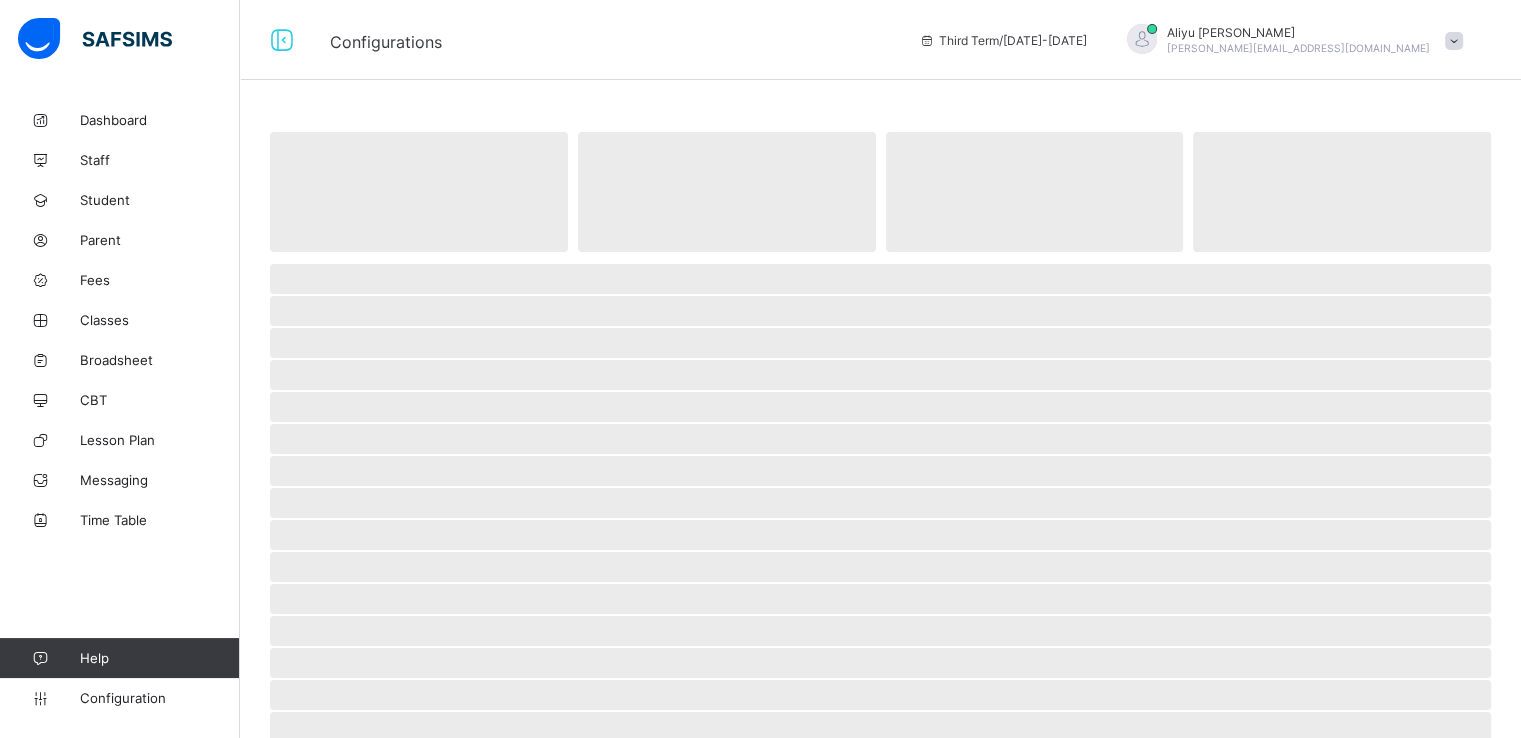 select on "**" 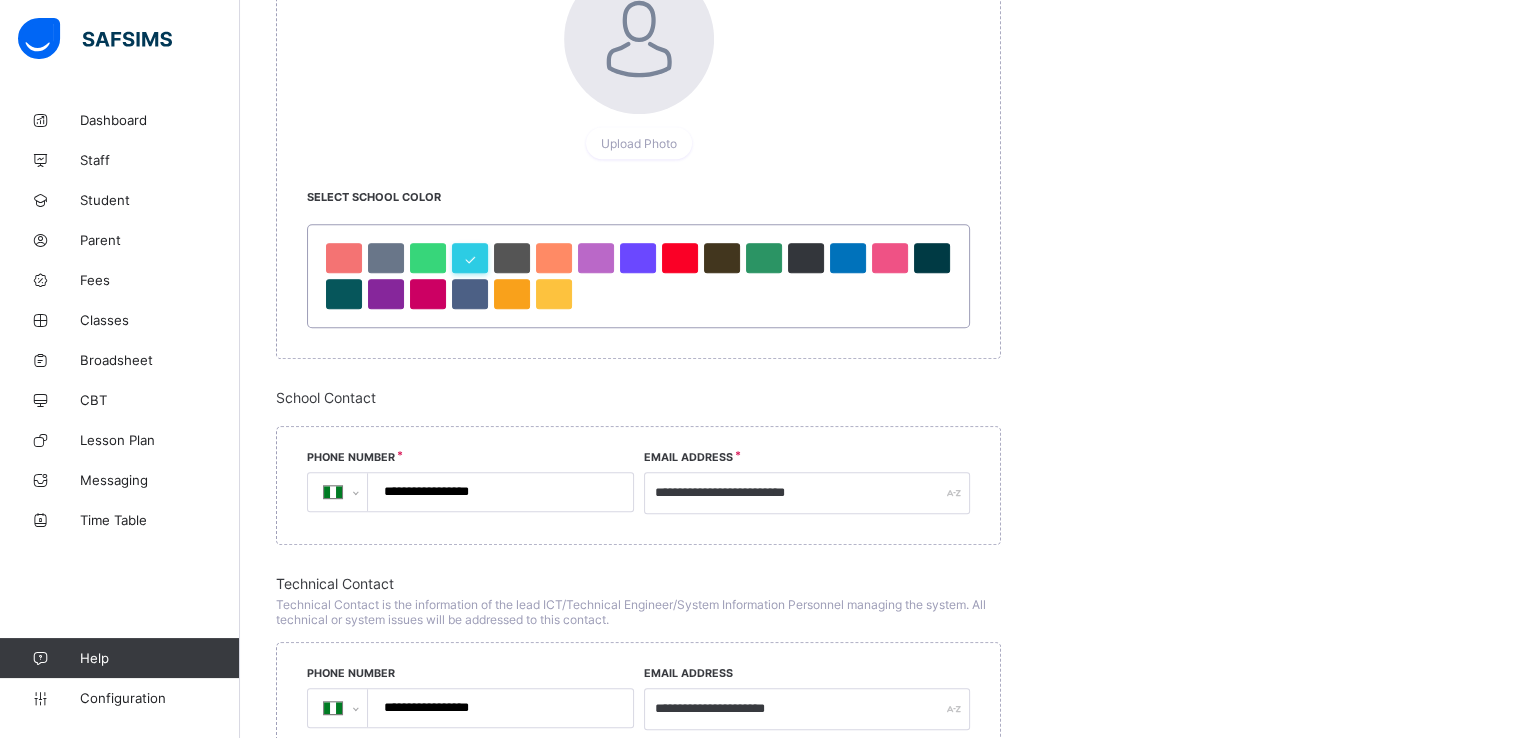 scroll, scrollTop: 834, scrollLeft: 0, axis: vertical 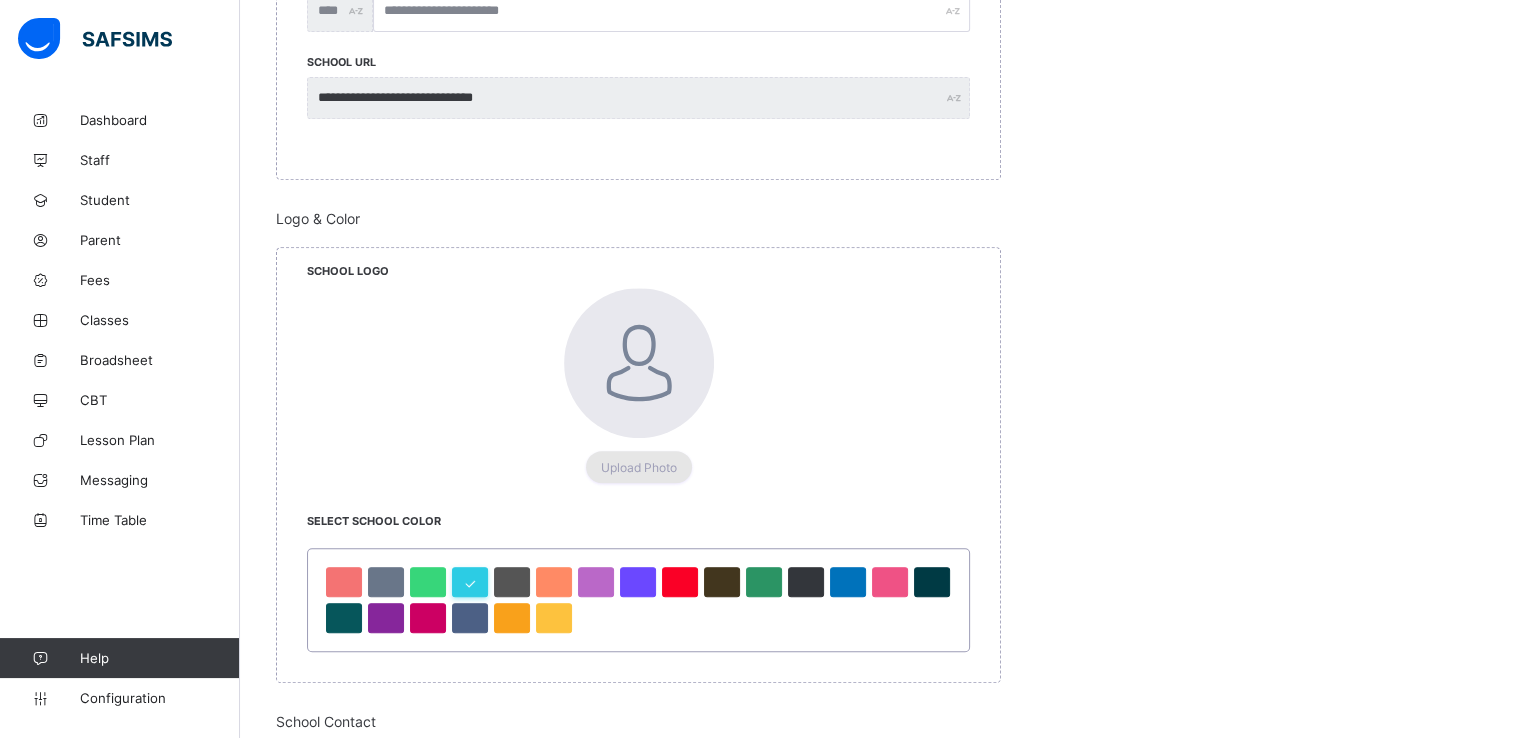 click on "Upload Photo" at bounding box center [639, 467] 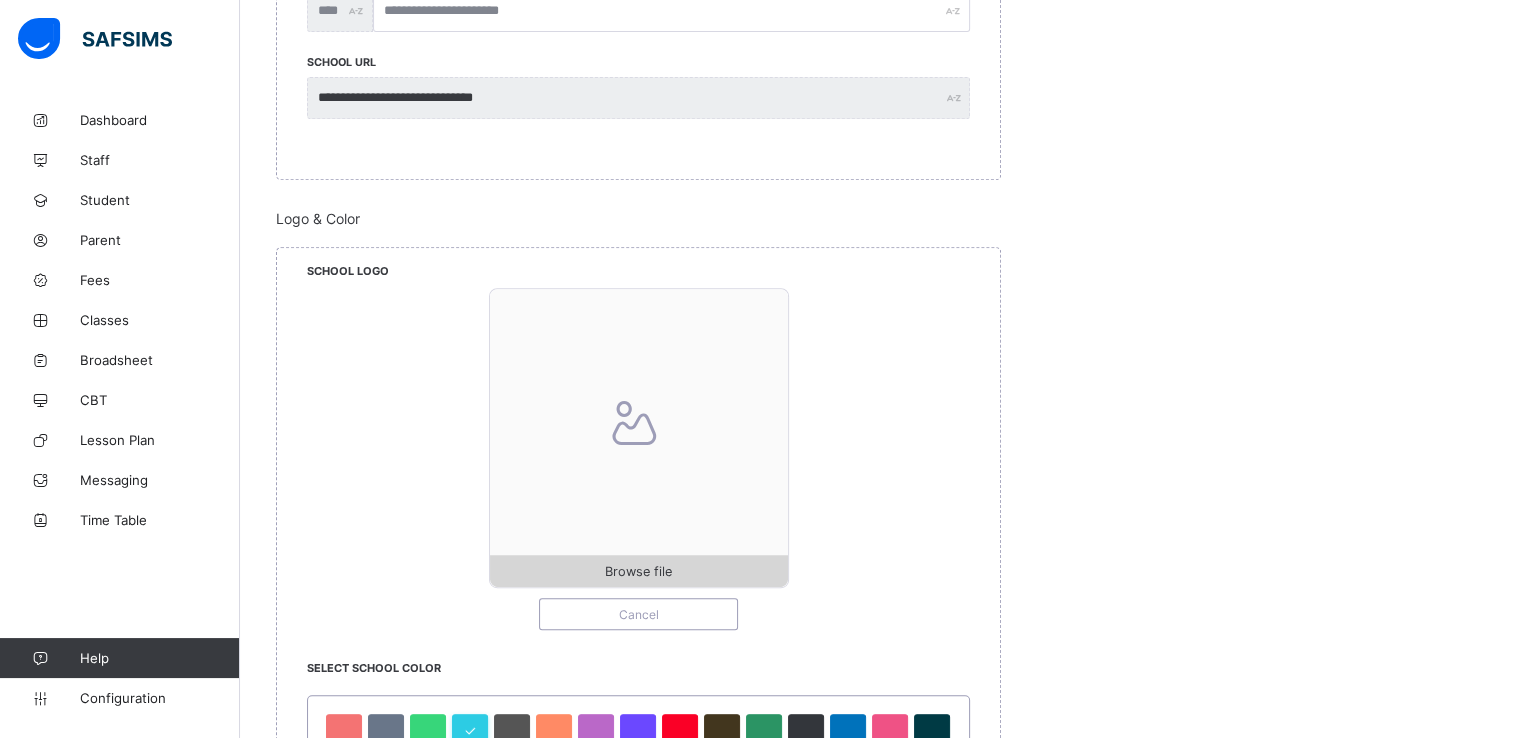 click on "Browse file" at bounding box center [638, 571] 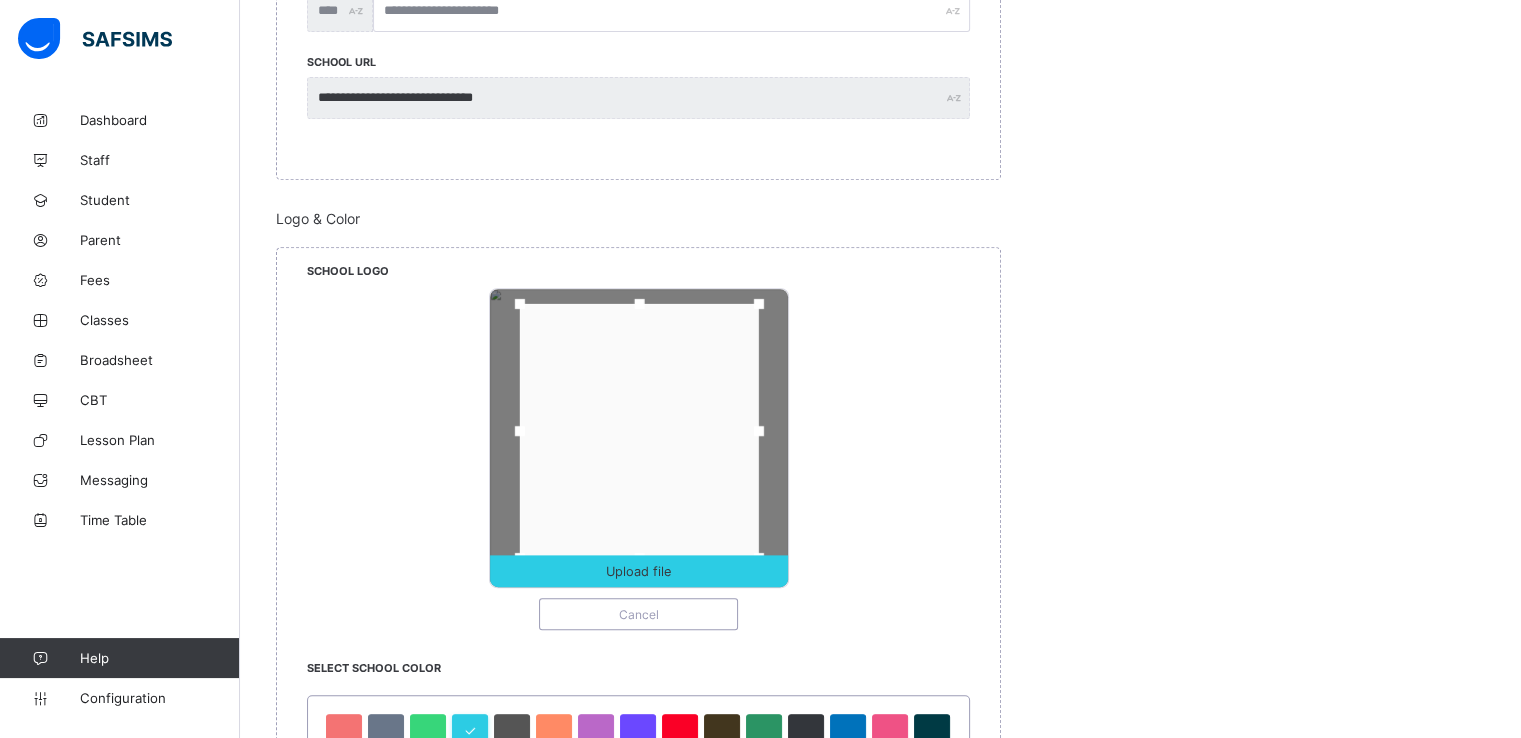 drag, startPoint x: 640, startPoint y: 315, endPoint x: 641, endPoint y: 300, distance: 15.033297 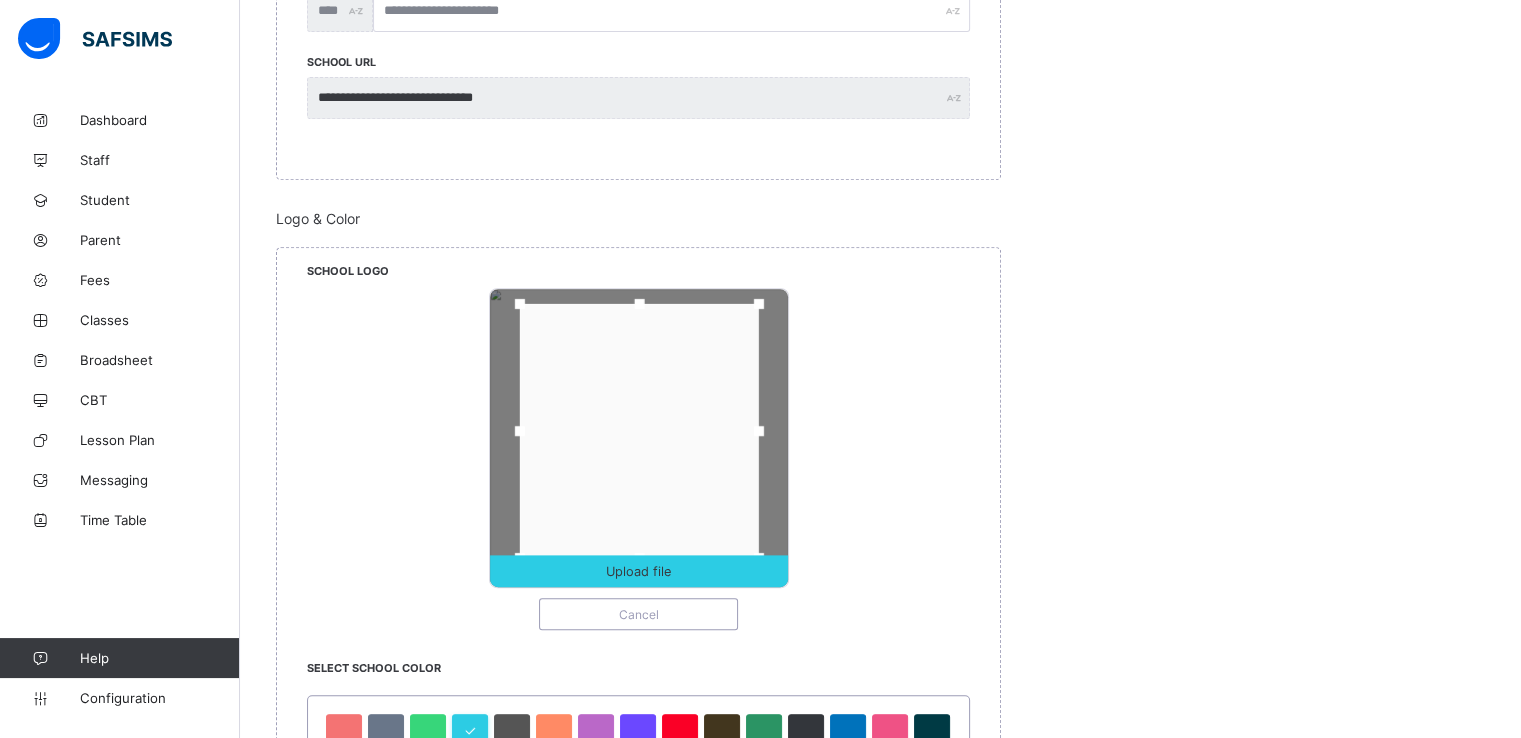 click at bounding box center [639, 304] 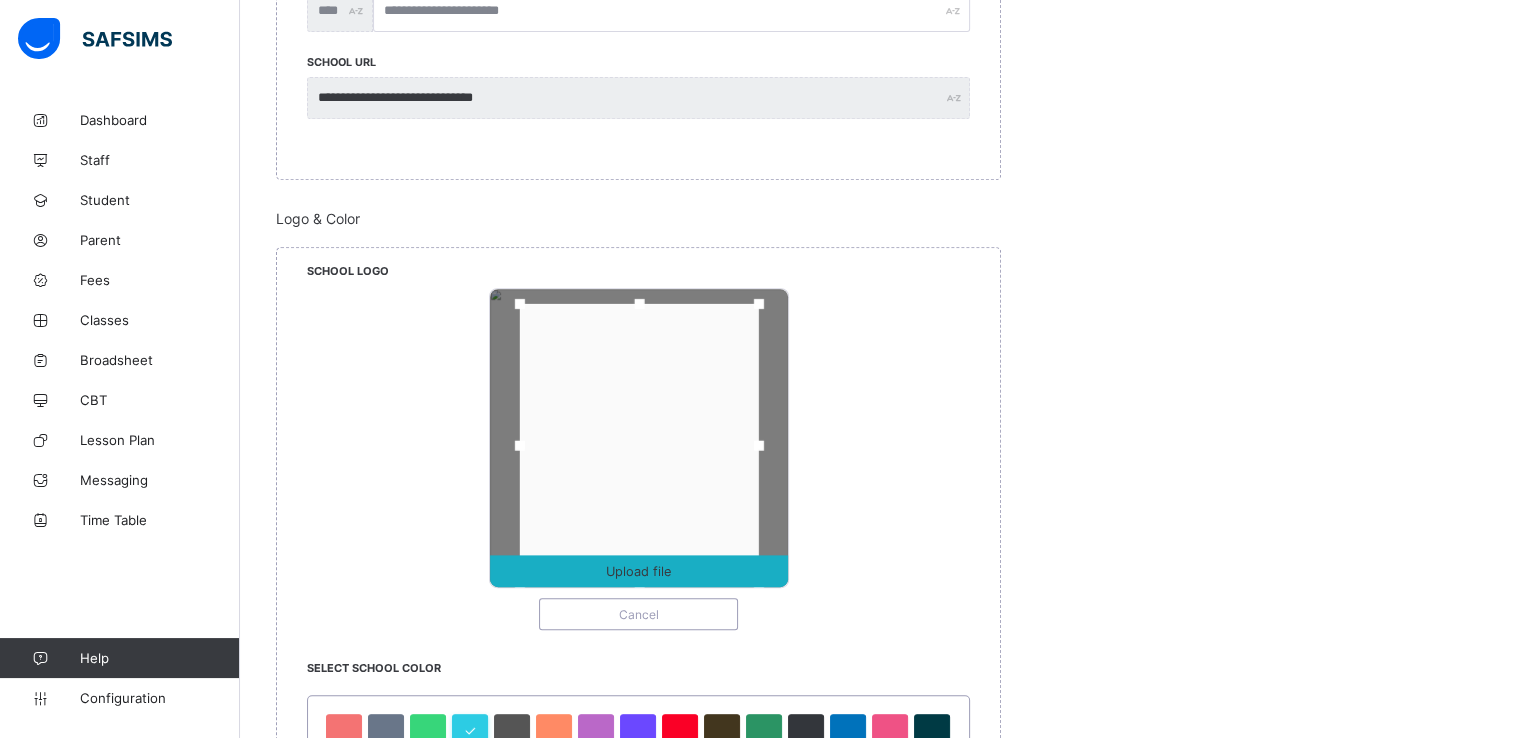 drag, startPoint x: 641, startPoint y: 551, endPoint x: 644, endPoint y: 580, distance: 29.15476 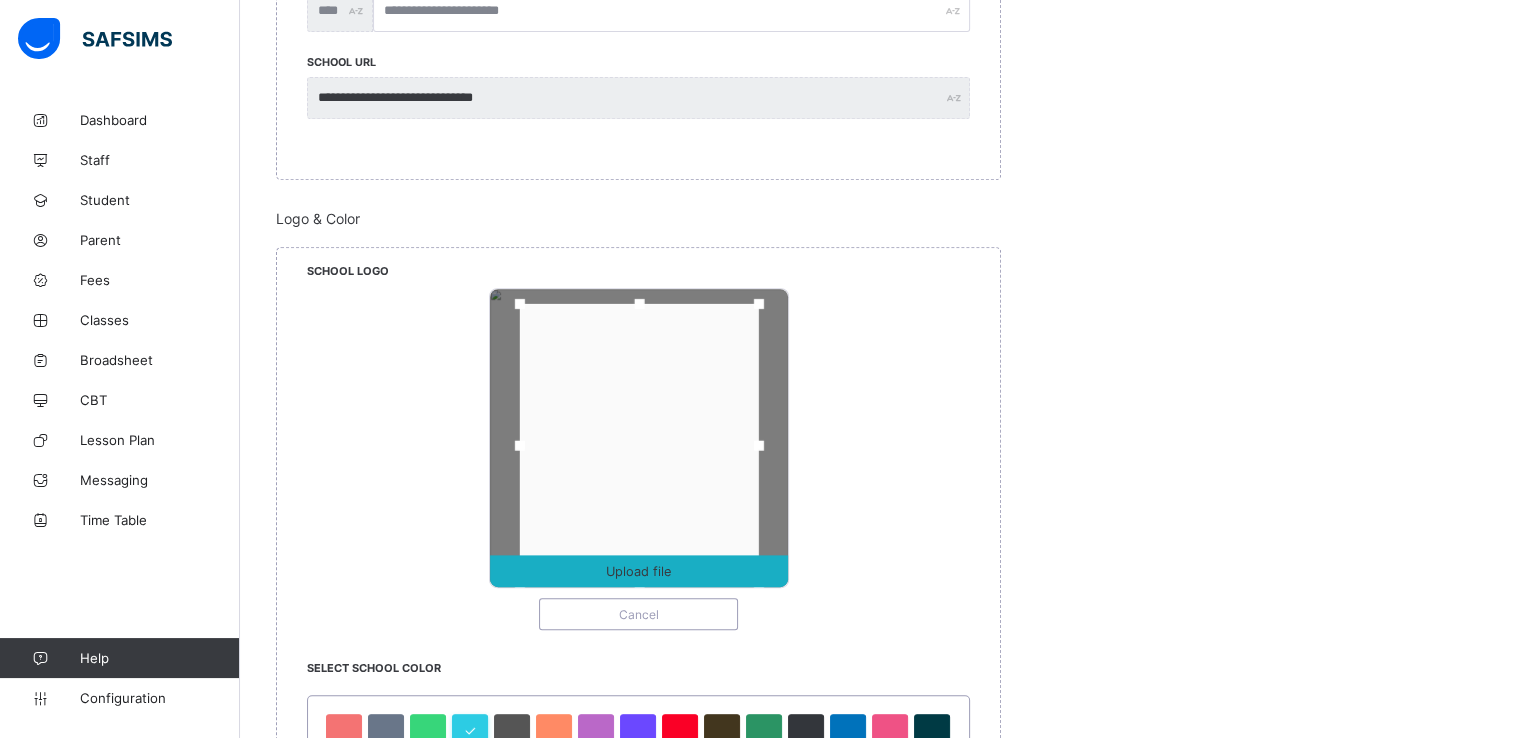 click on "Upload file" at bounding box center [639, 438] 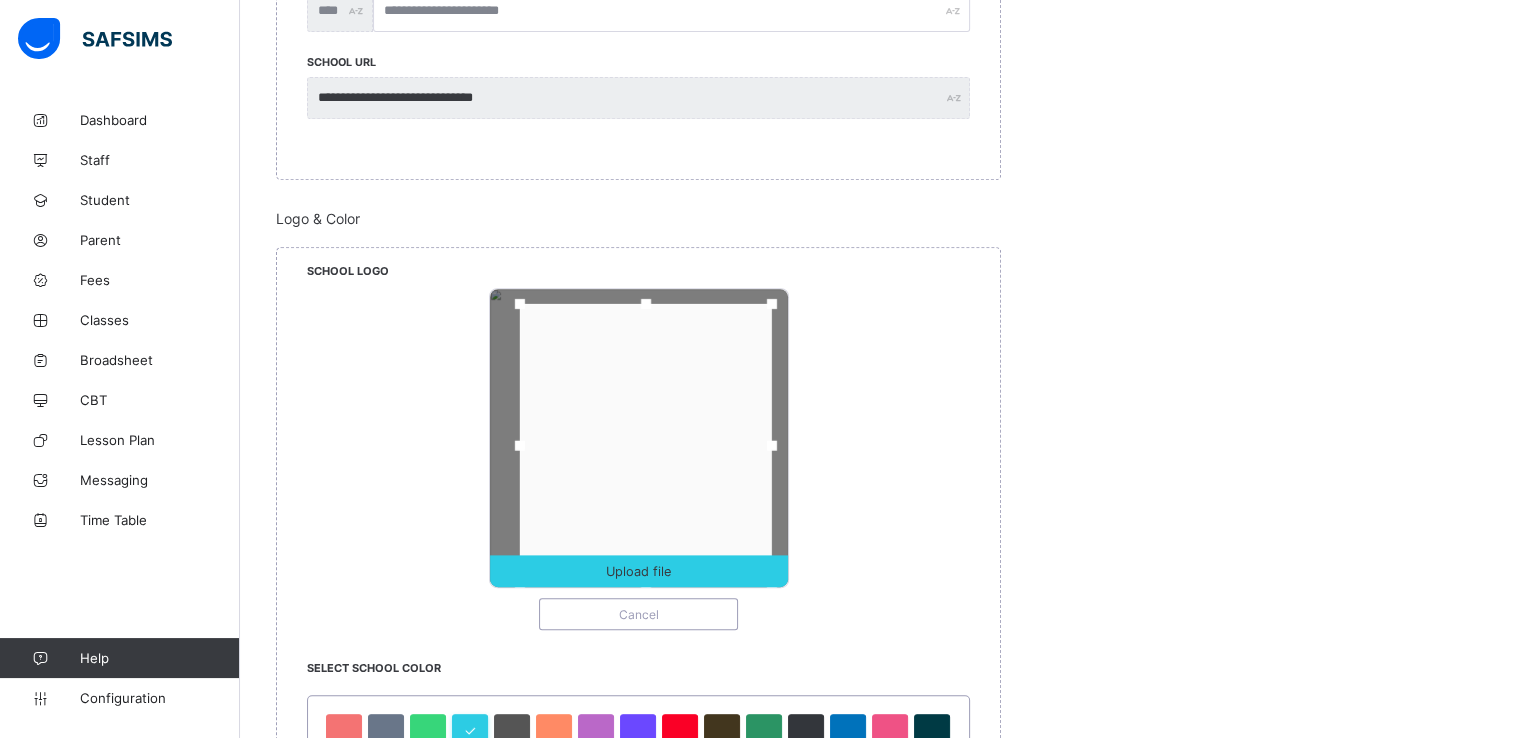 drag, startPoint x: 765, startPoint y: 448, endPoint x: 778, endPoint y: 448, distance: 13 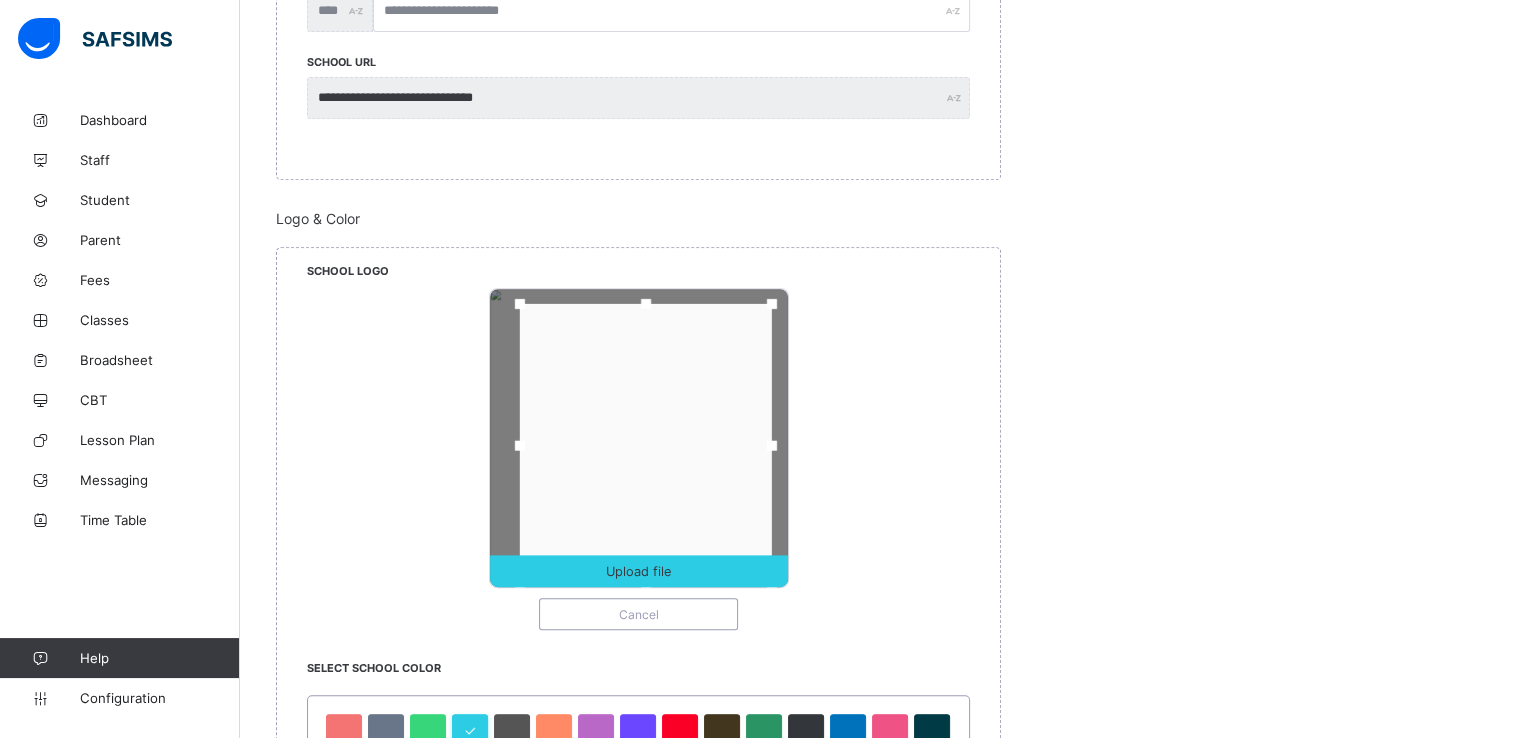 click at bounding box center (771, 445) 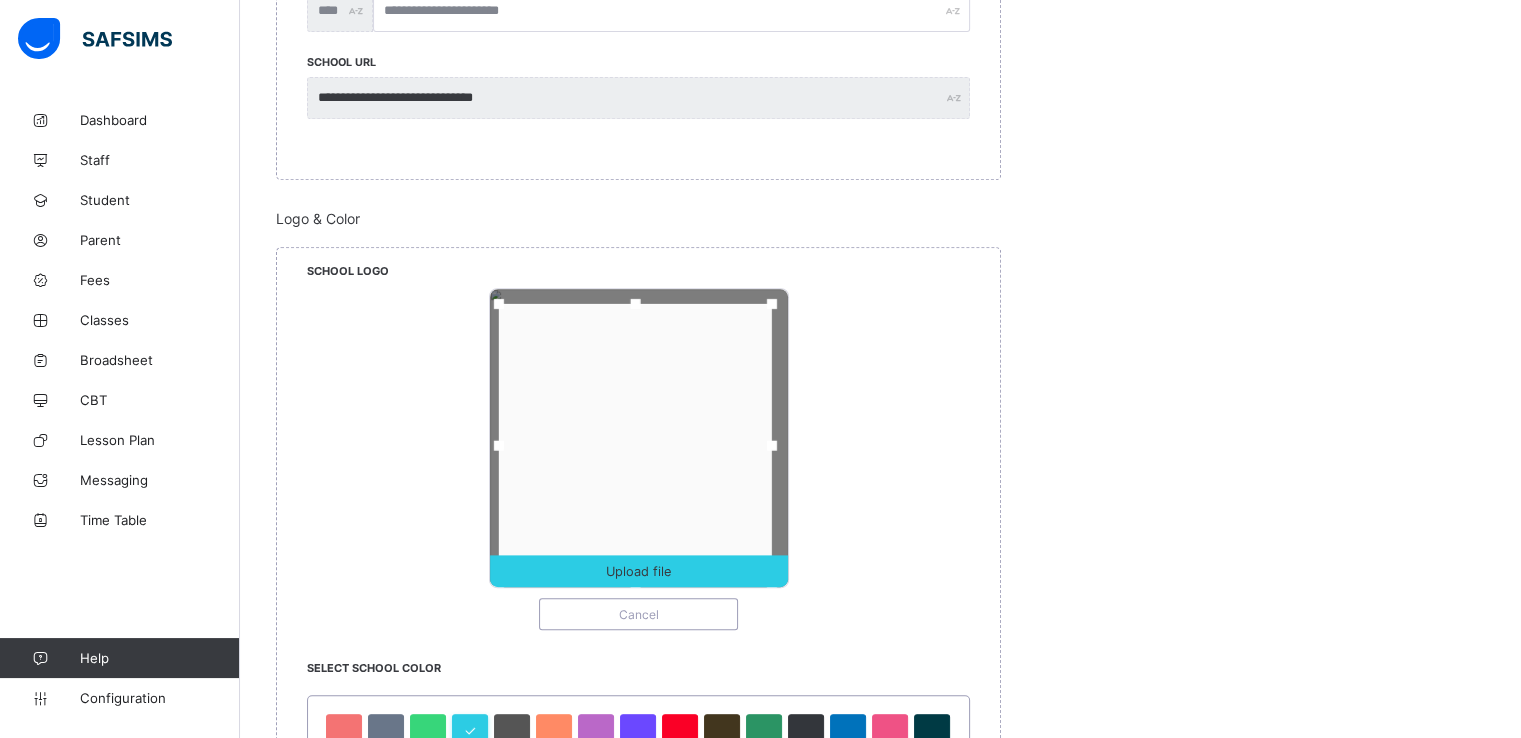 drag, startPoint x: 522, startPoint y: 450, endPoint x: 501, endPoint y: 450, distance: 21 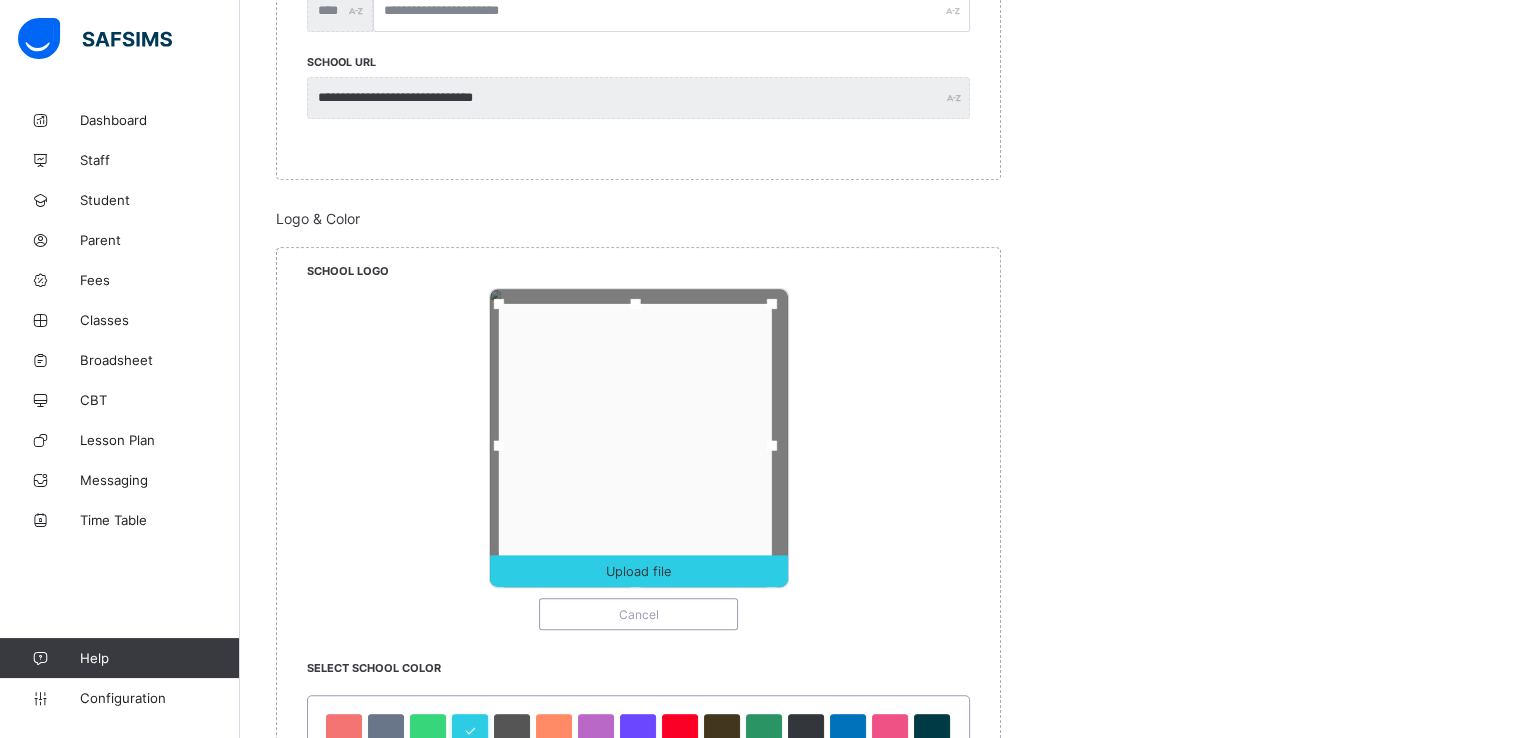 click at bounding box center (499, 445) 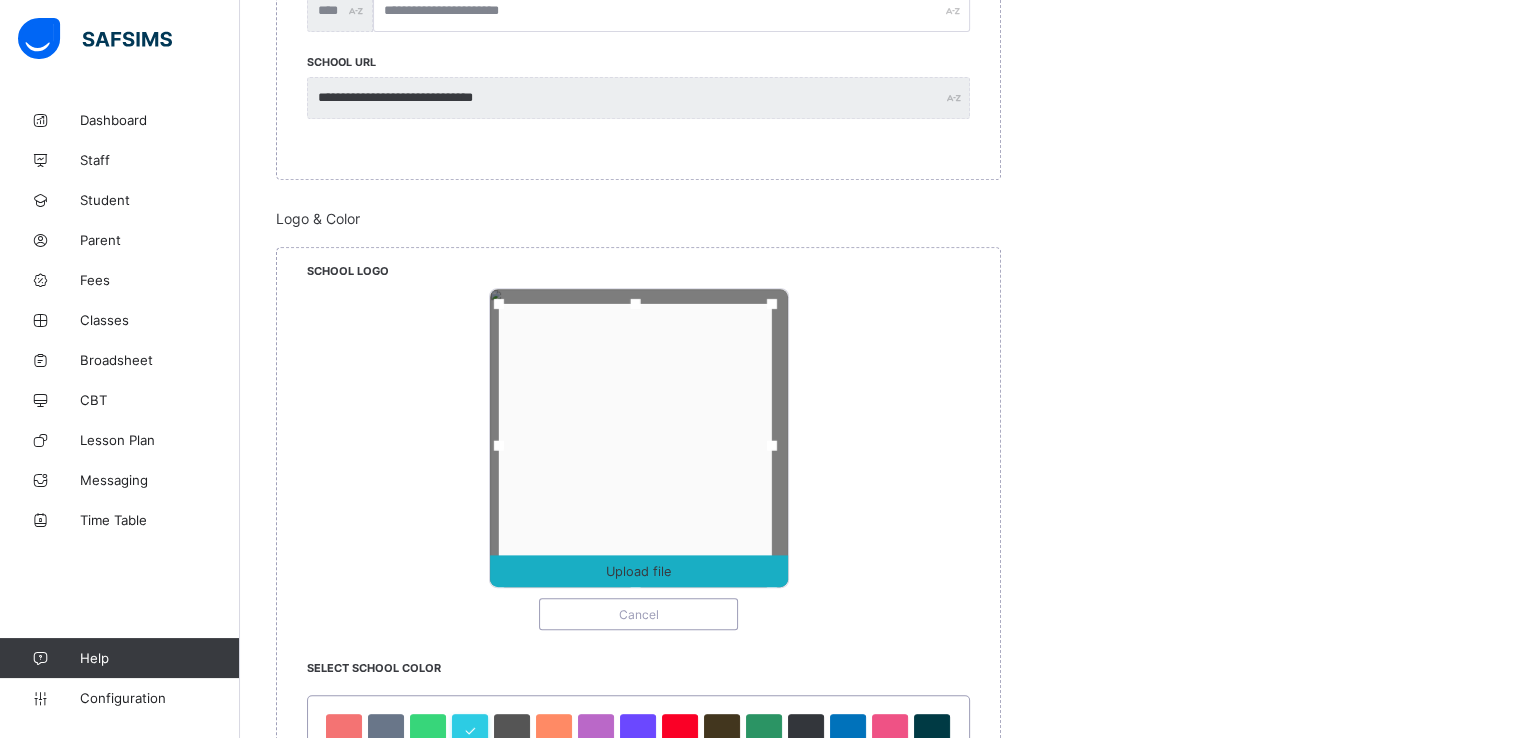 click on "Upload file" at bounding box center (638, 571) 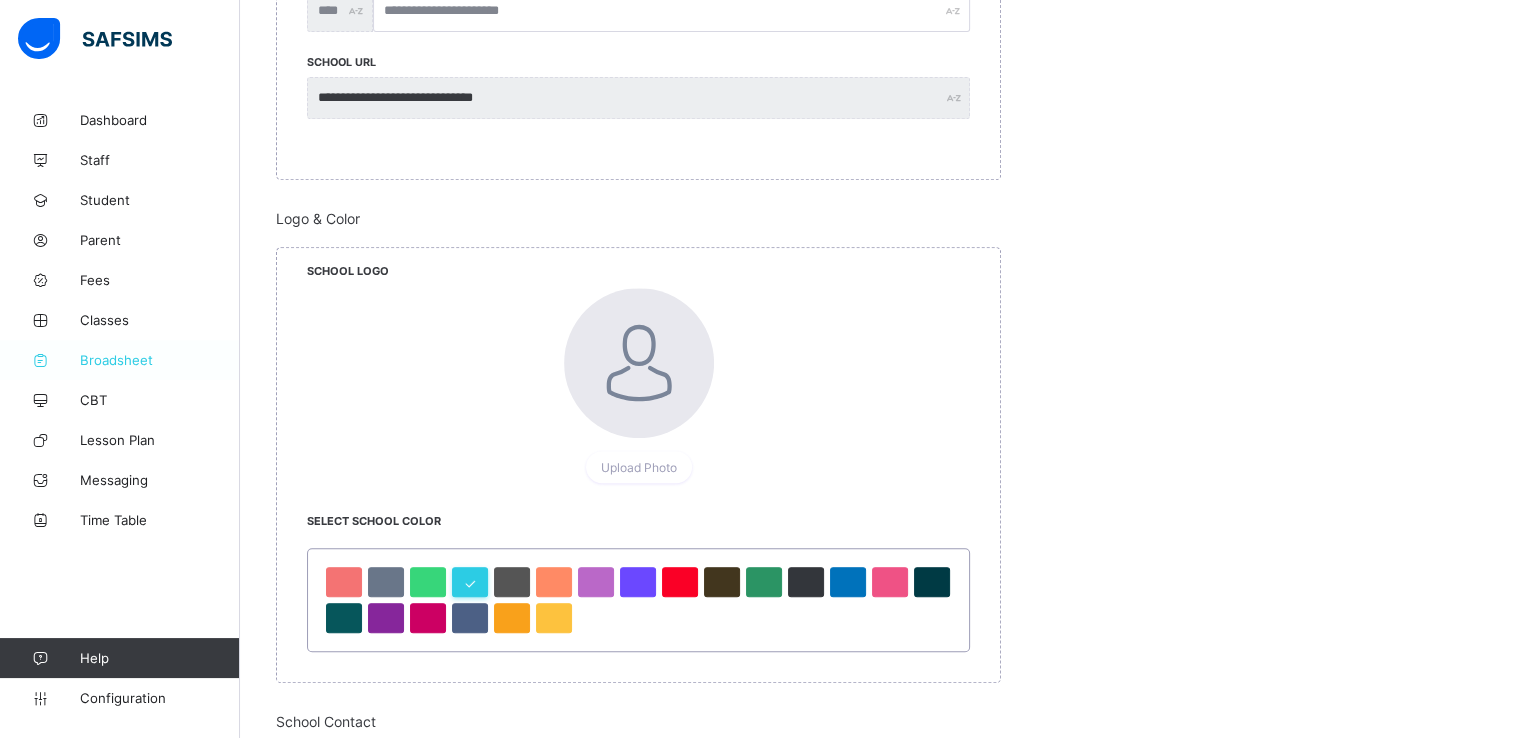 click on "Broadsheet" at bounding box center [160, 360] 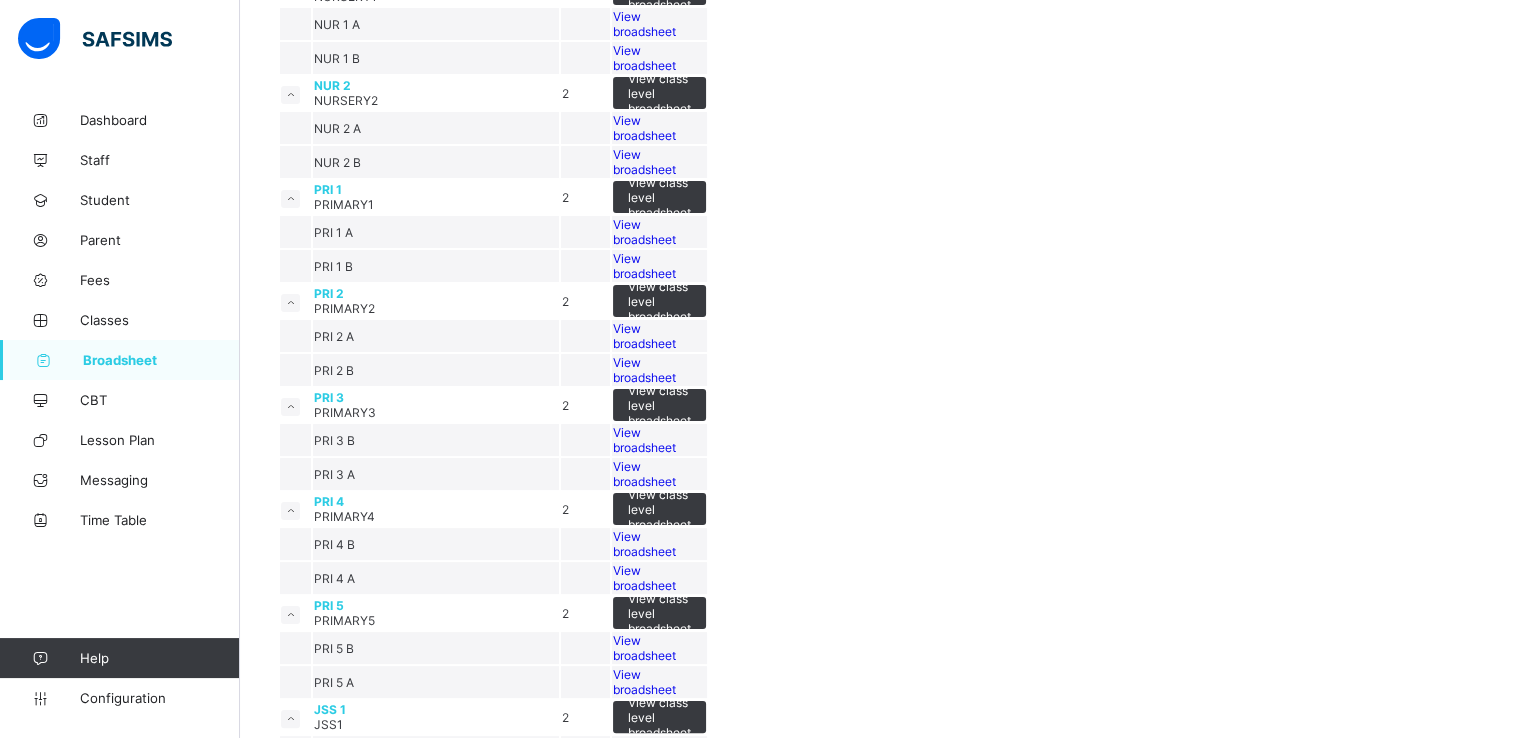 scroll, scrollTop: 288, scrollLeft: 0, axis: vertical 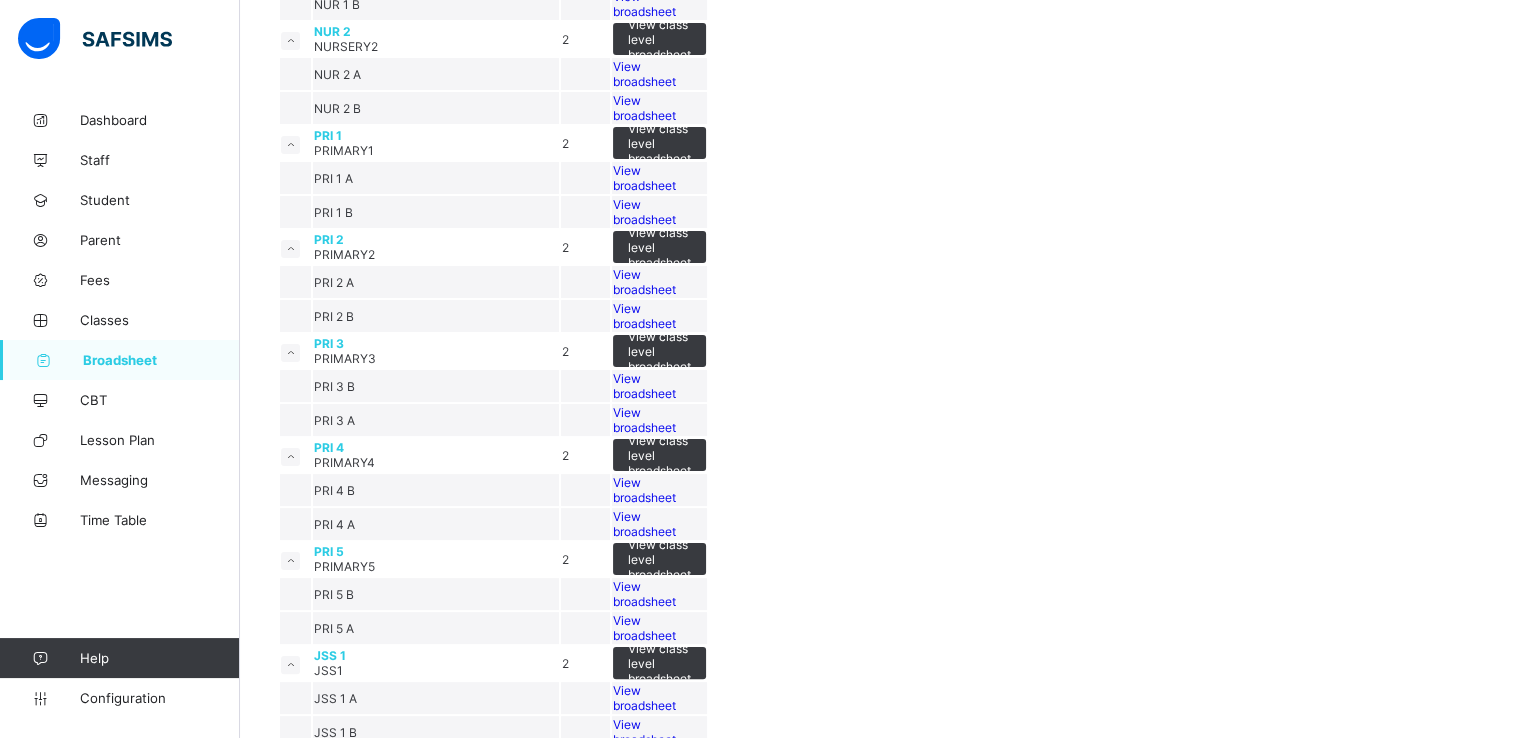 click on "View broadsheet" at bounding box center (644, 178) 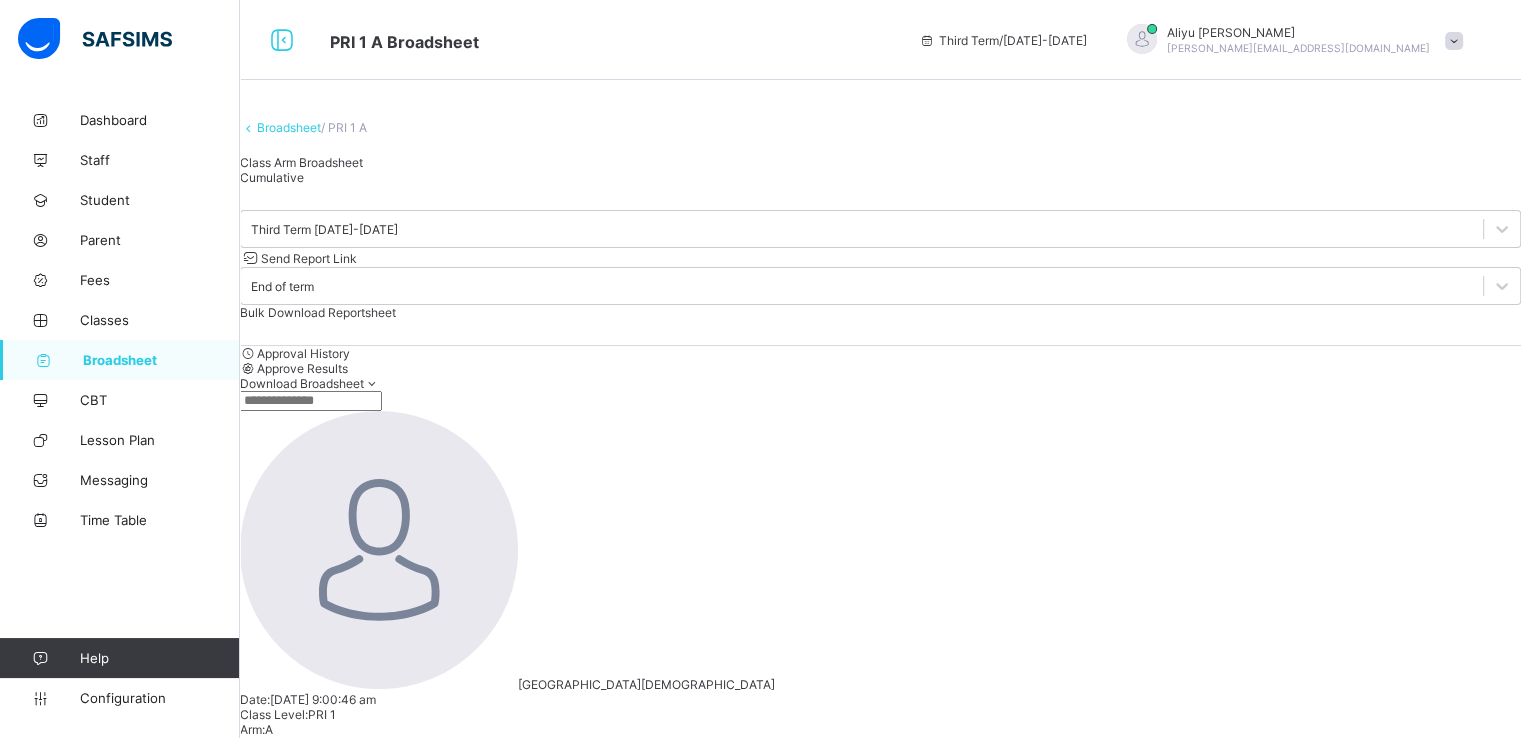 scroll, scrollTop: 344, scrollLeft: 0, axis: vertical 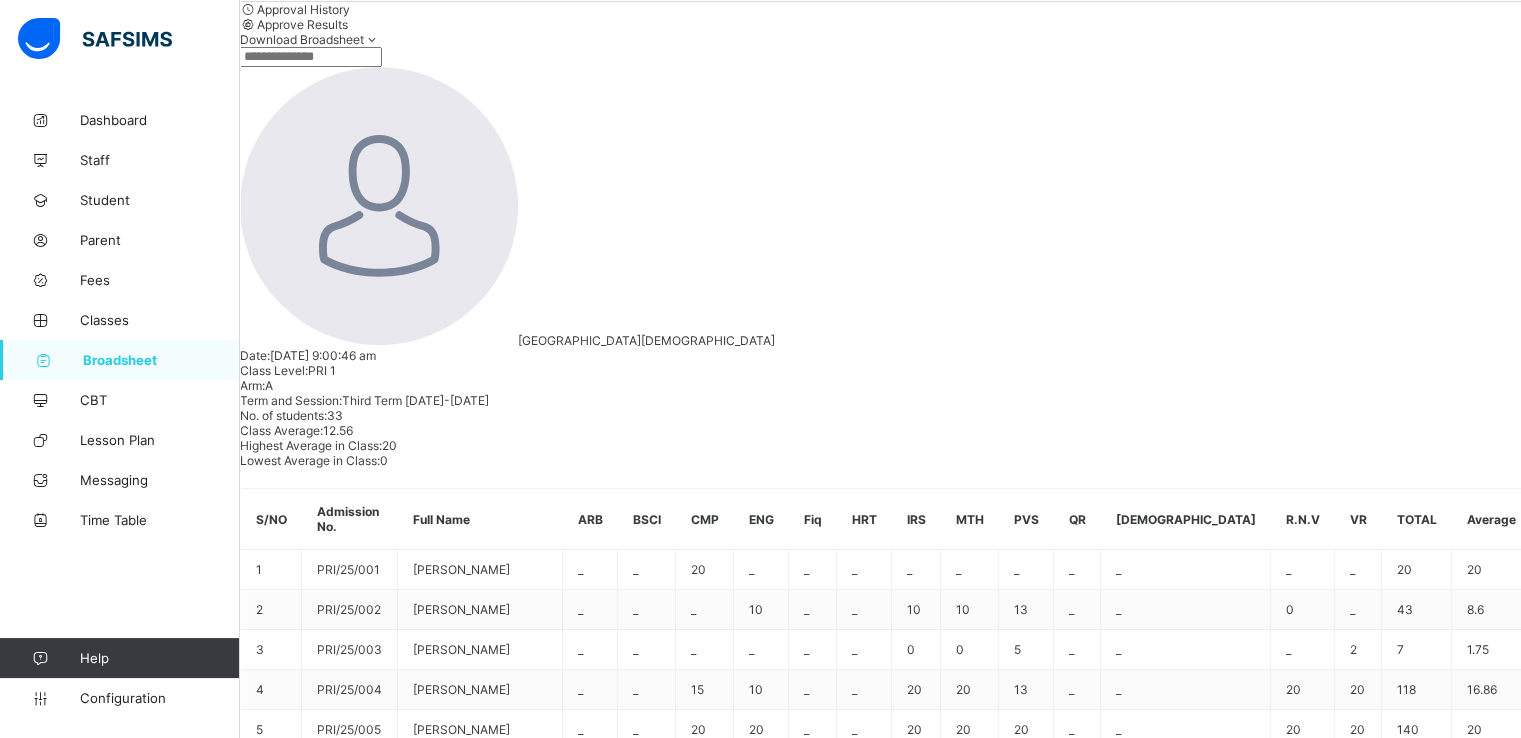 click on "ABUBAKAR ALIYU ABDULLAHI" at bounding box center (345, 1125) 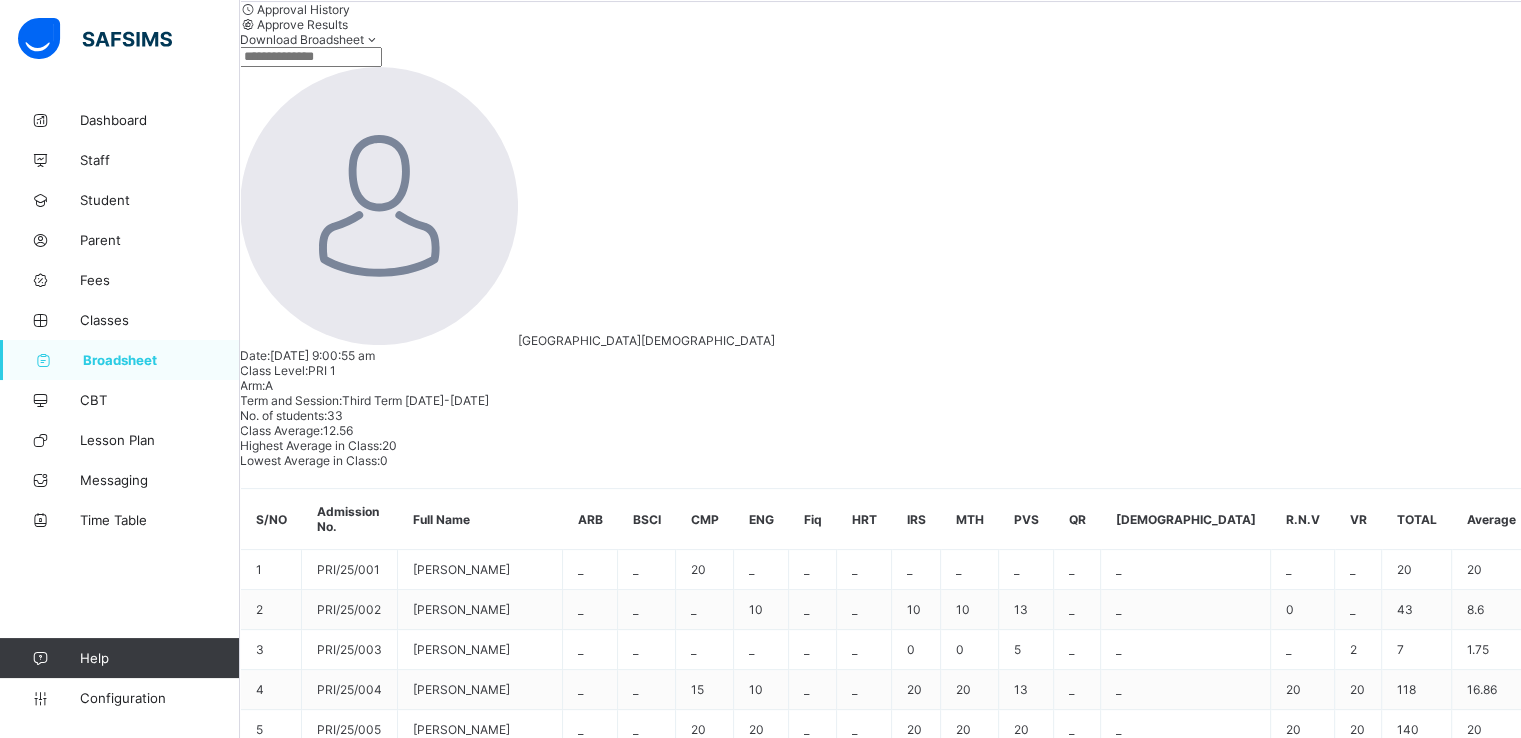 scroll, scrollTop: 0, scrollLeft: 0, axis: both 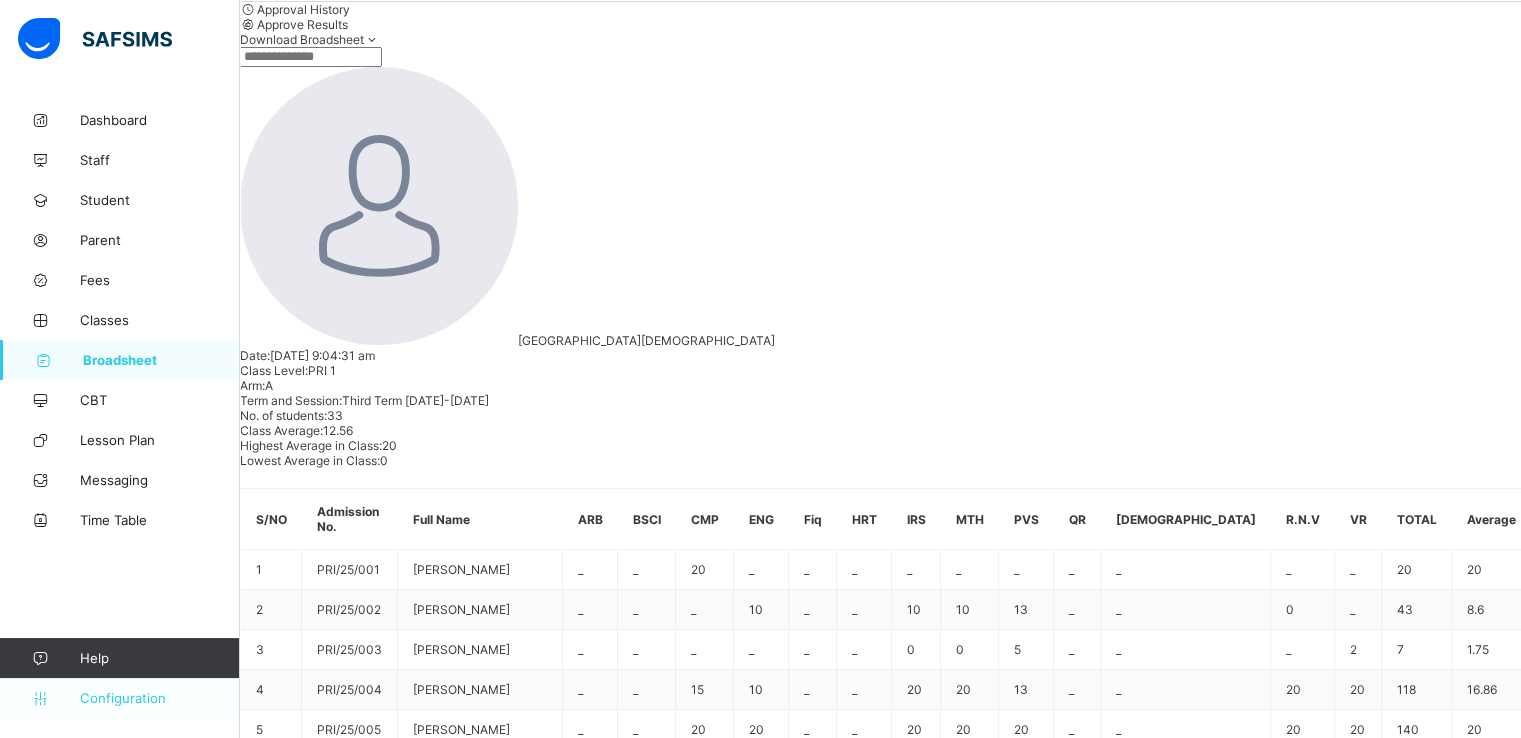 click on "Configuration" at bounding box center [159, 698] 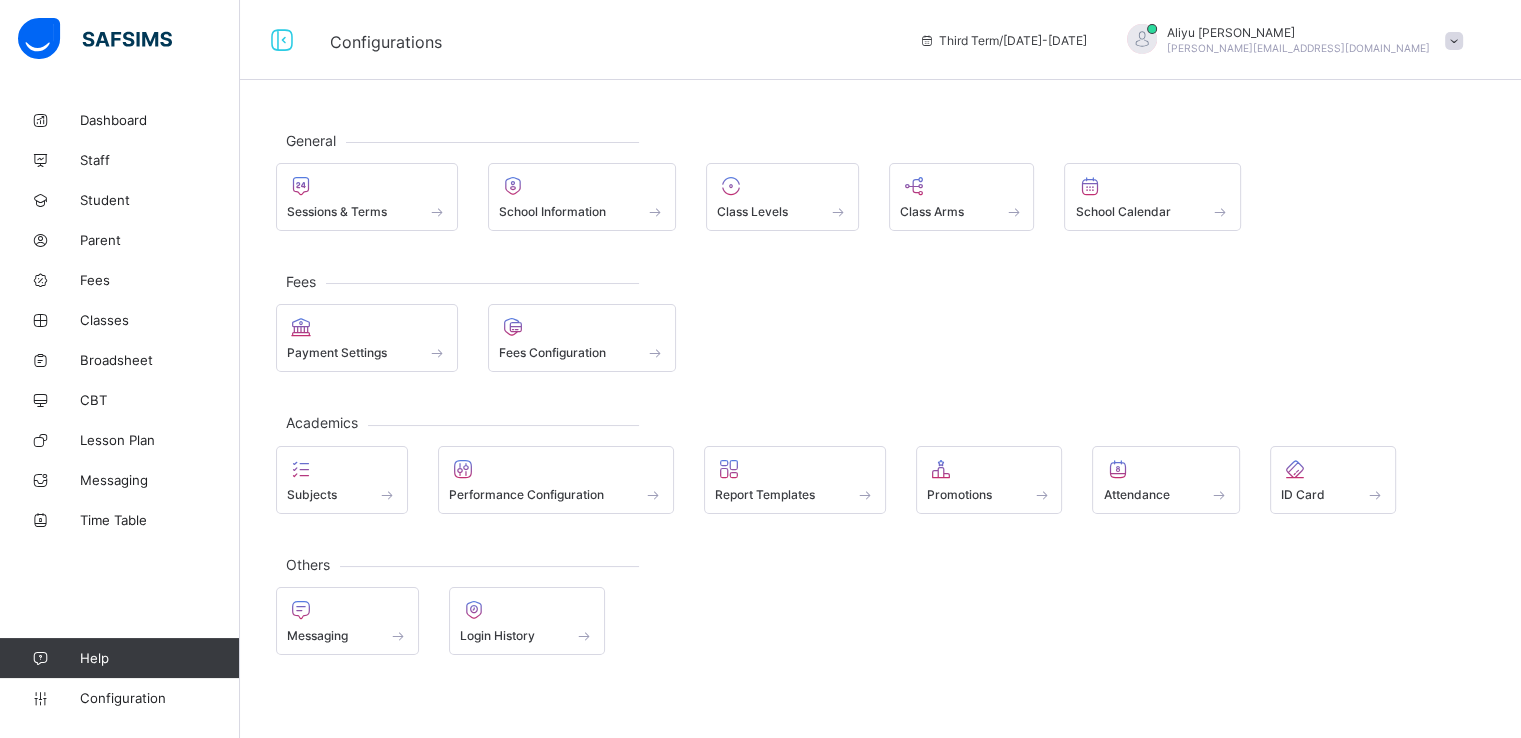 scroll, scrollTop: 0, scrollLeft: 0, axis: both 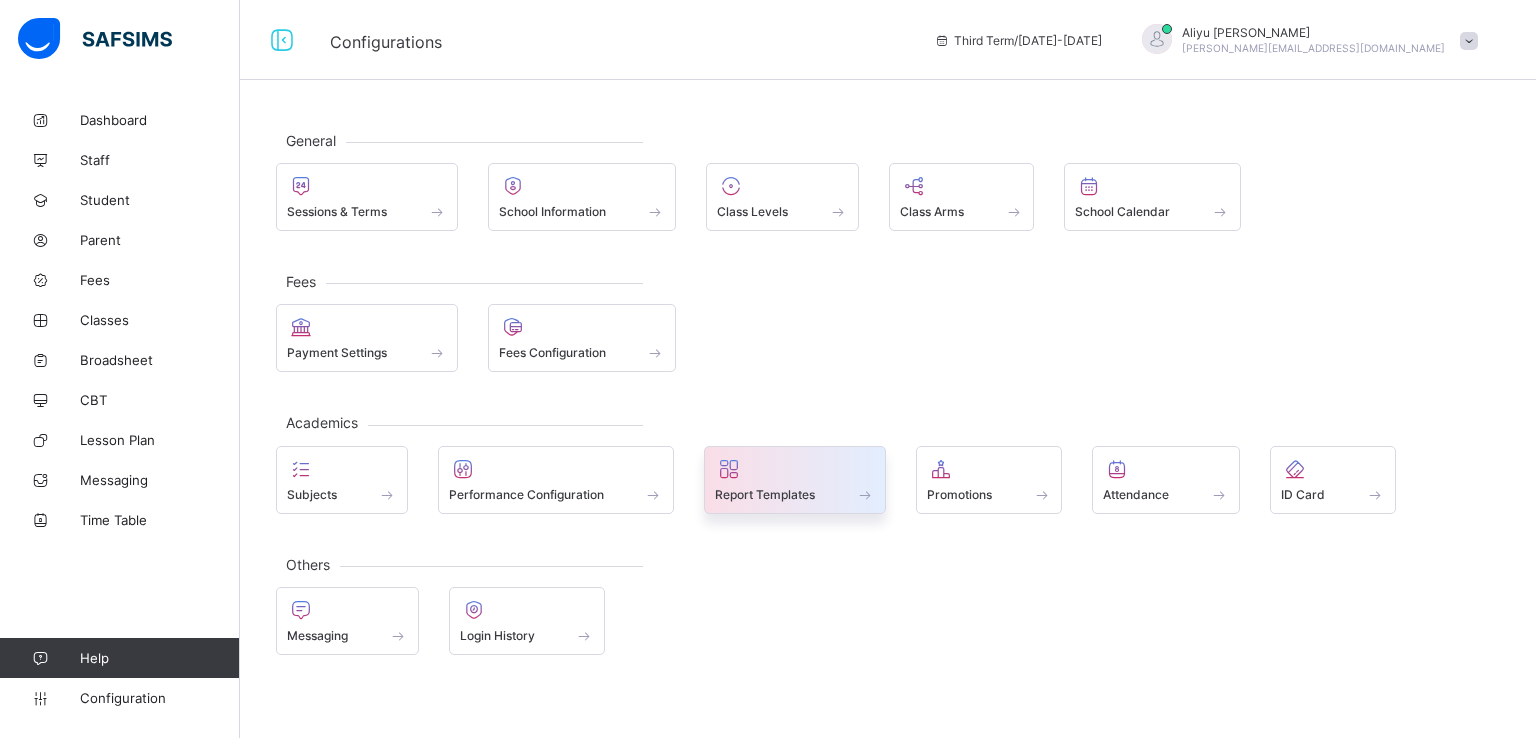 click on "Report Templates" at bounding box center (765, 494) 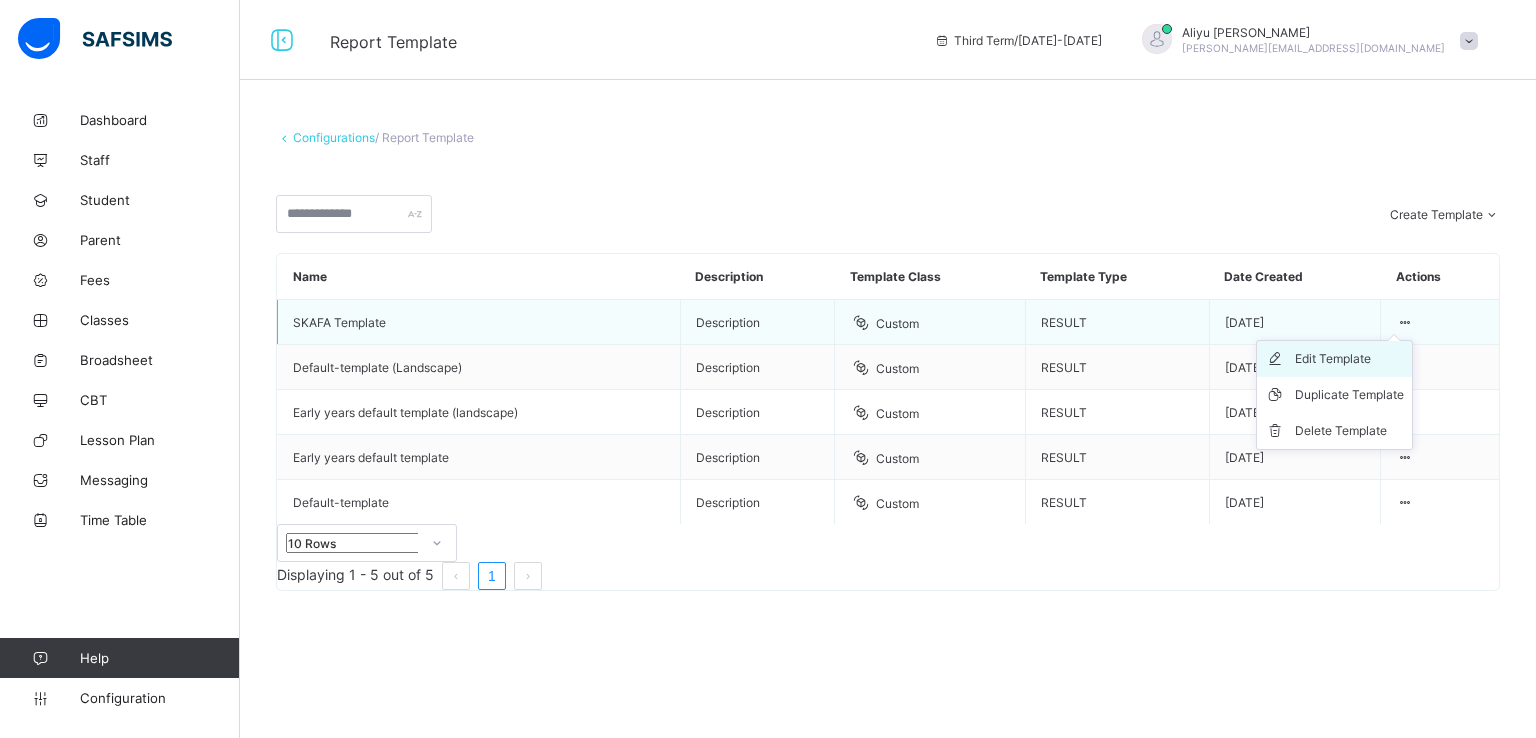click on "Edit Template" at bounding box center [1349, 359] 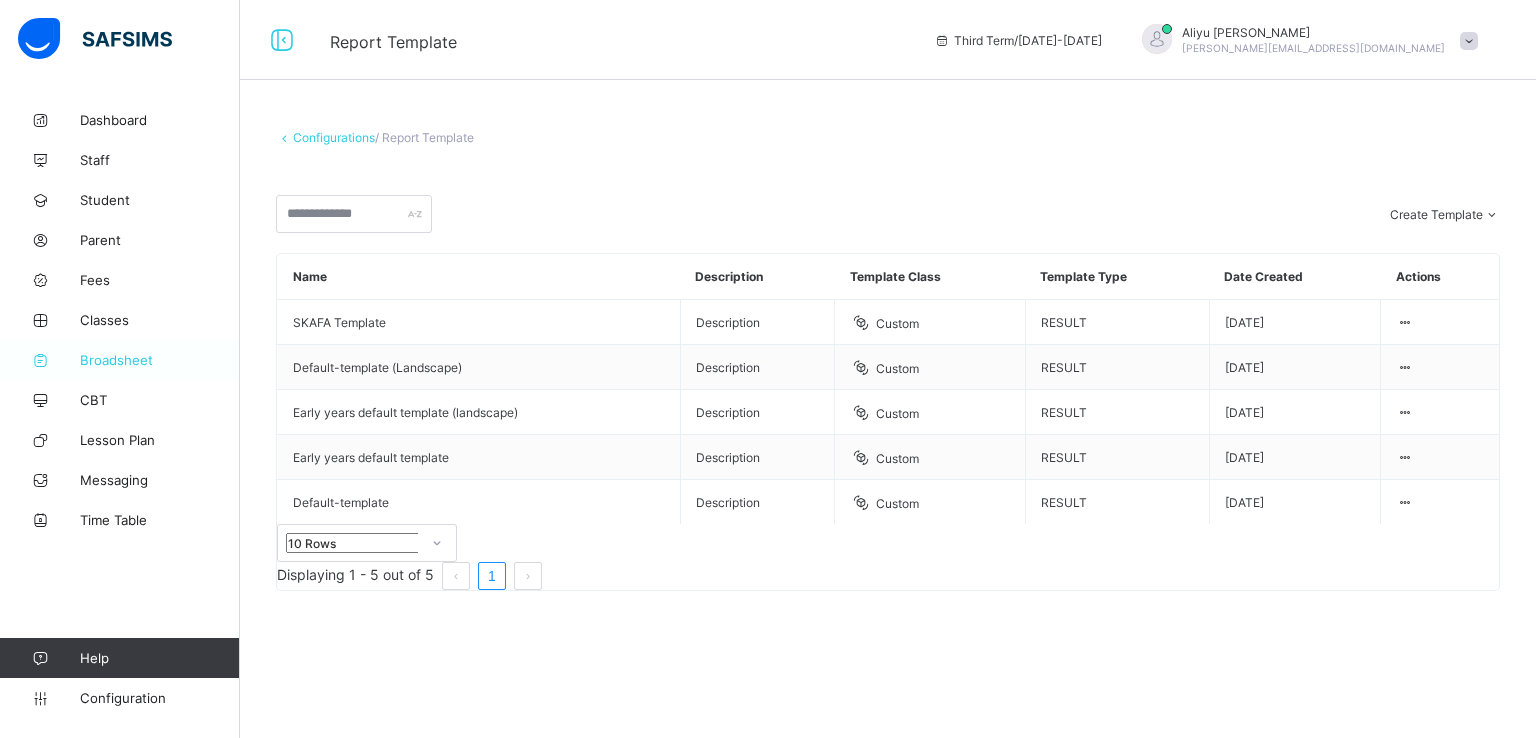 click on "Broadsheet" at bounding box center (160, 360) 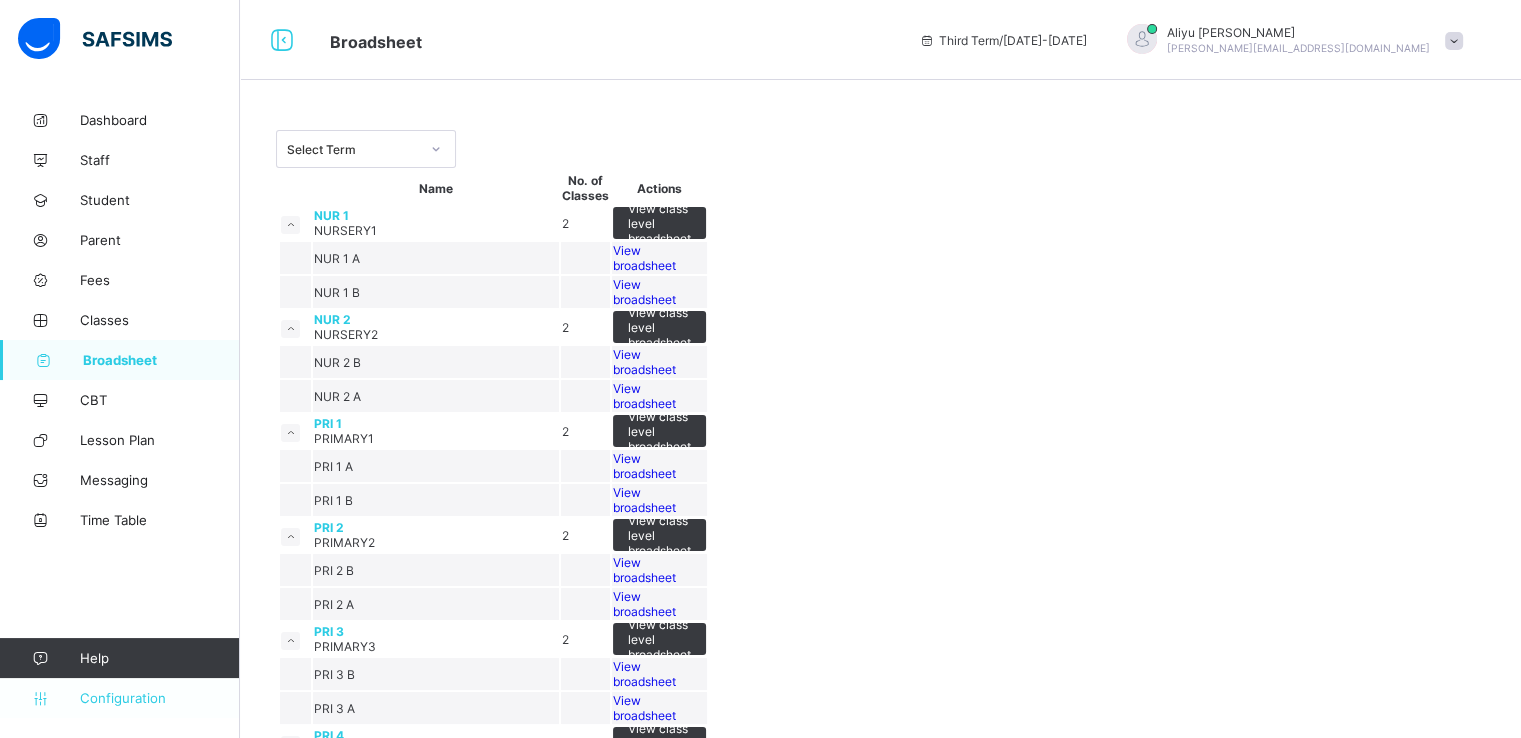 click on "Configuration" at bounding box center [119, 698] 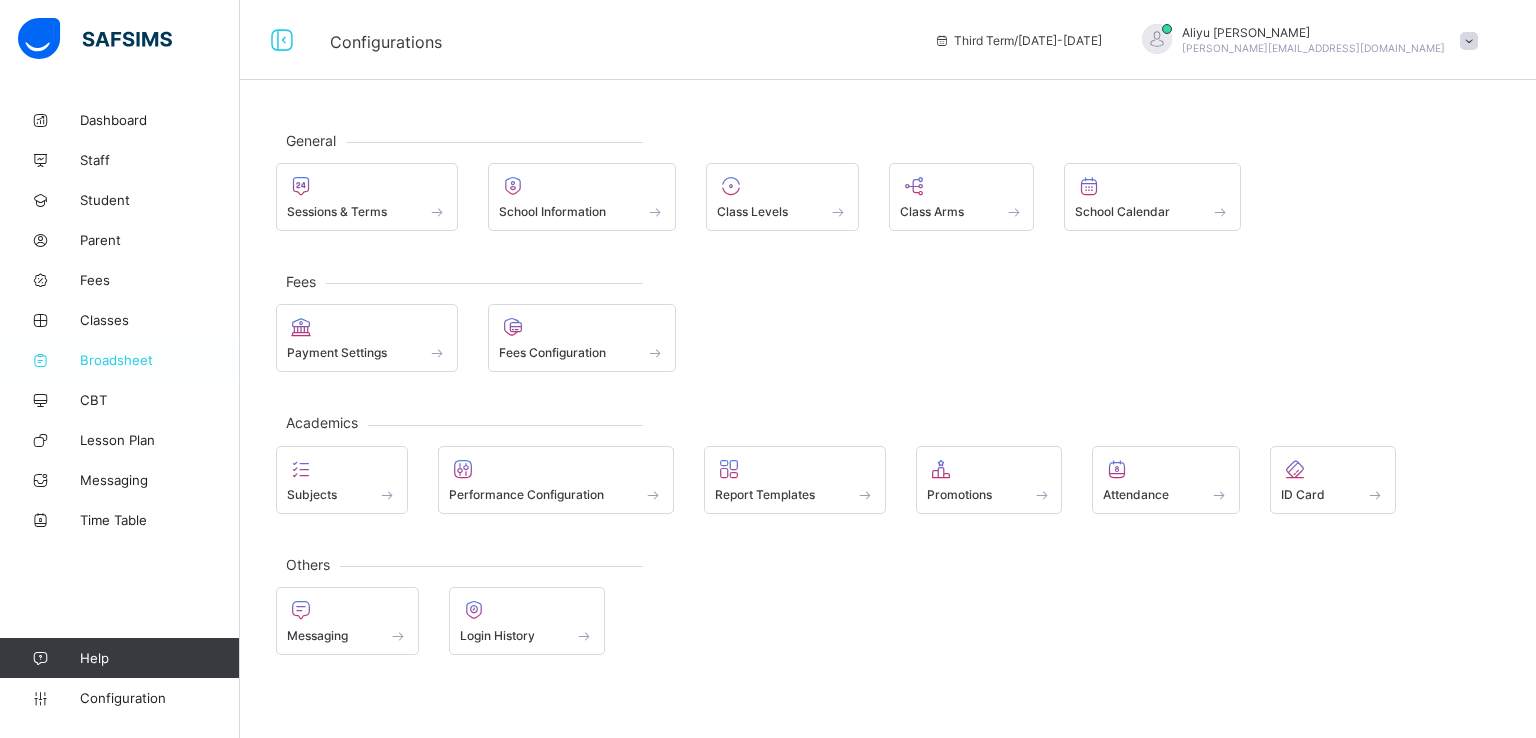 click on "Broadsheet" at bounding box center (160, 360) 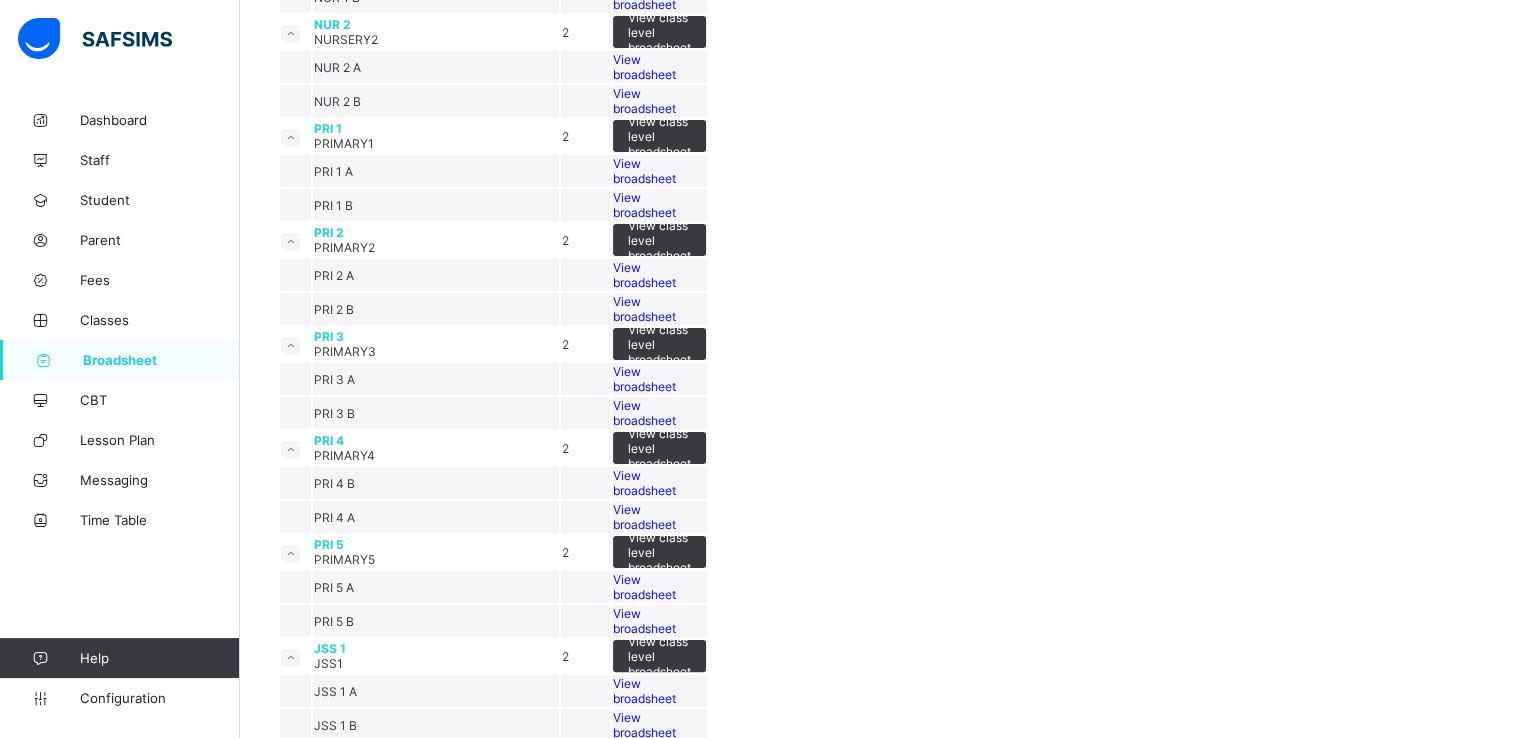 scroll, scrollTop: 300, scrollLeft: 0, axis: vertical 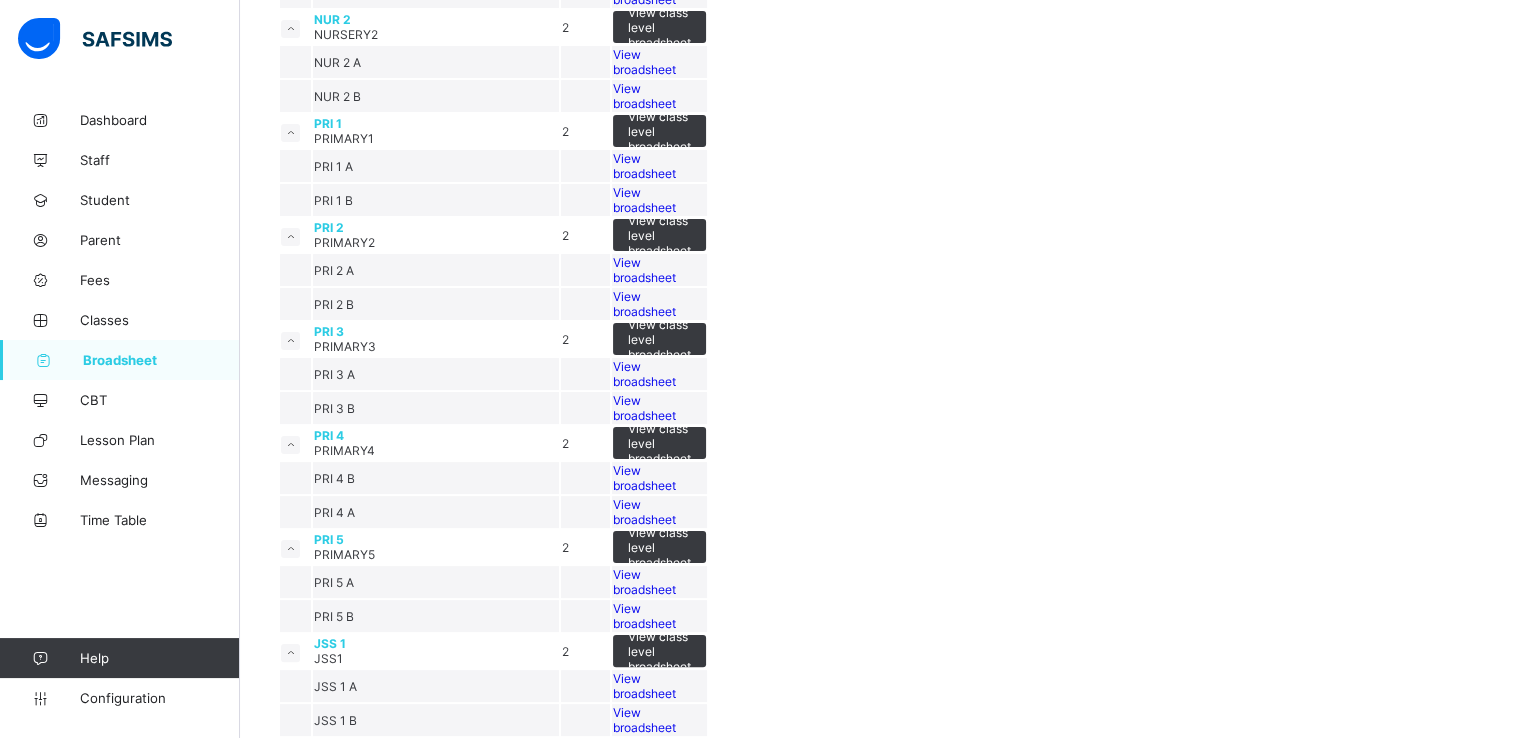 click on "View broadsheet" at bounding box center (644, 166) 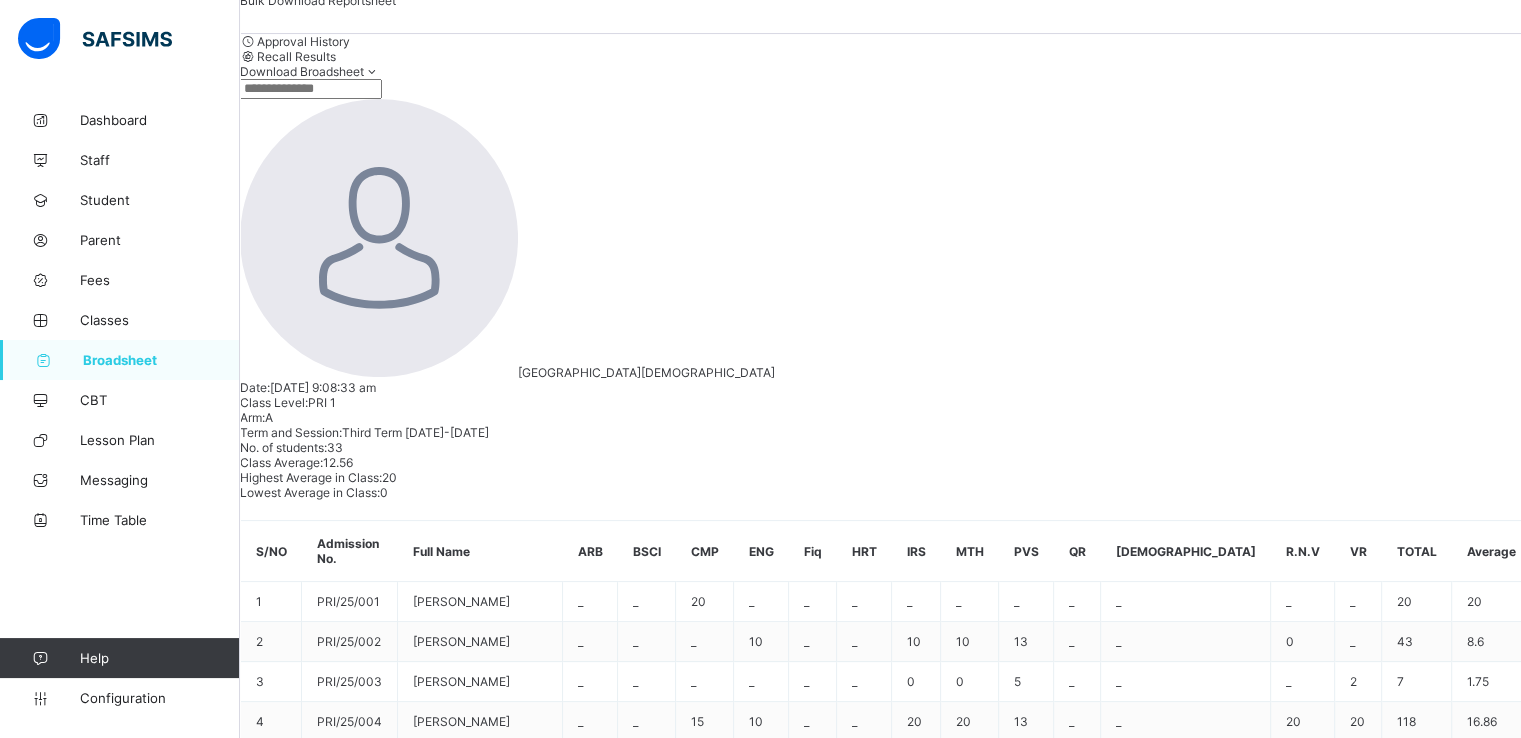 scroll, scrollTop: 312, scrollLeft: 0, axis: vertical 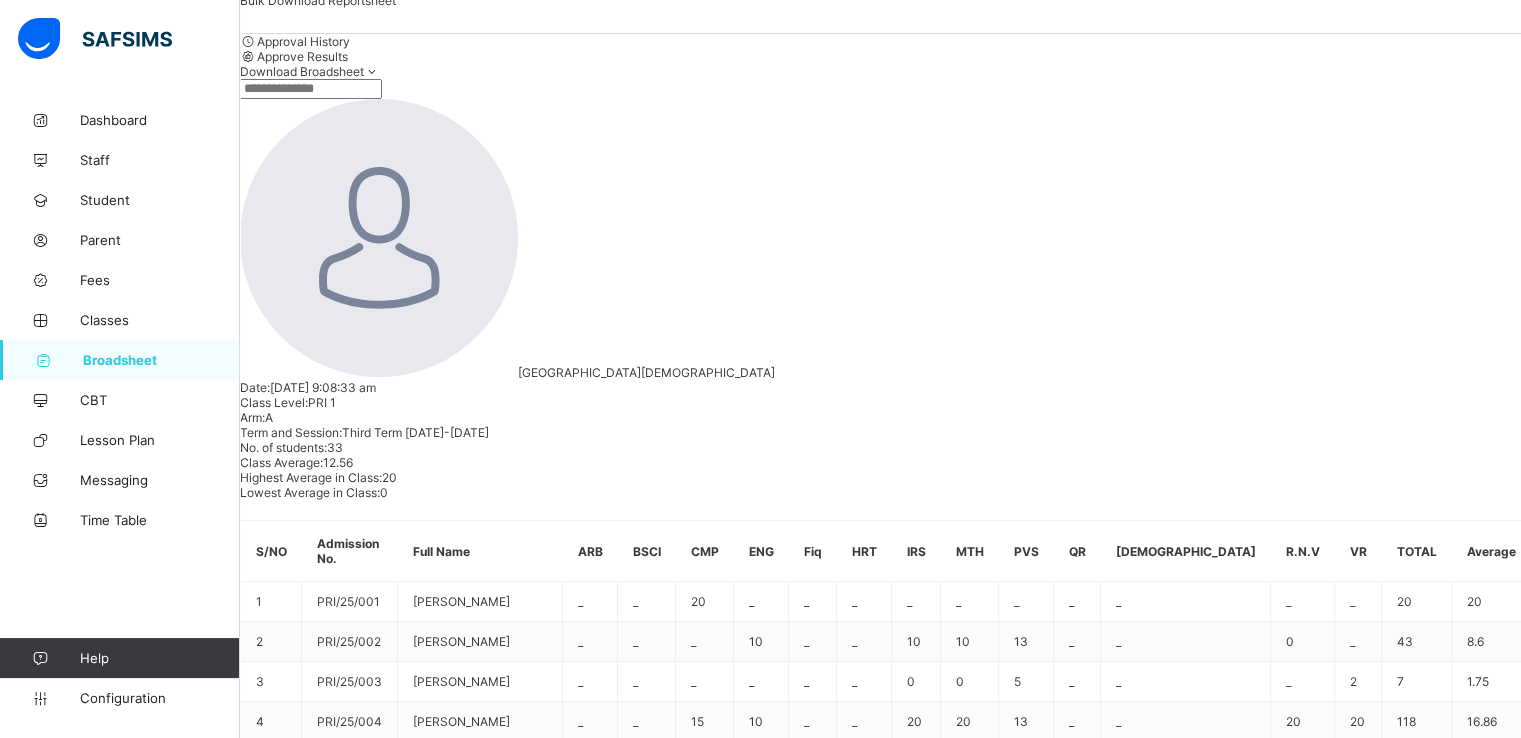 click on "ABUBAKAR HASSAN JAAFAR   PRI/25/006" at bounding box center (343, 1233) 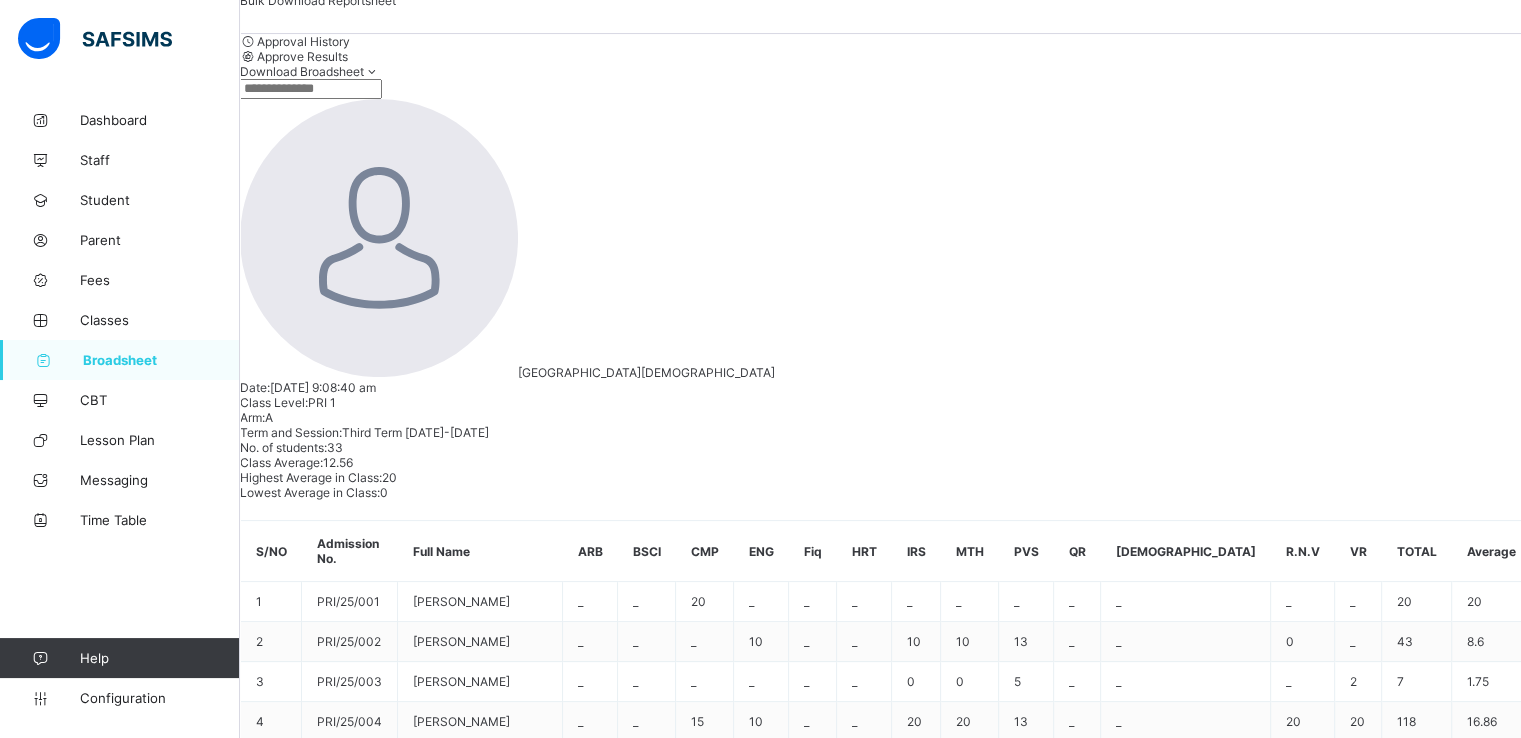 click on "View Reportsheet" at bounding box center [1471, 2218] 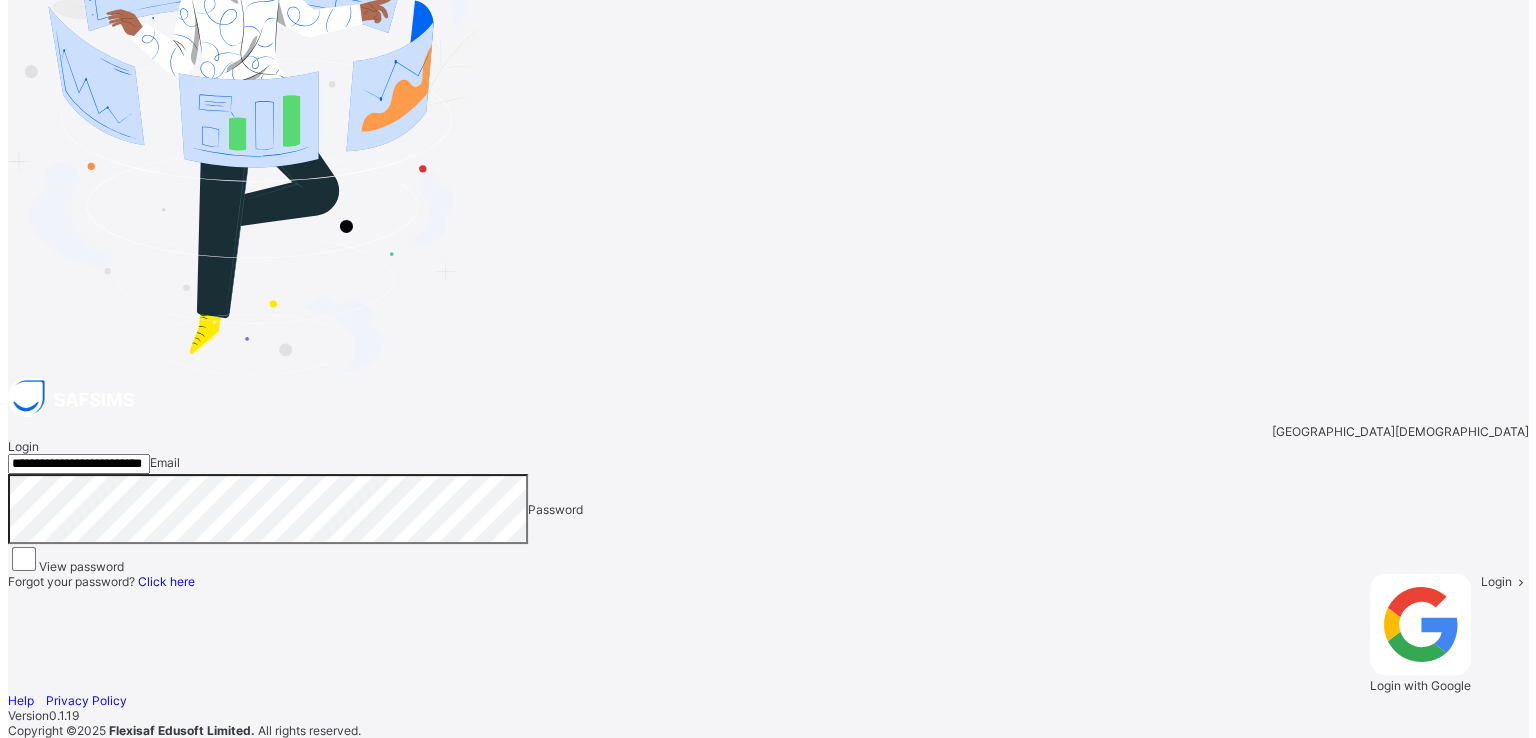 scroll, scrollTop: 0, scrollLeft: 0, axis: both 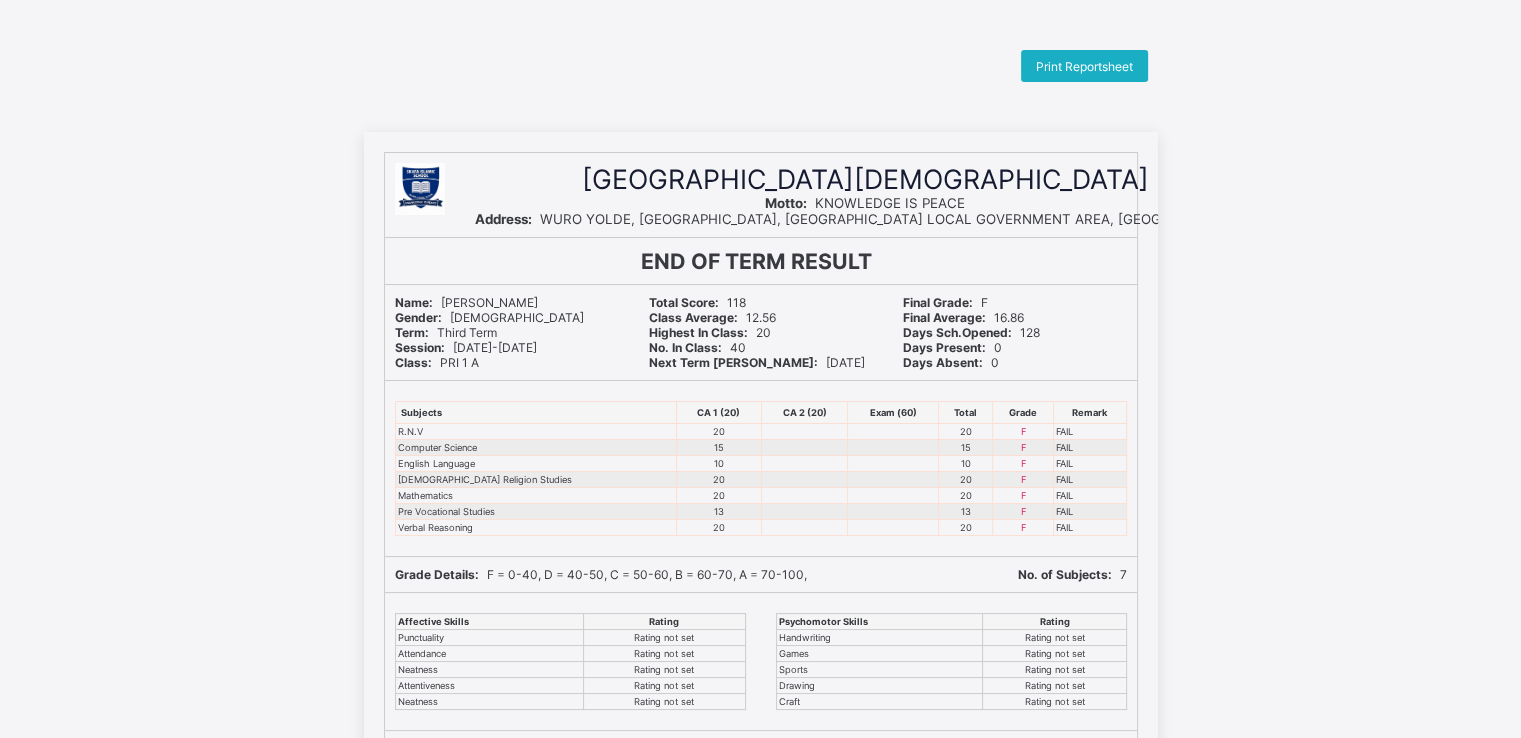 click on "Print Reportsheet" at bounding box center [1084, 66] 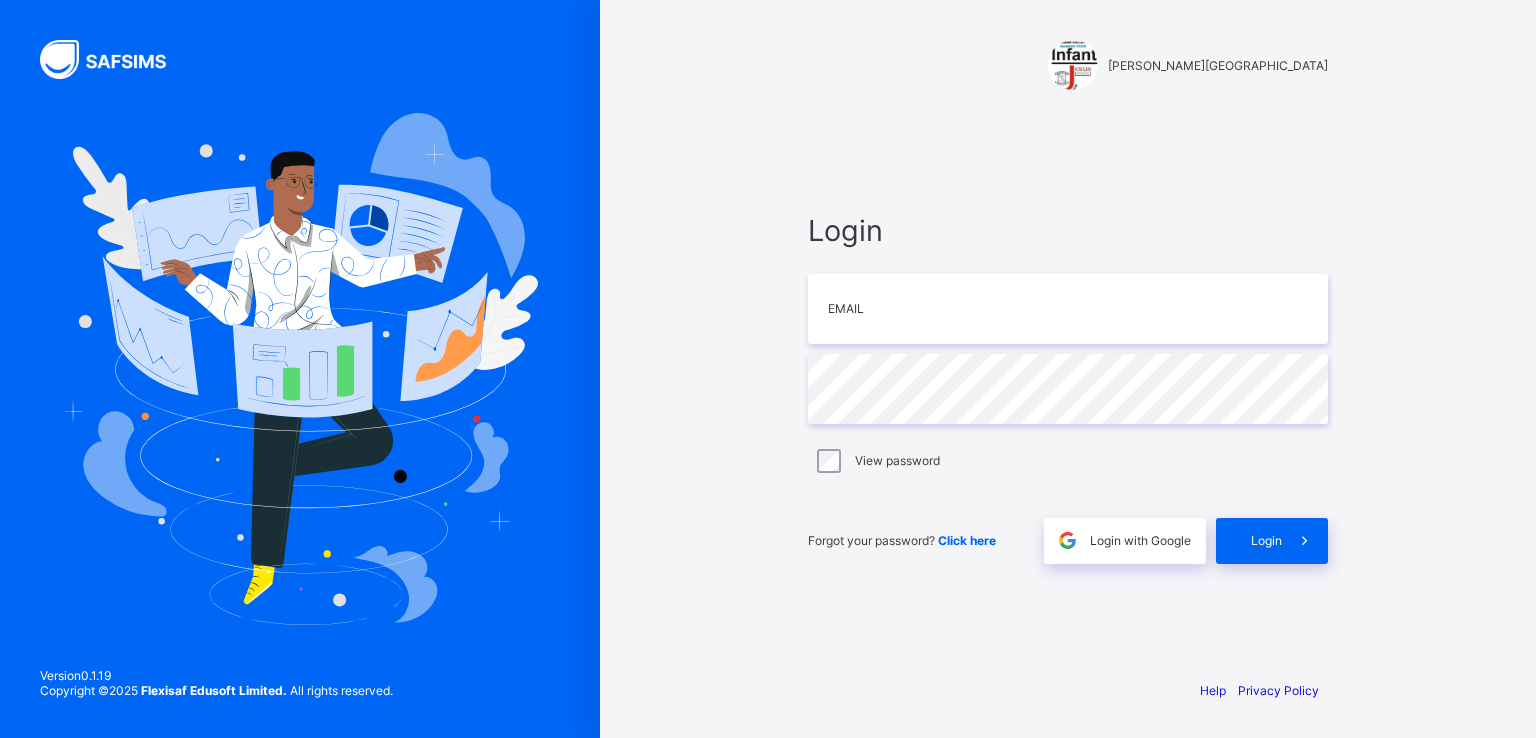 scroll, scrollTop: 0, scrollLeft: 0, axis: both 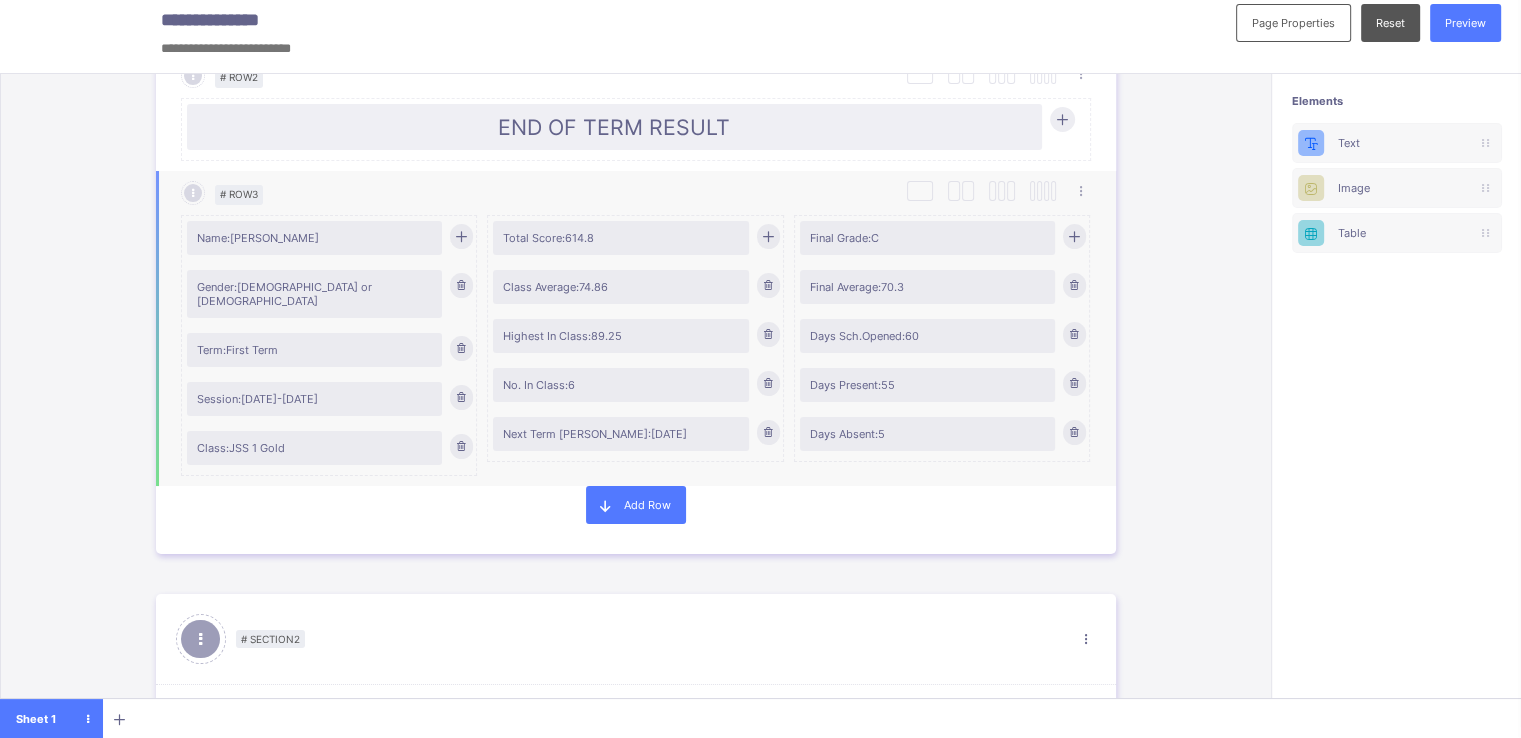 click at bounding box center (767, 432) 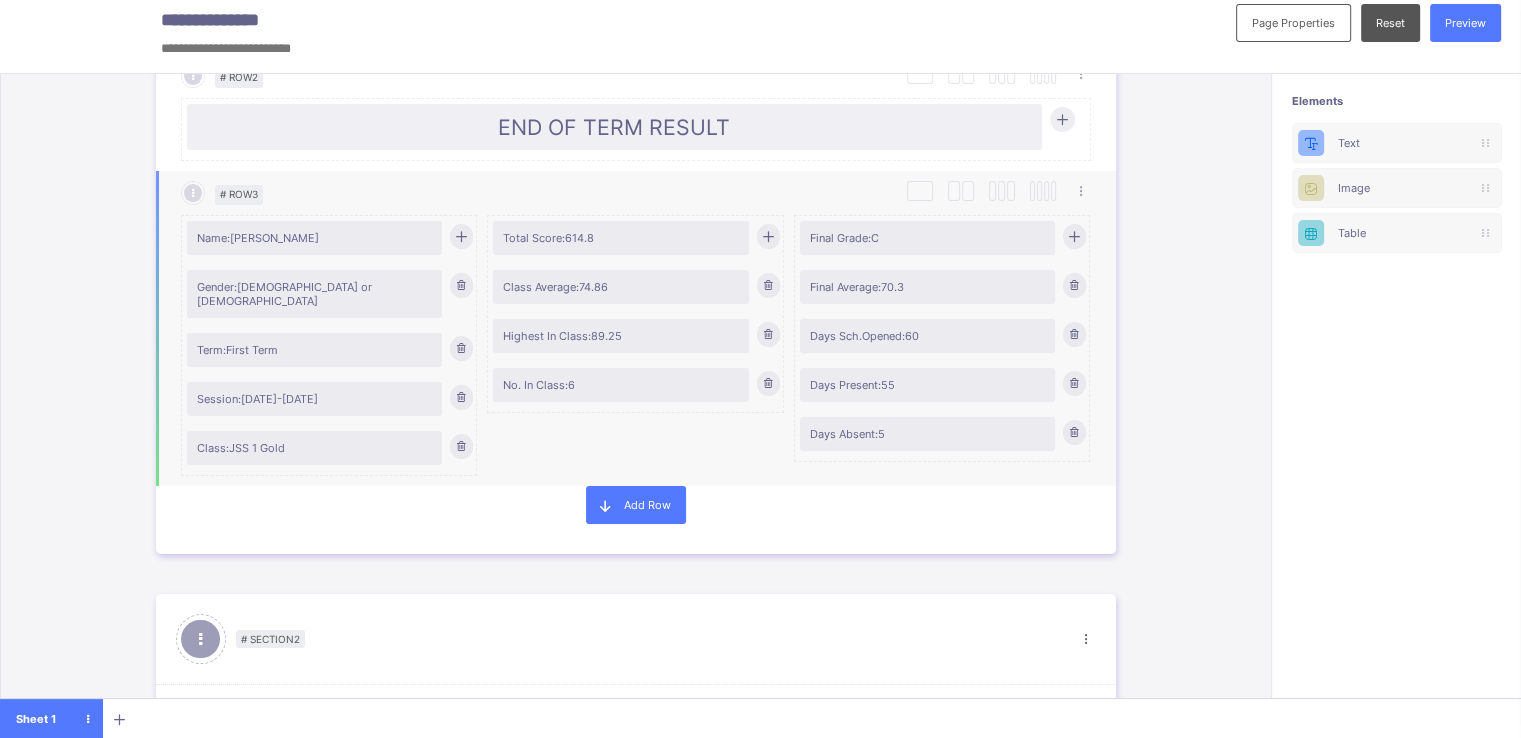 click on "Add Row" at bounding box center (636, 505) 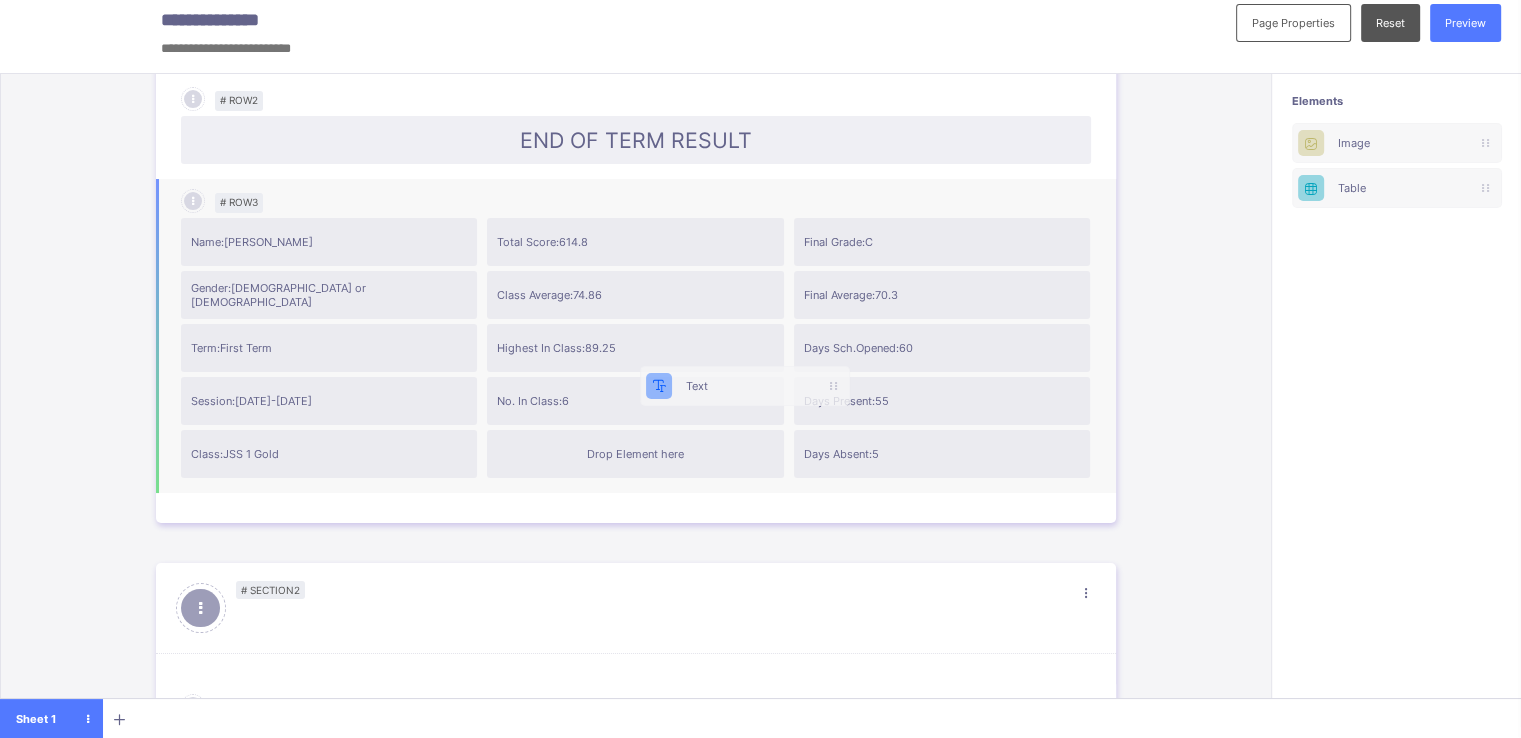 scroll, scrollTop: 10, scrollLeft: 0, axis: vertical 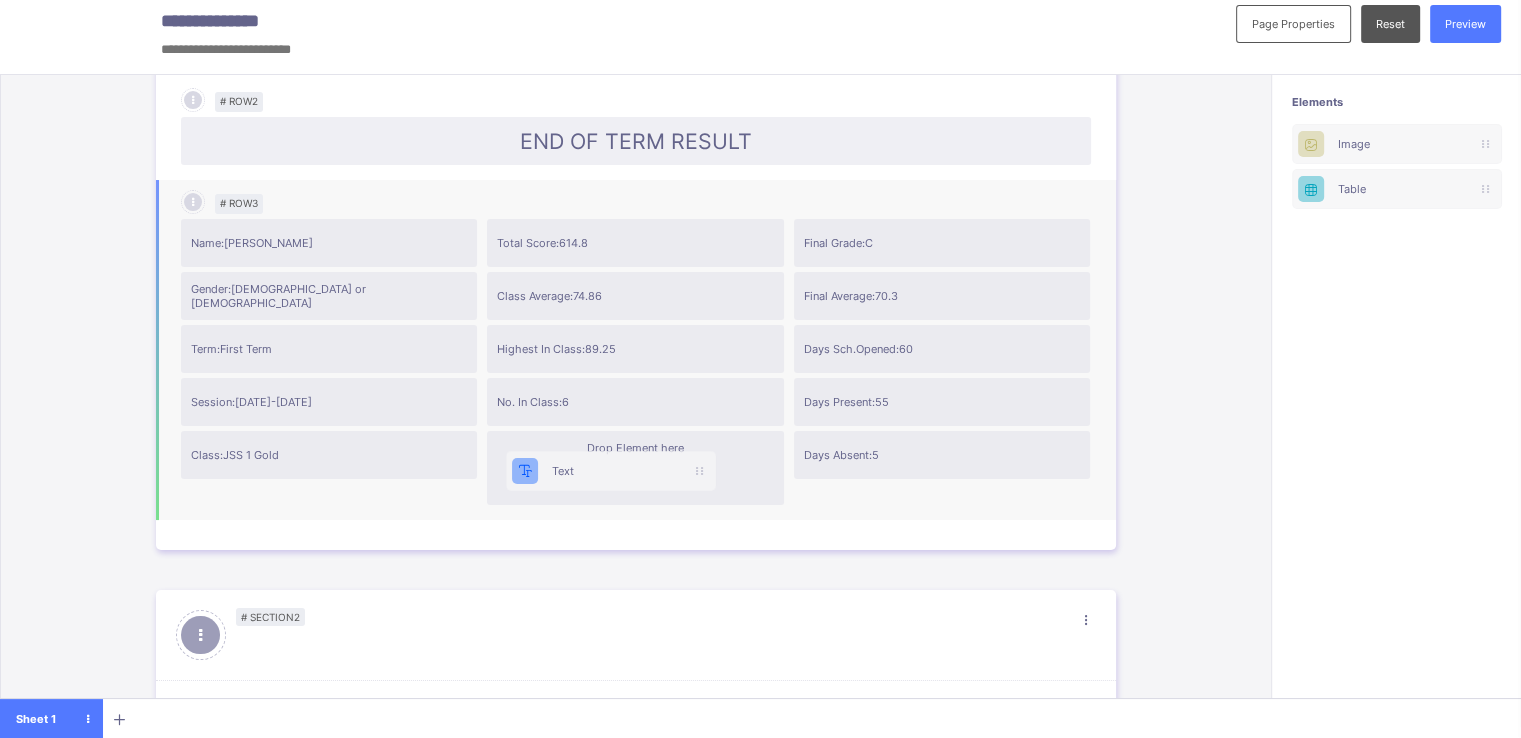 drag, startPoint x: 1356, startPoint y: 134, endPoint x: 550, endPoint y: 461, distance: 869.80743 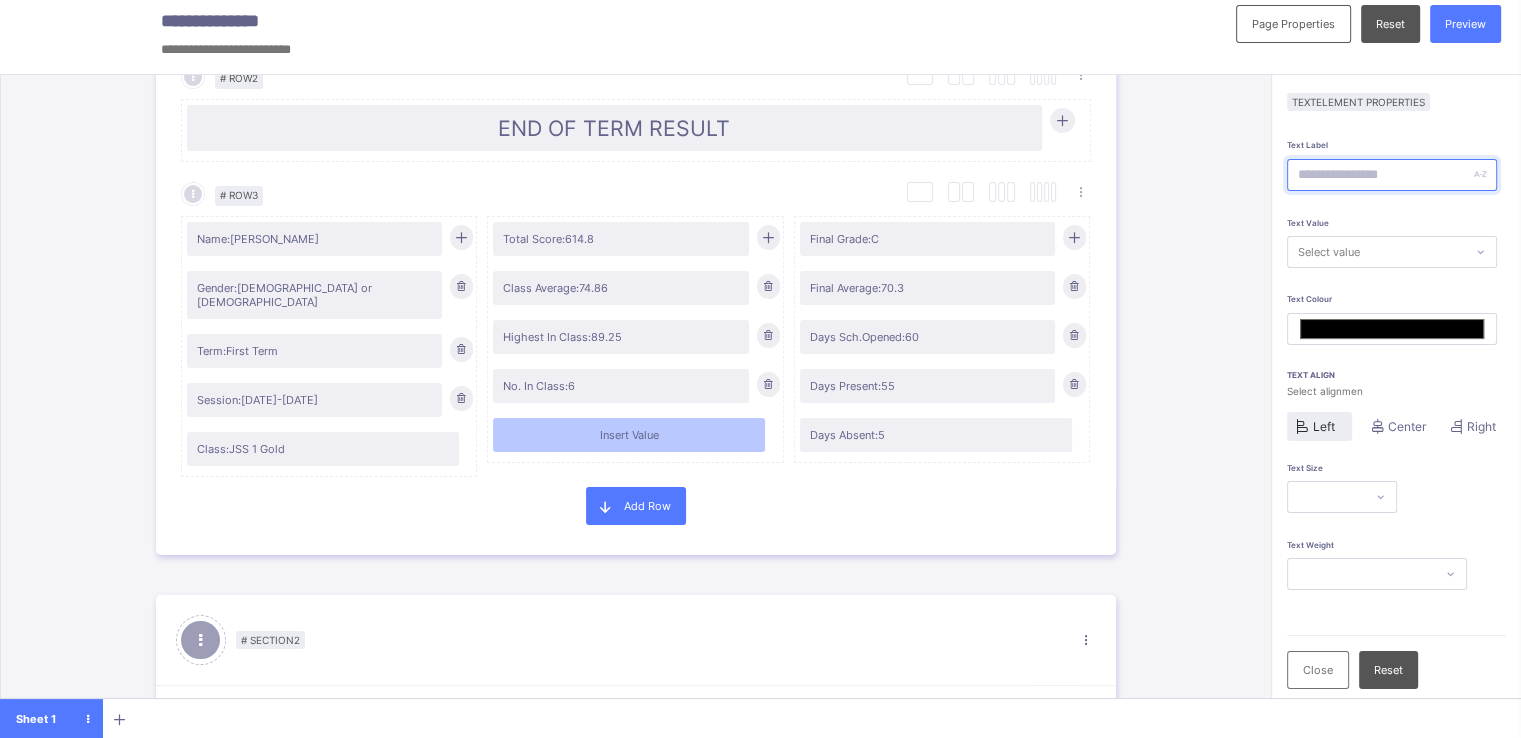 click at bounding box center (1392, 175) 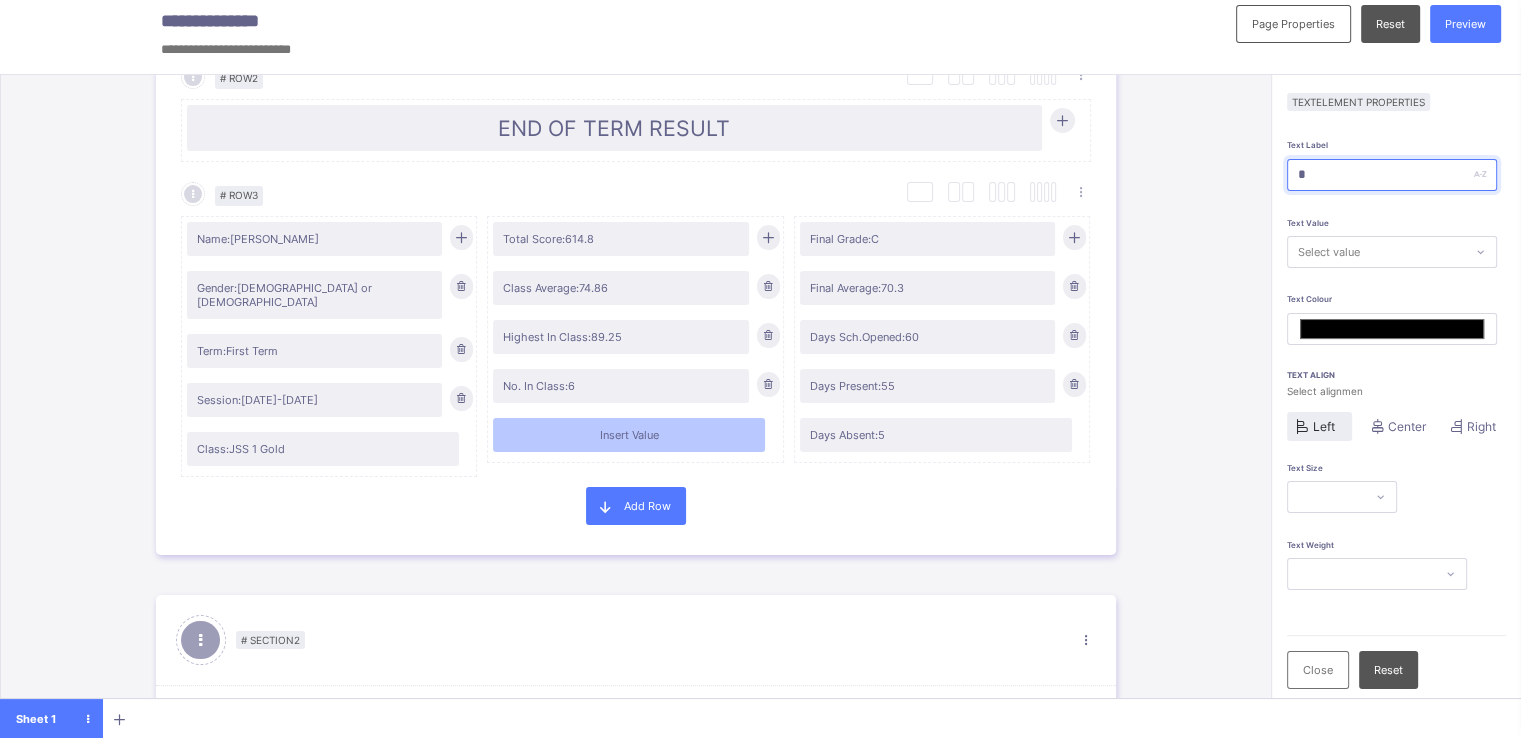 type on "*******" 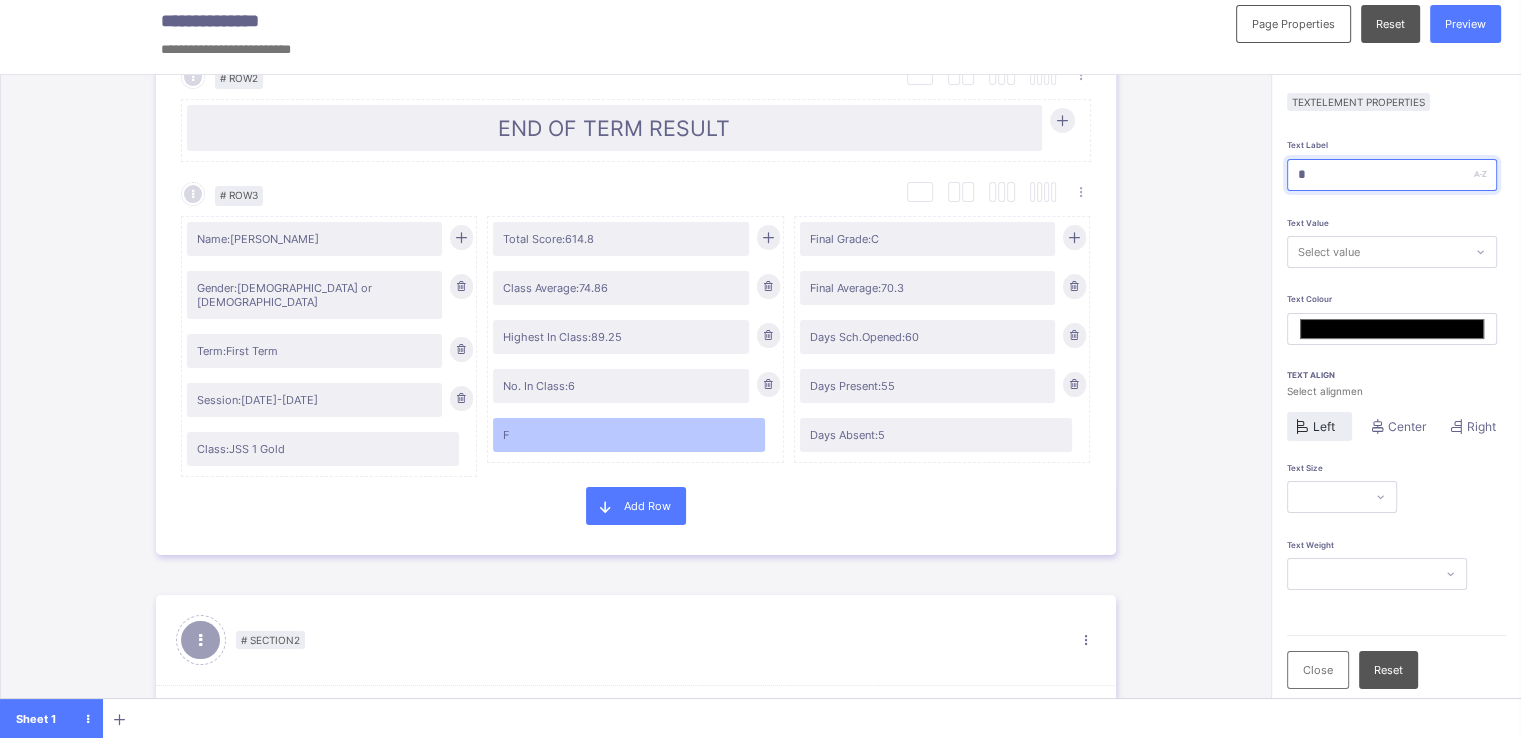 type on "**" 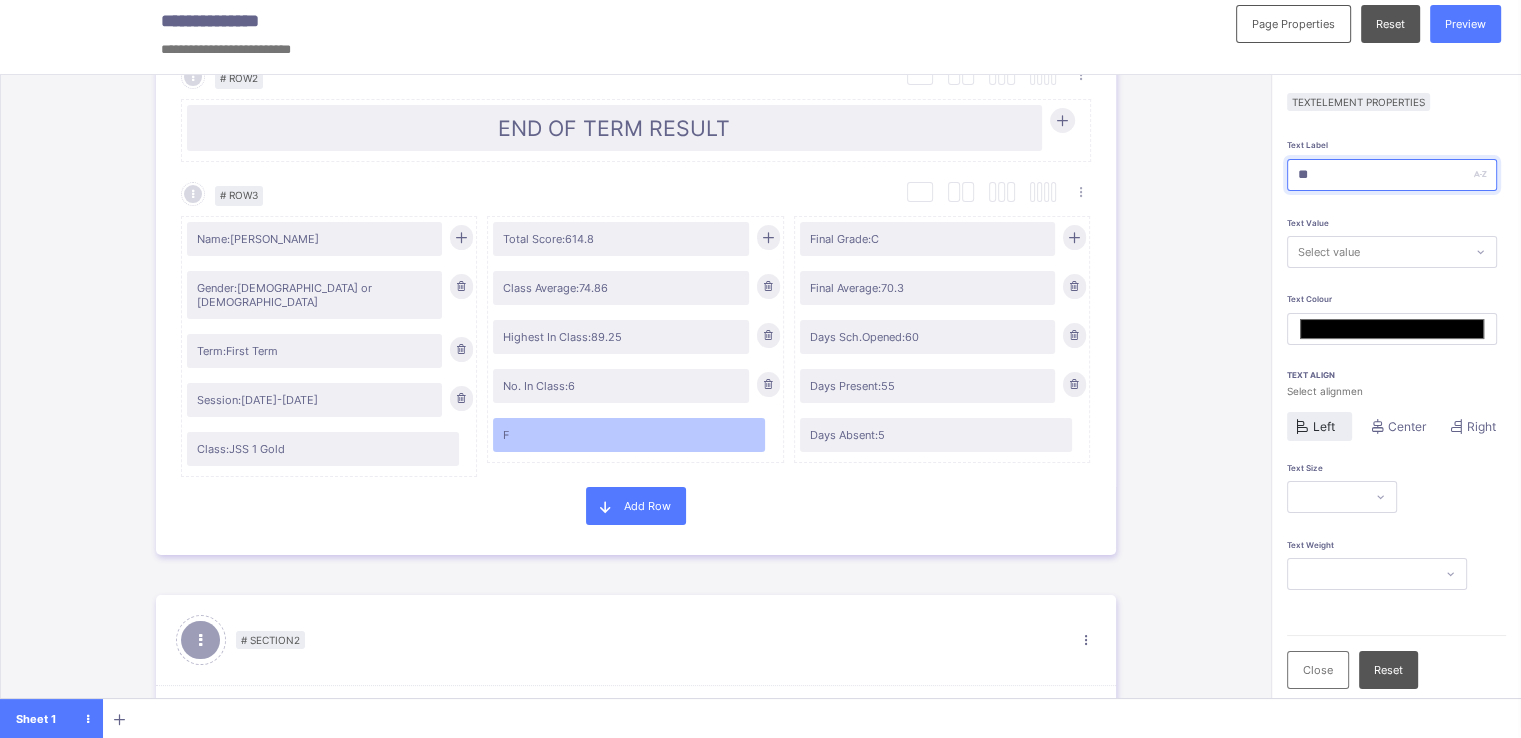 type on "*******" 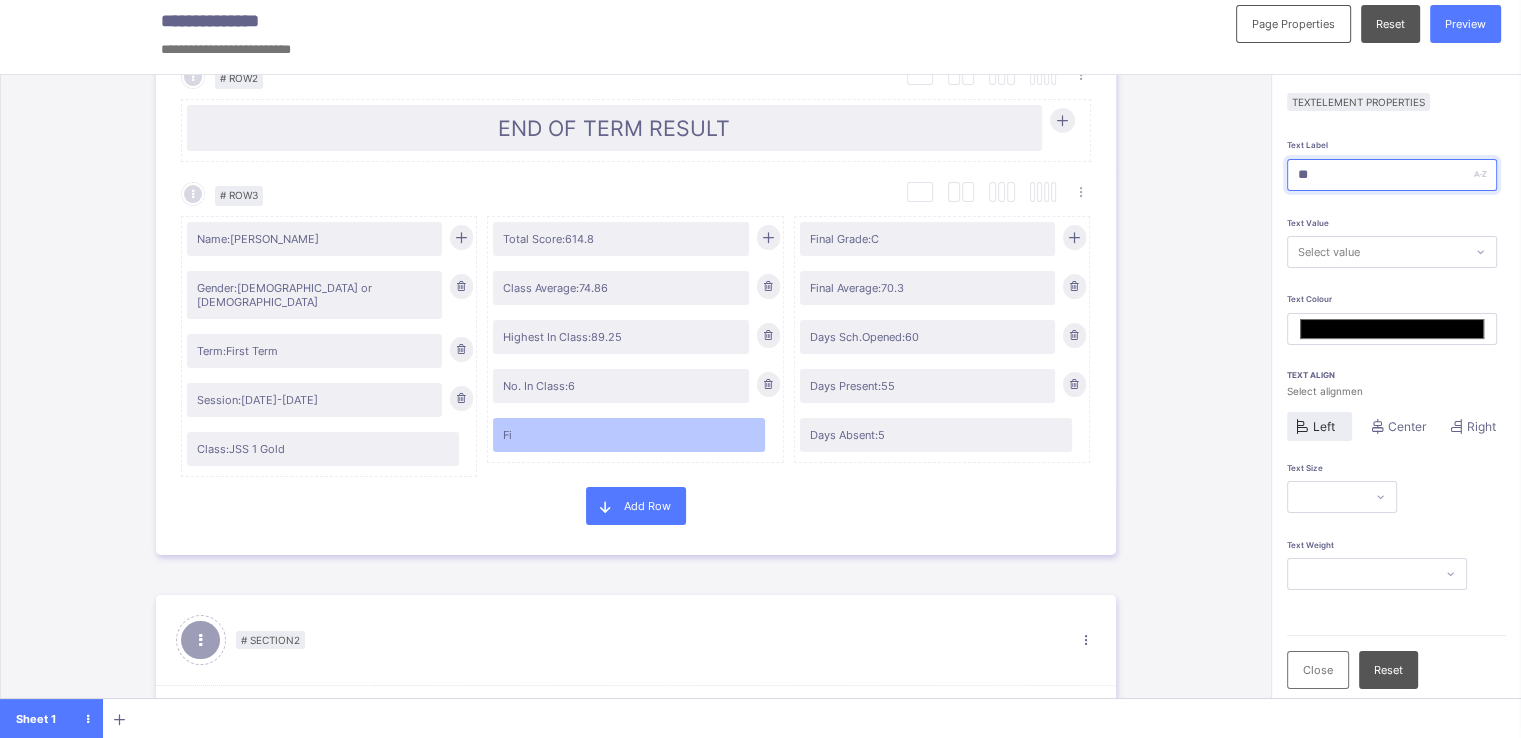 type on "***" 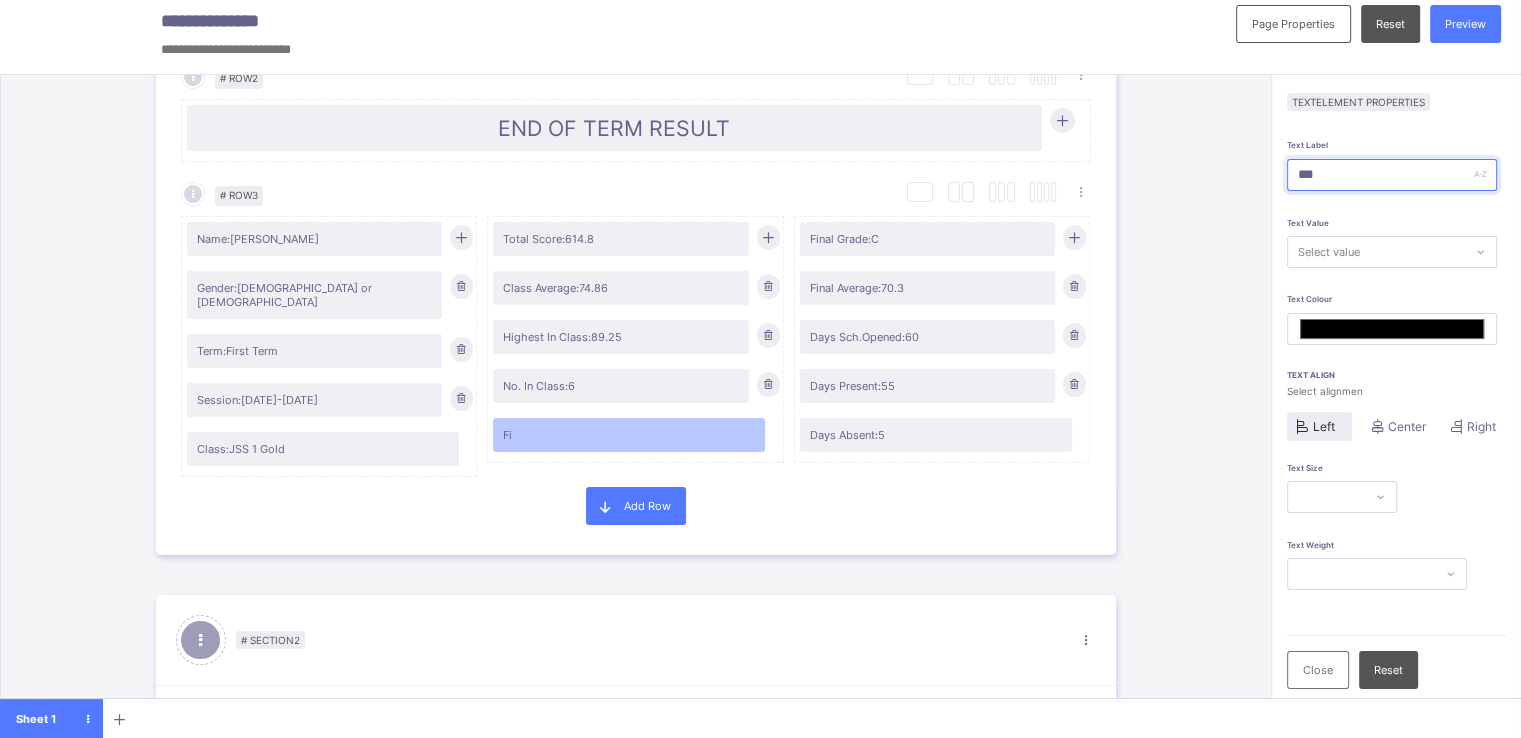 type on "*******" 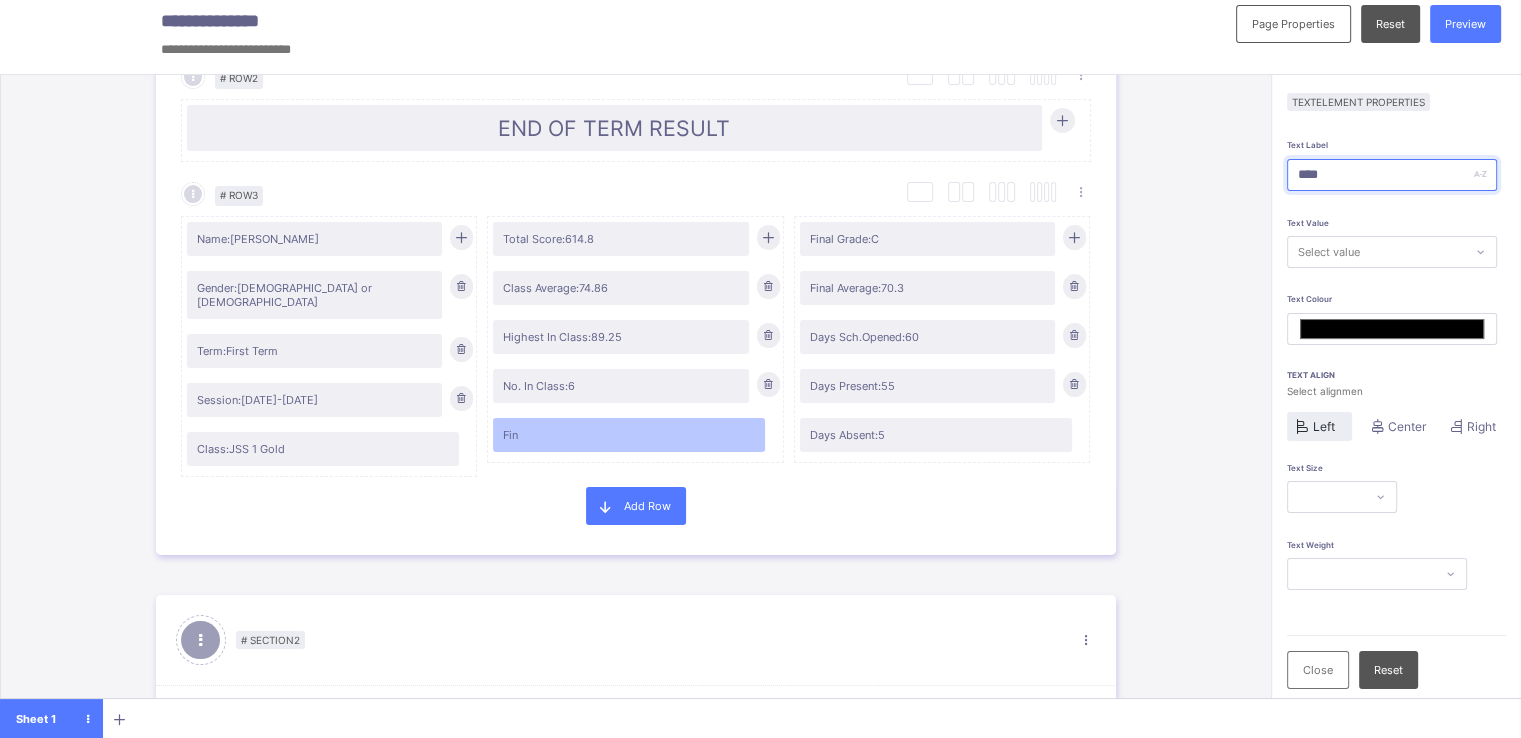 type on "*****" 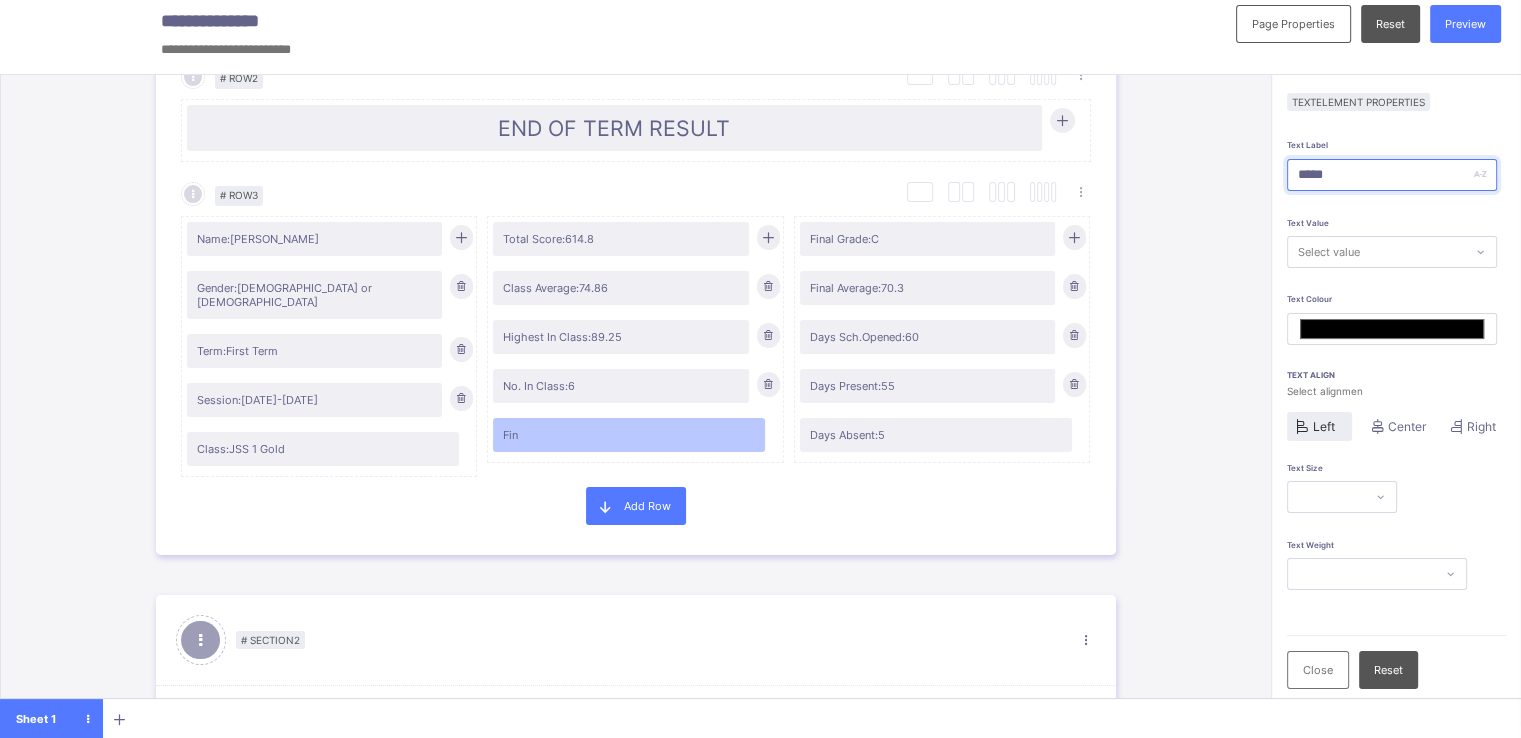 type on "*******" 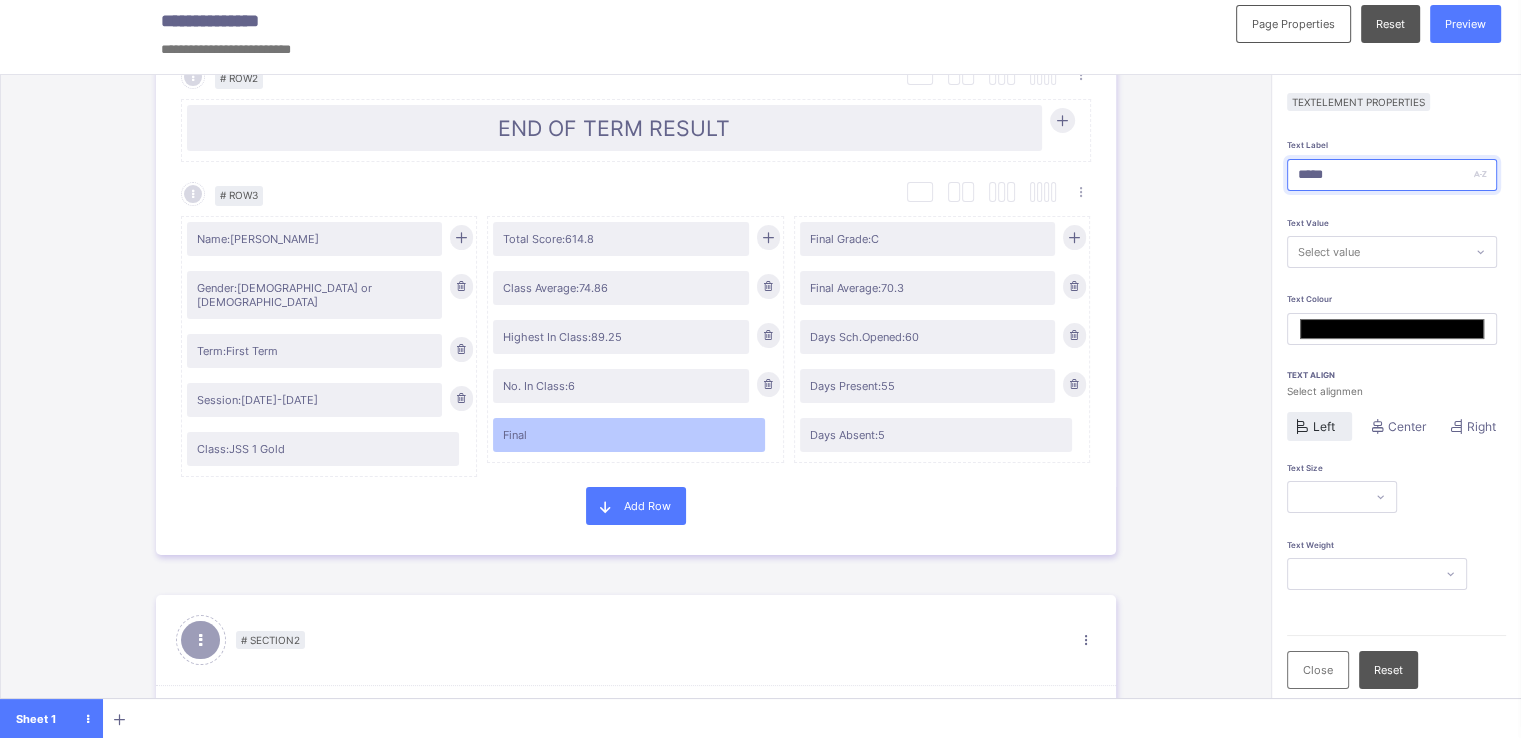 type on "*****" 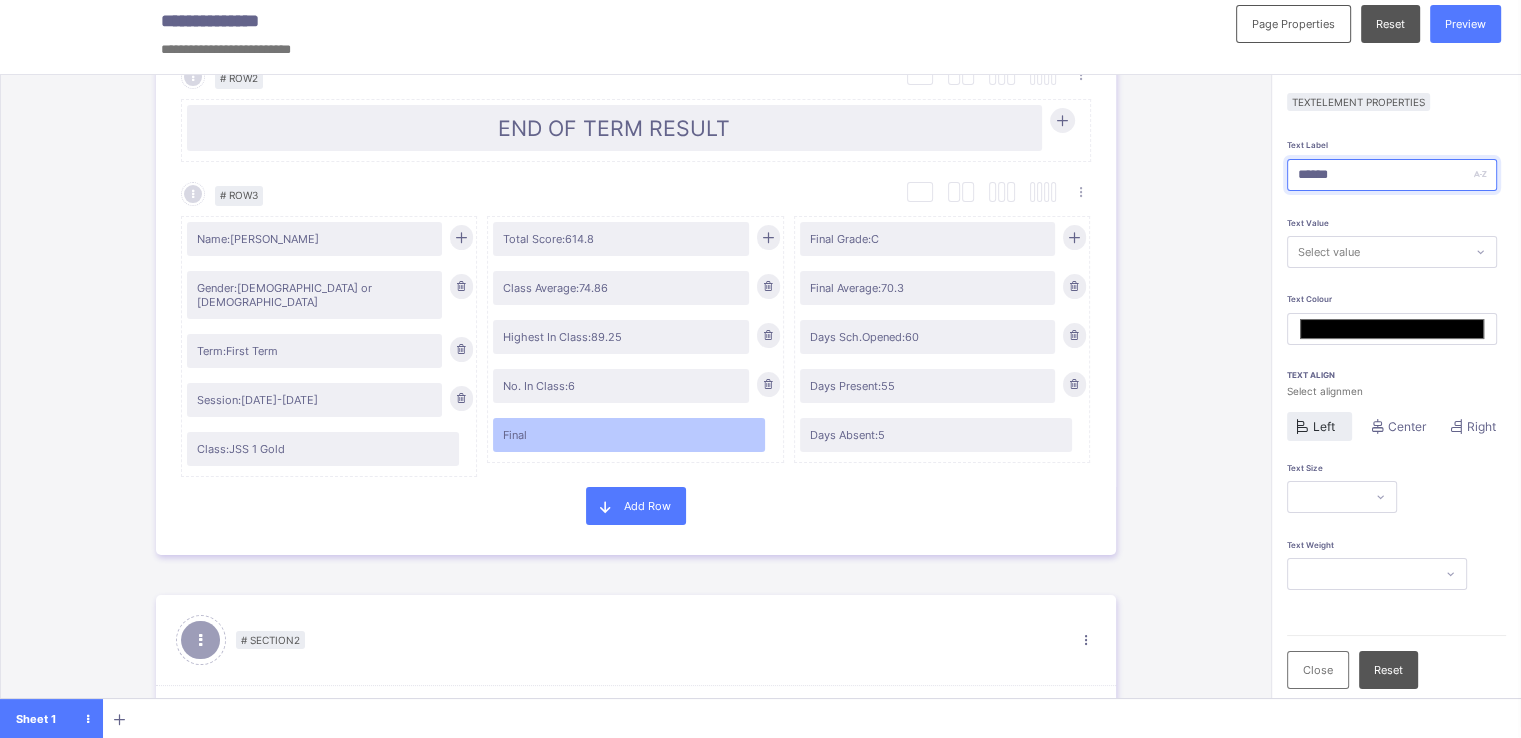 type on "*******" 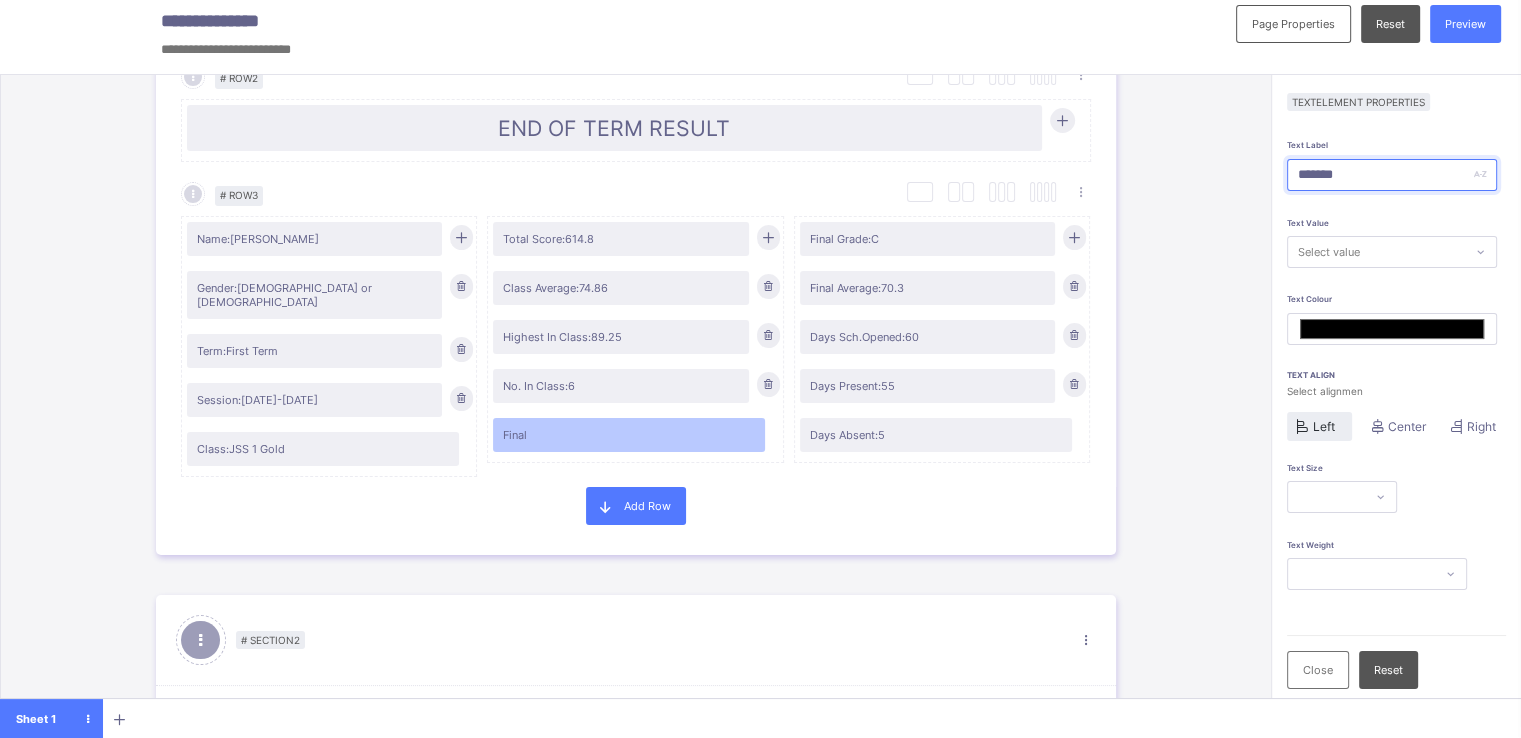 type on "*******" 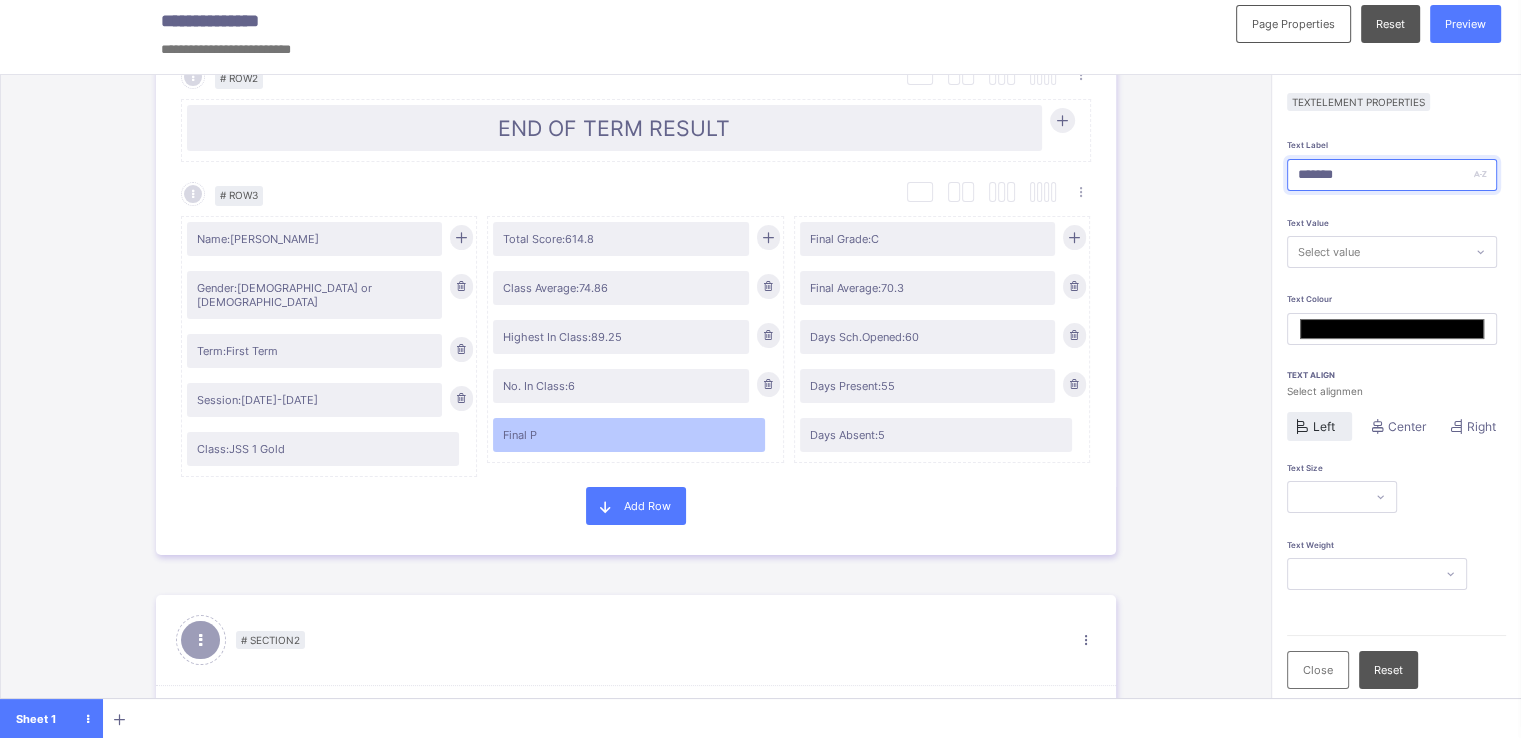 type on "********" 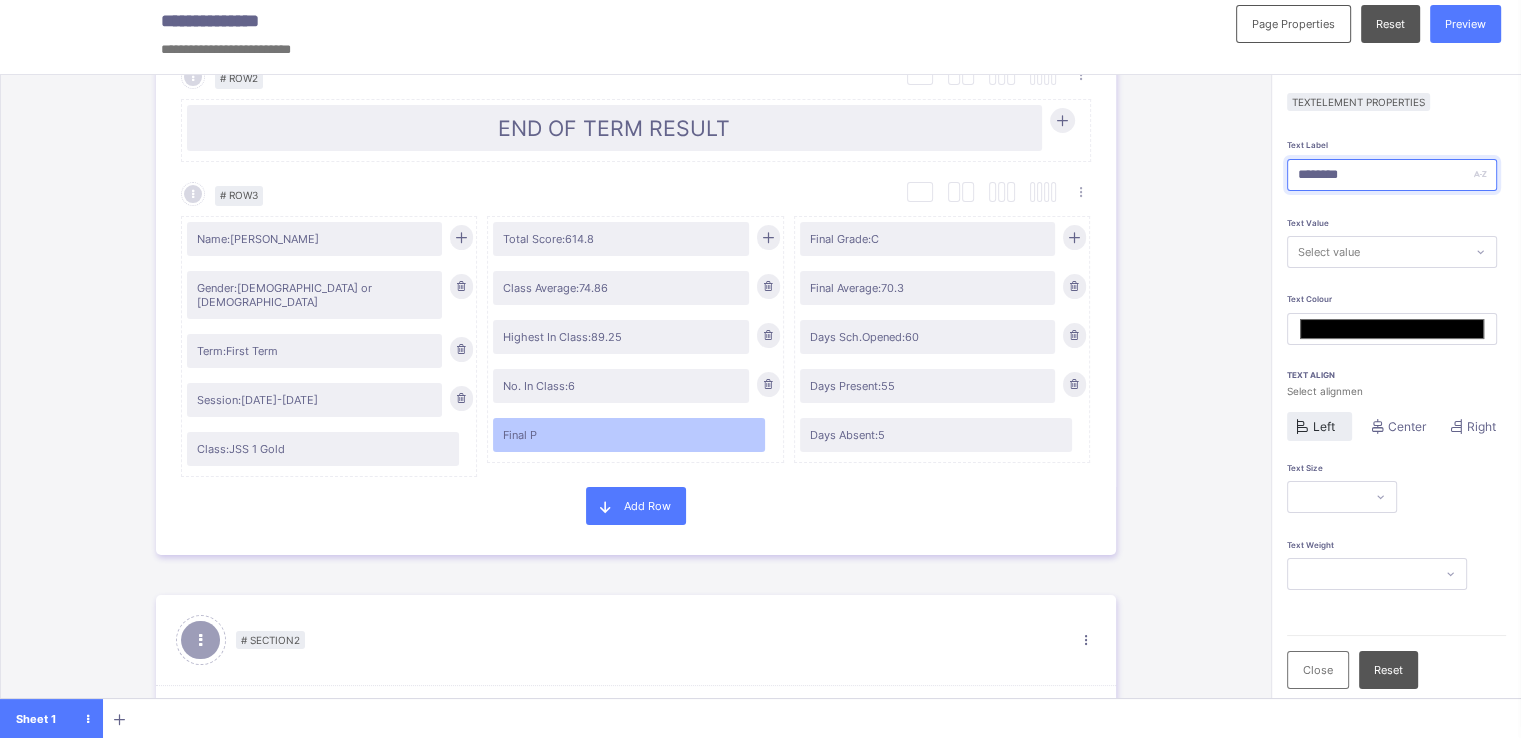 type on "*******" 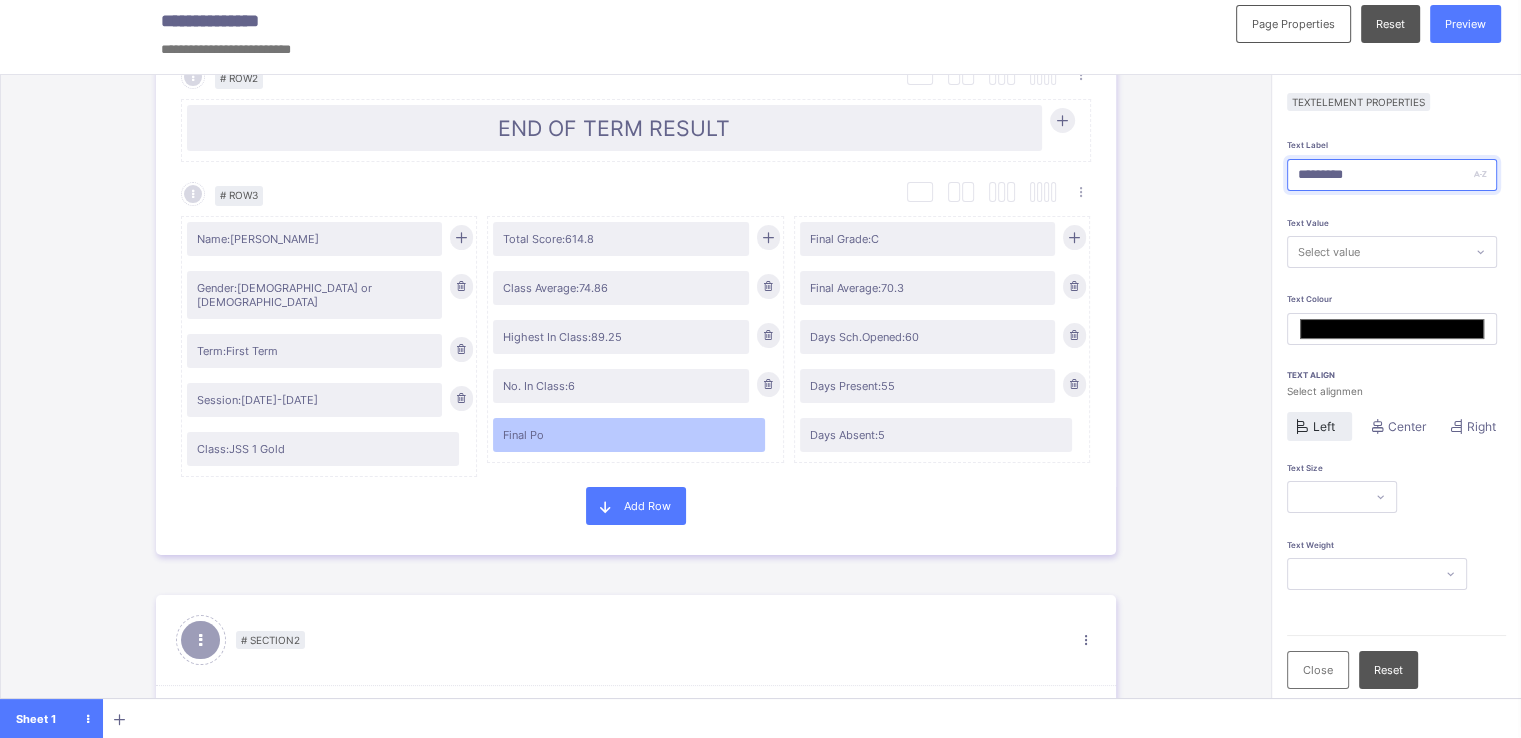 type on "**********" 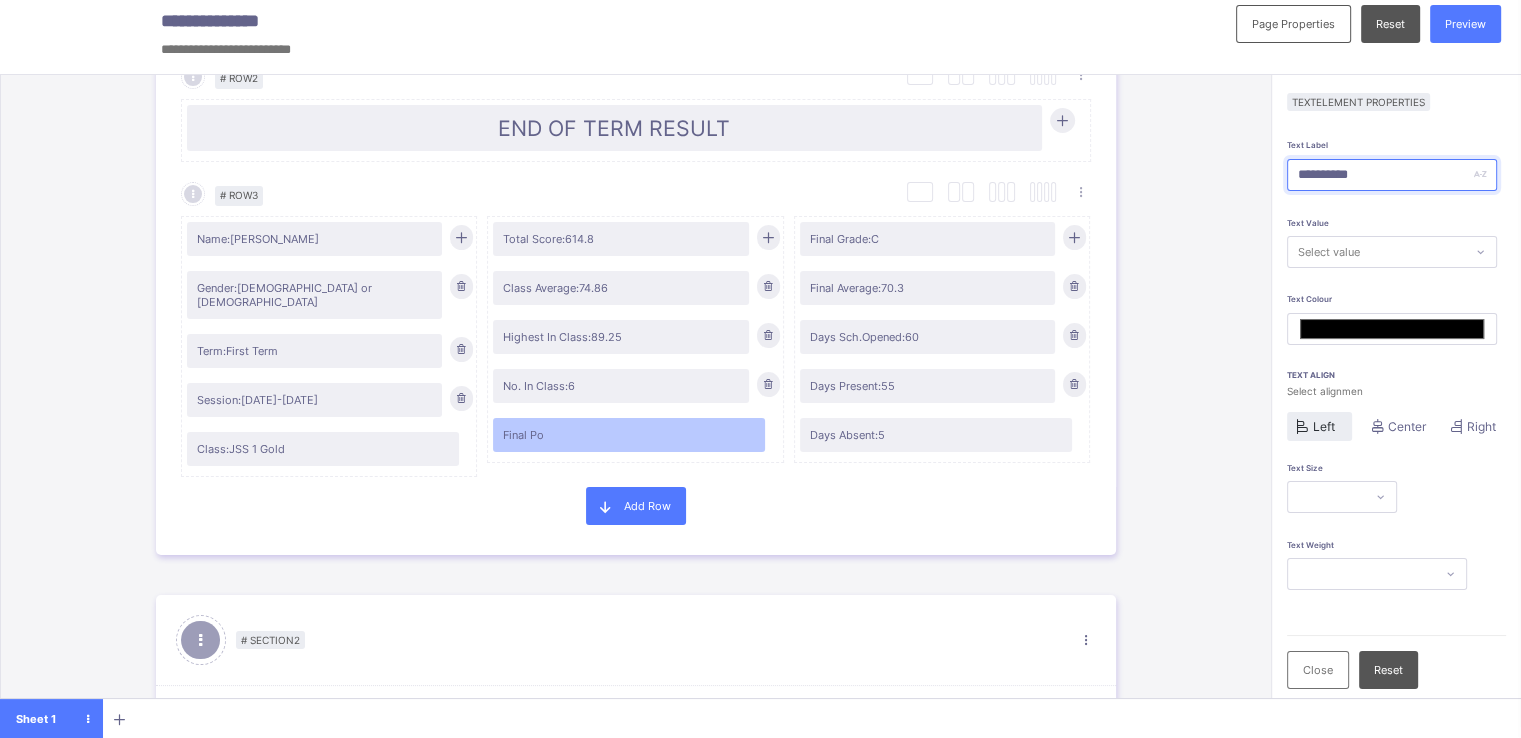 type on "*******" 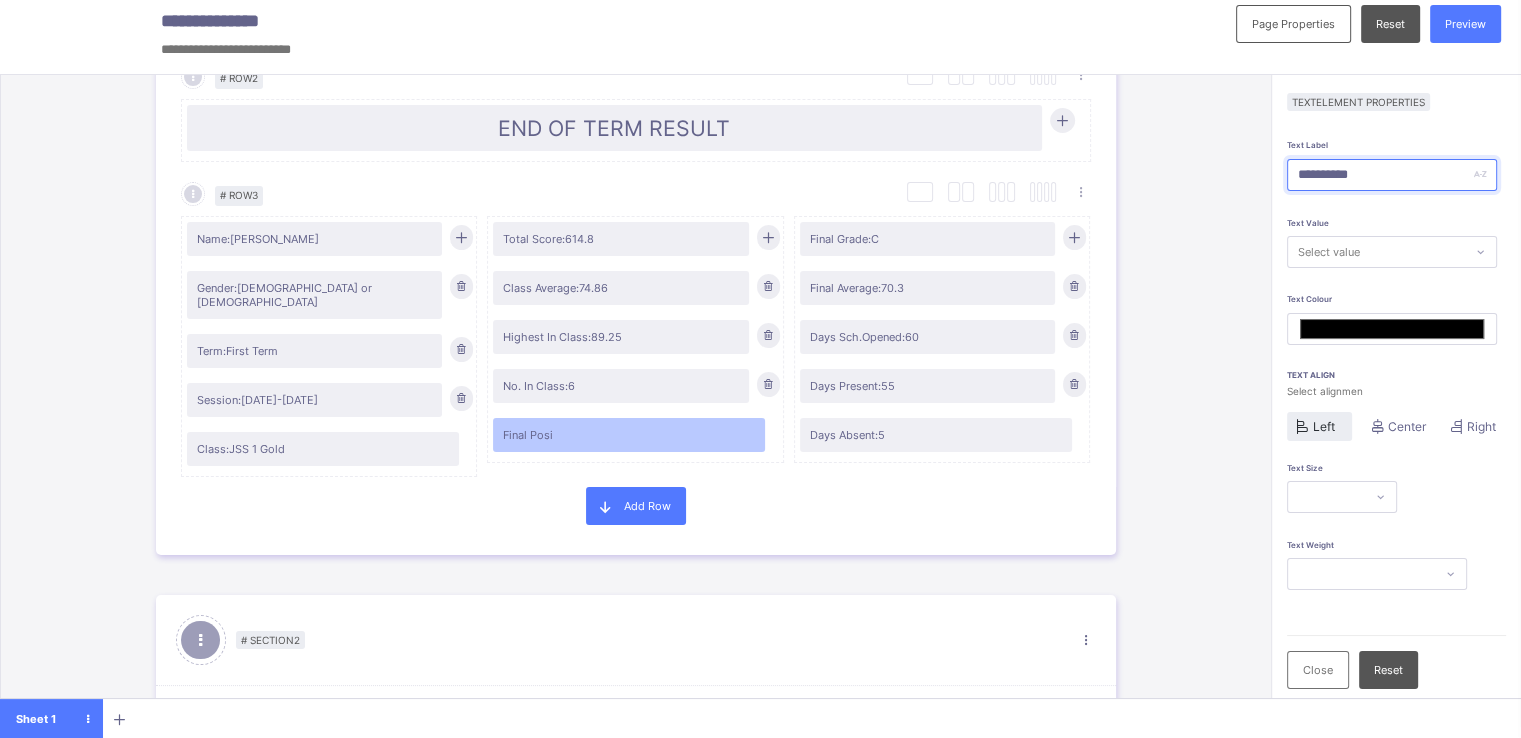 type on "**********" 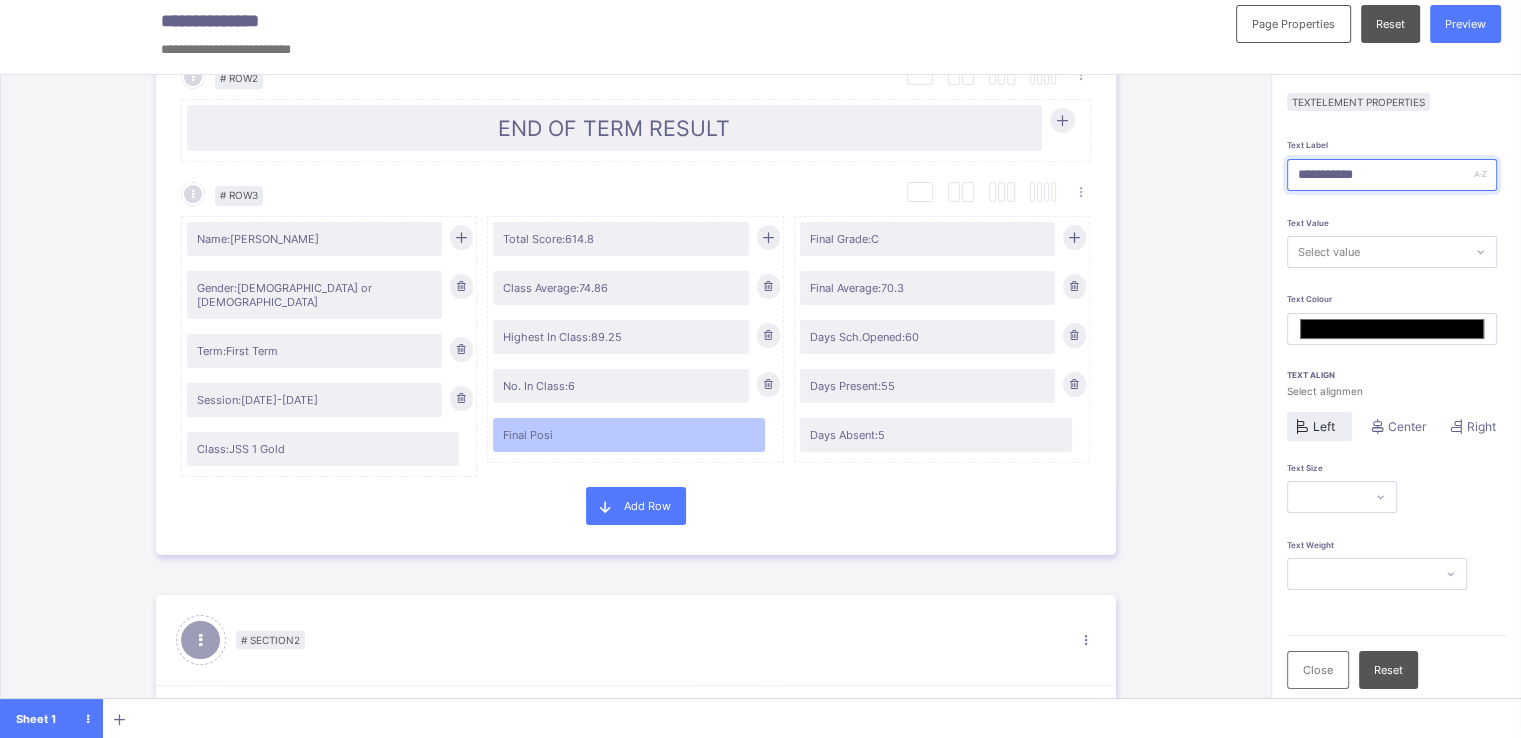 type on "*******" 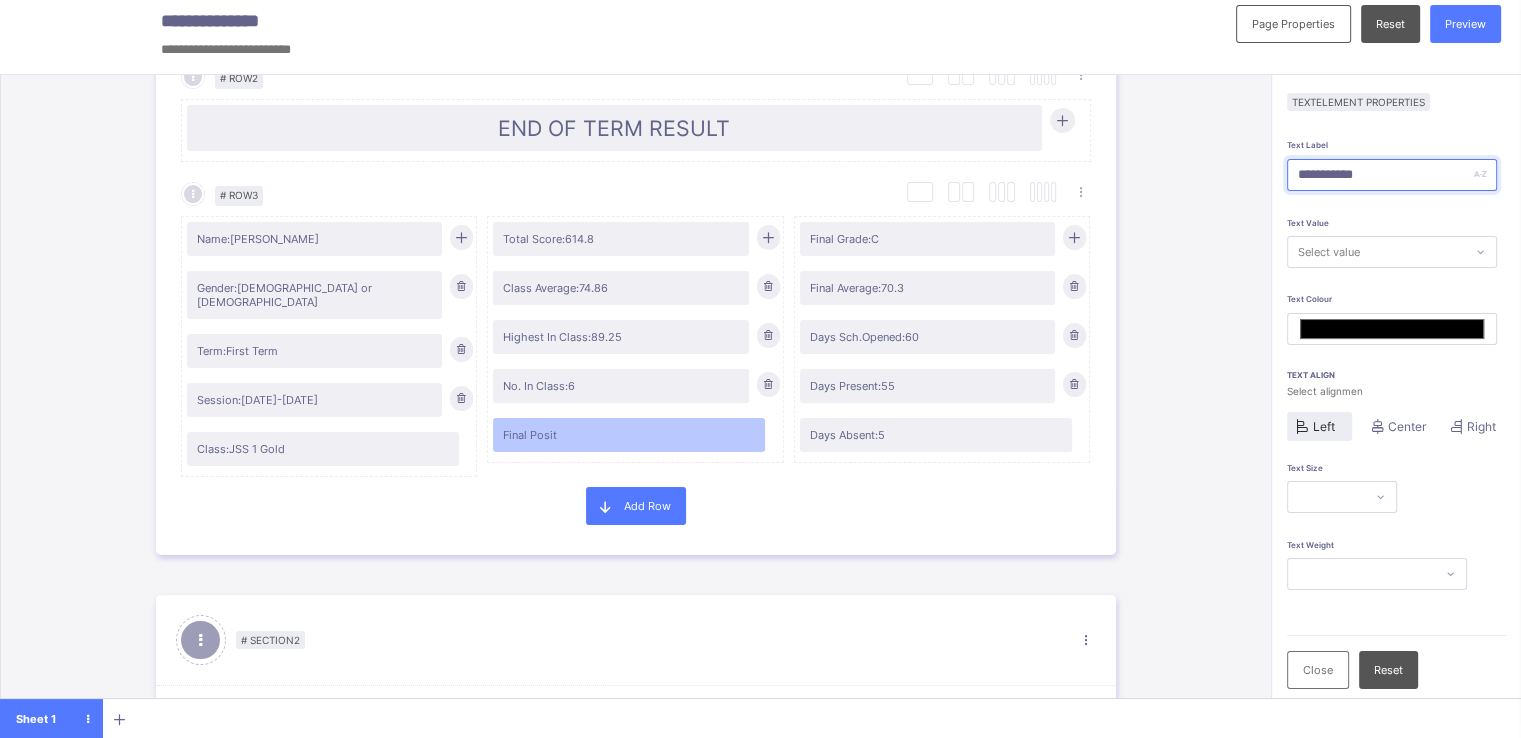 type on "**********" 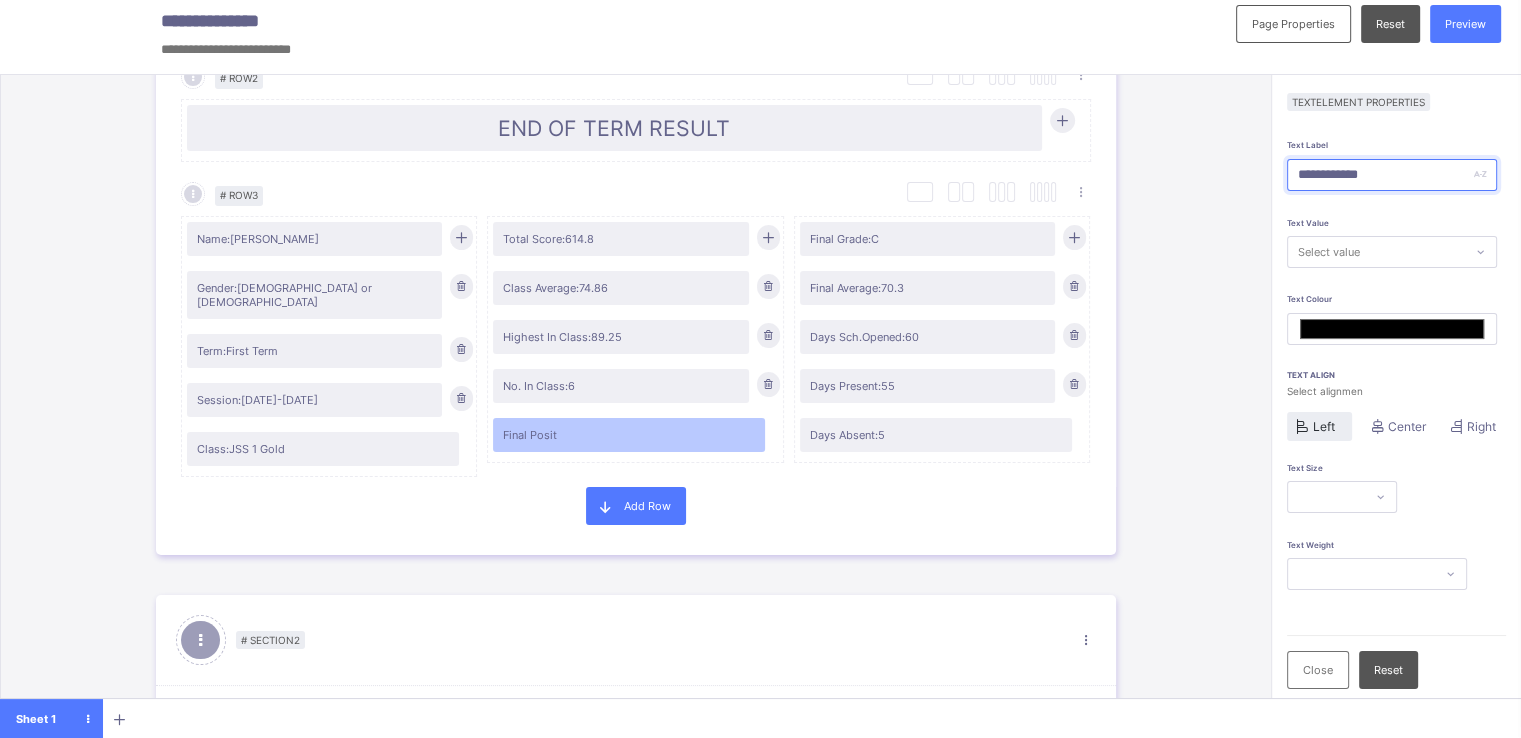 type on "*******" 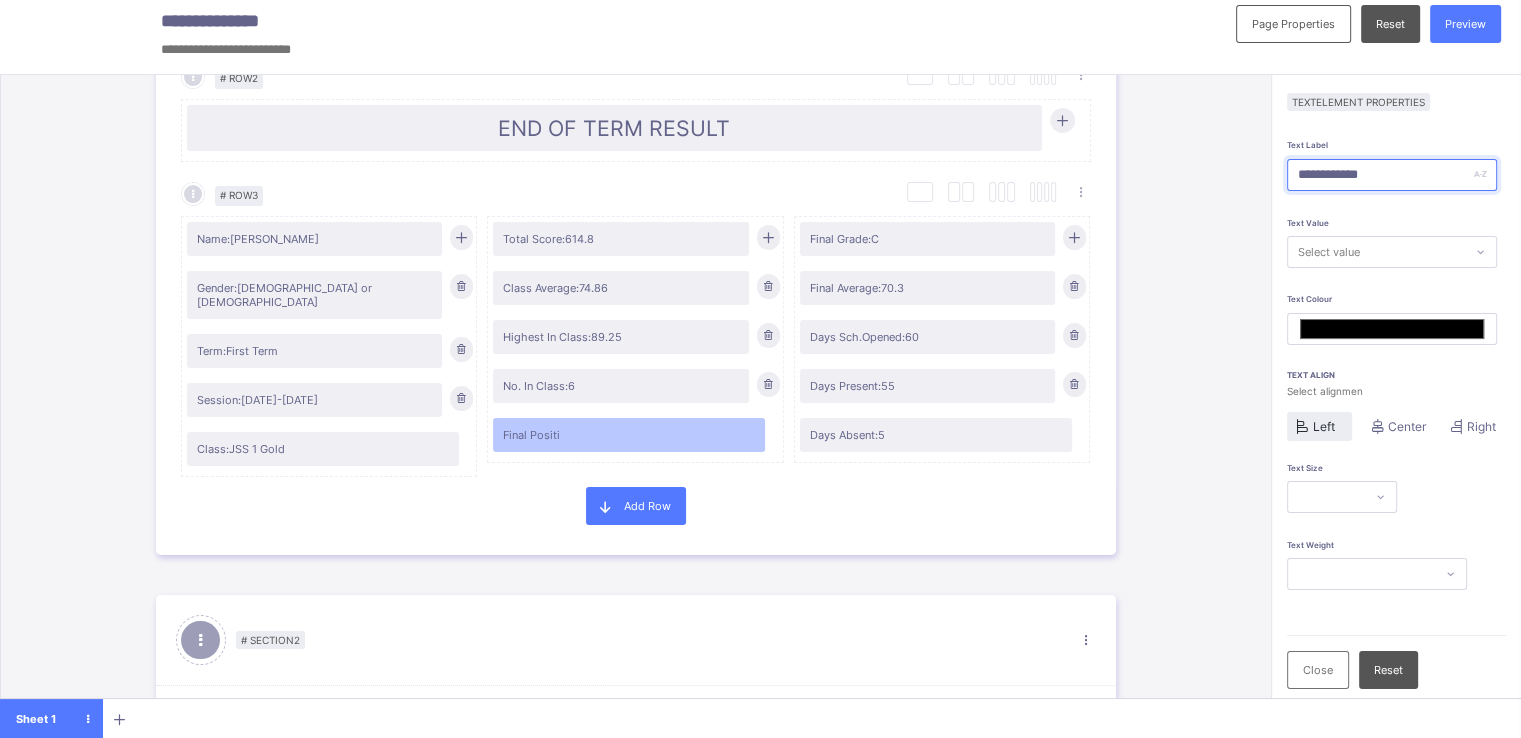 type on "**********" 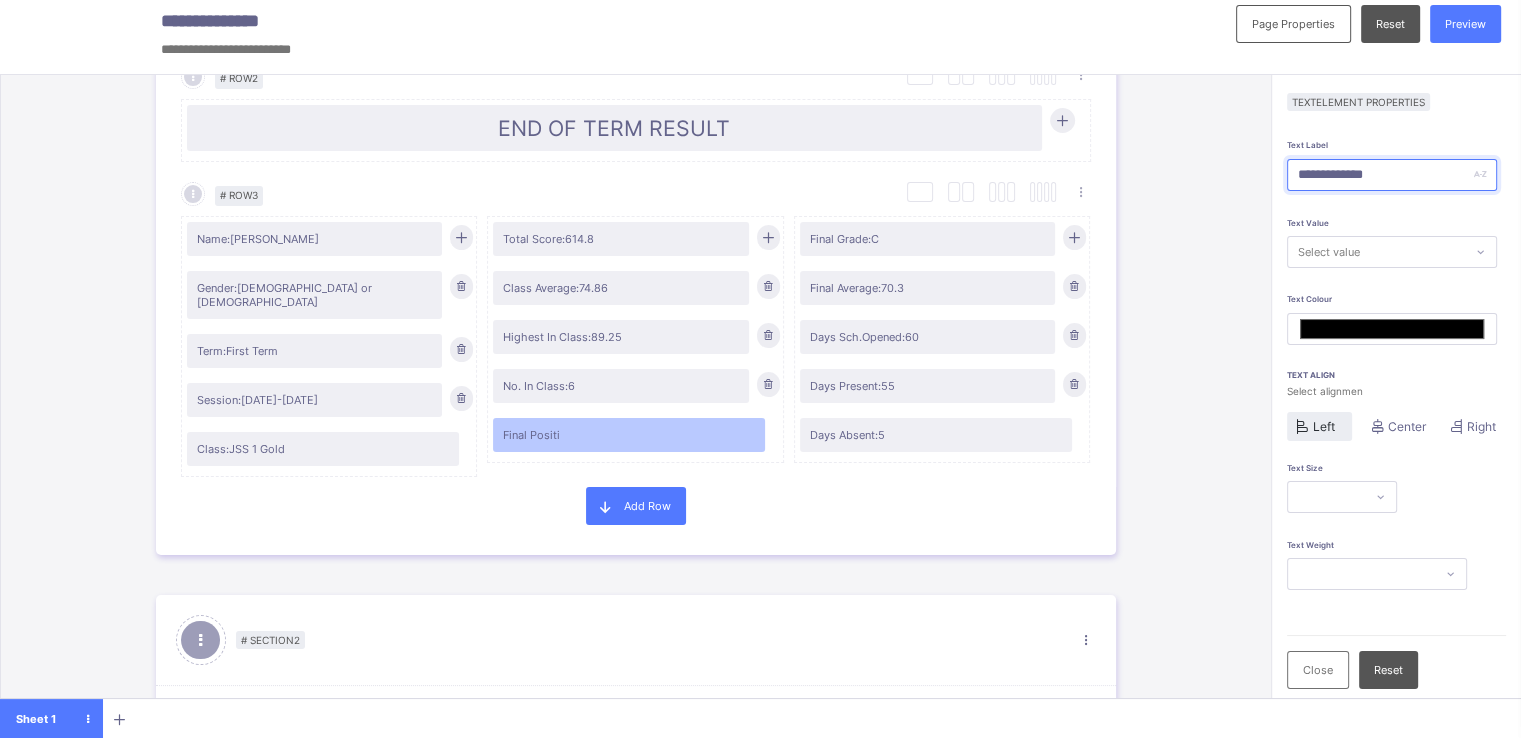 type on "*******" 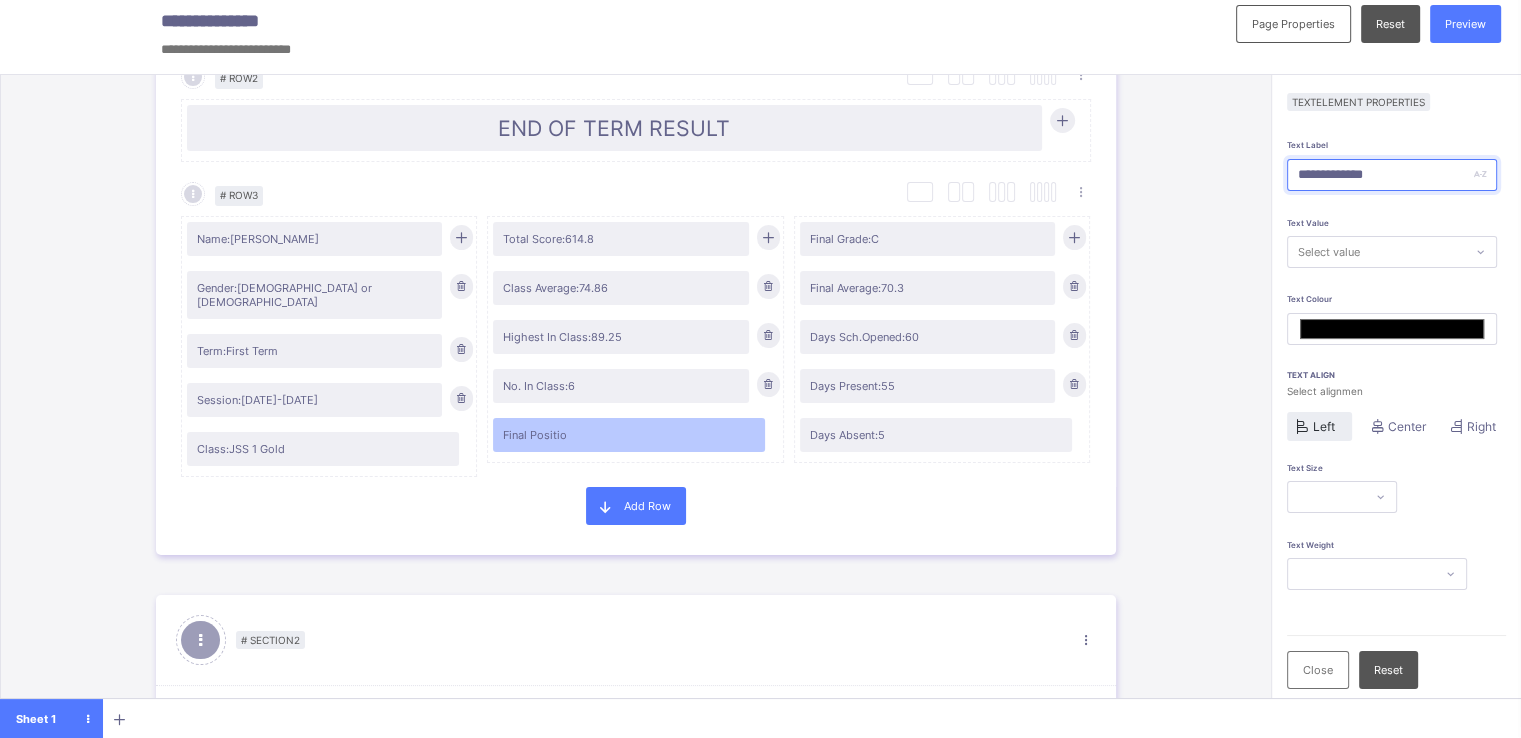 type on "**********" 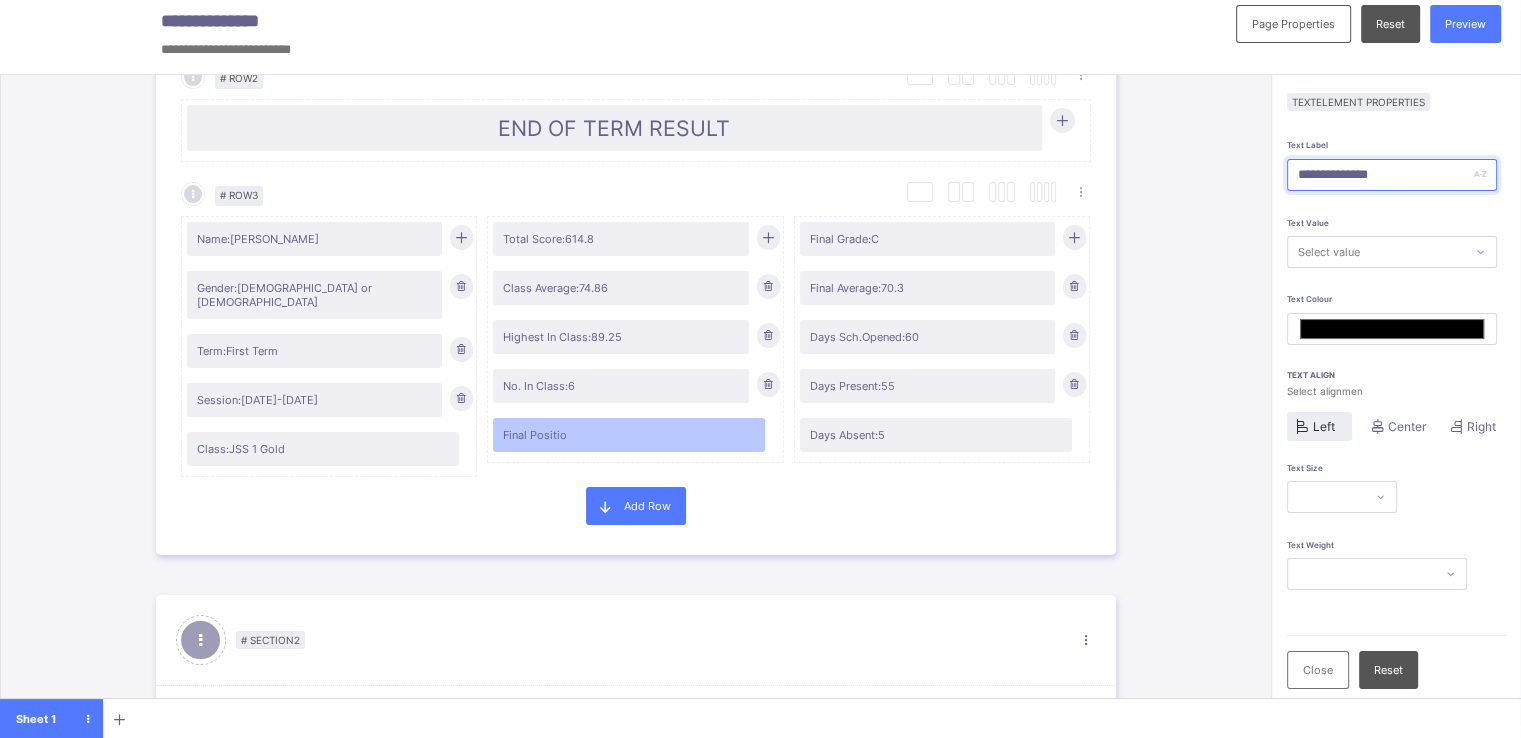 type on "*******" 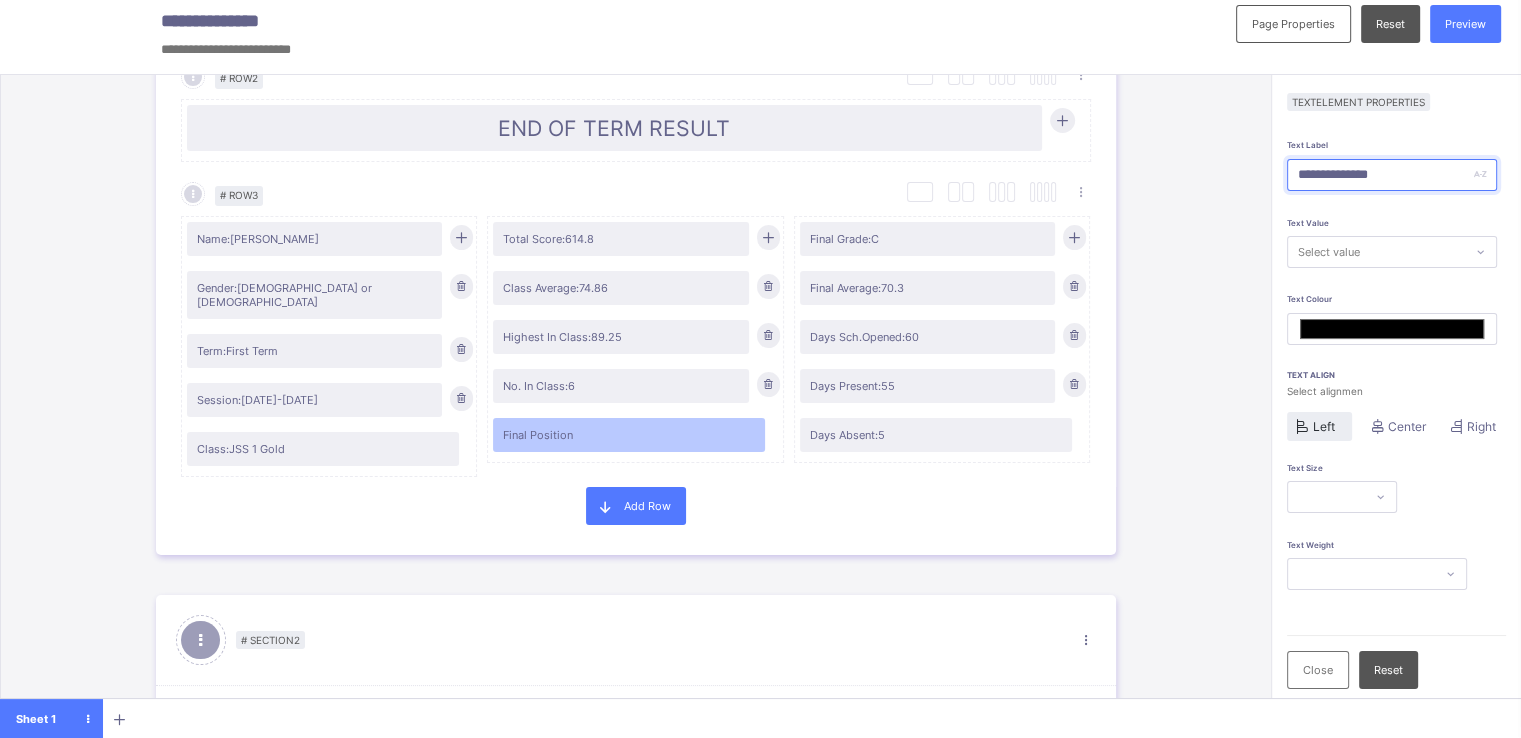 type on "**********" 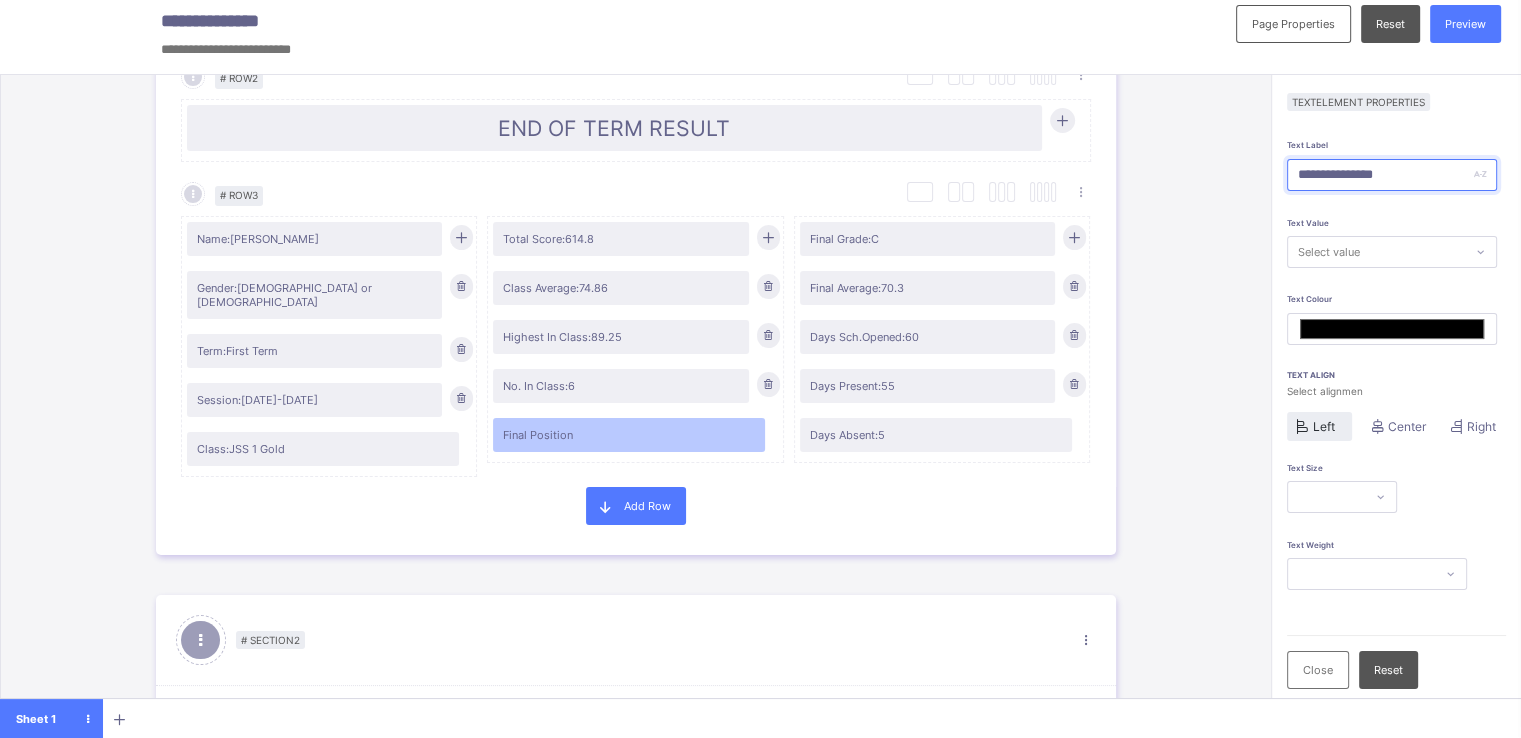 type on "*******" 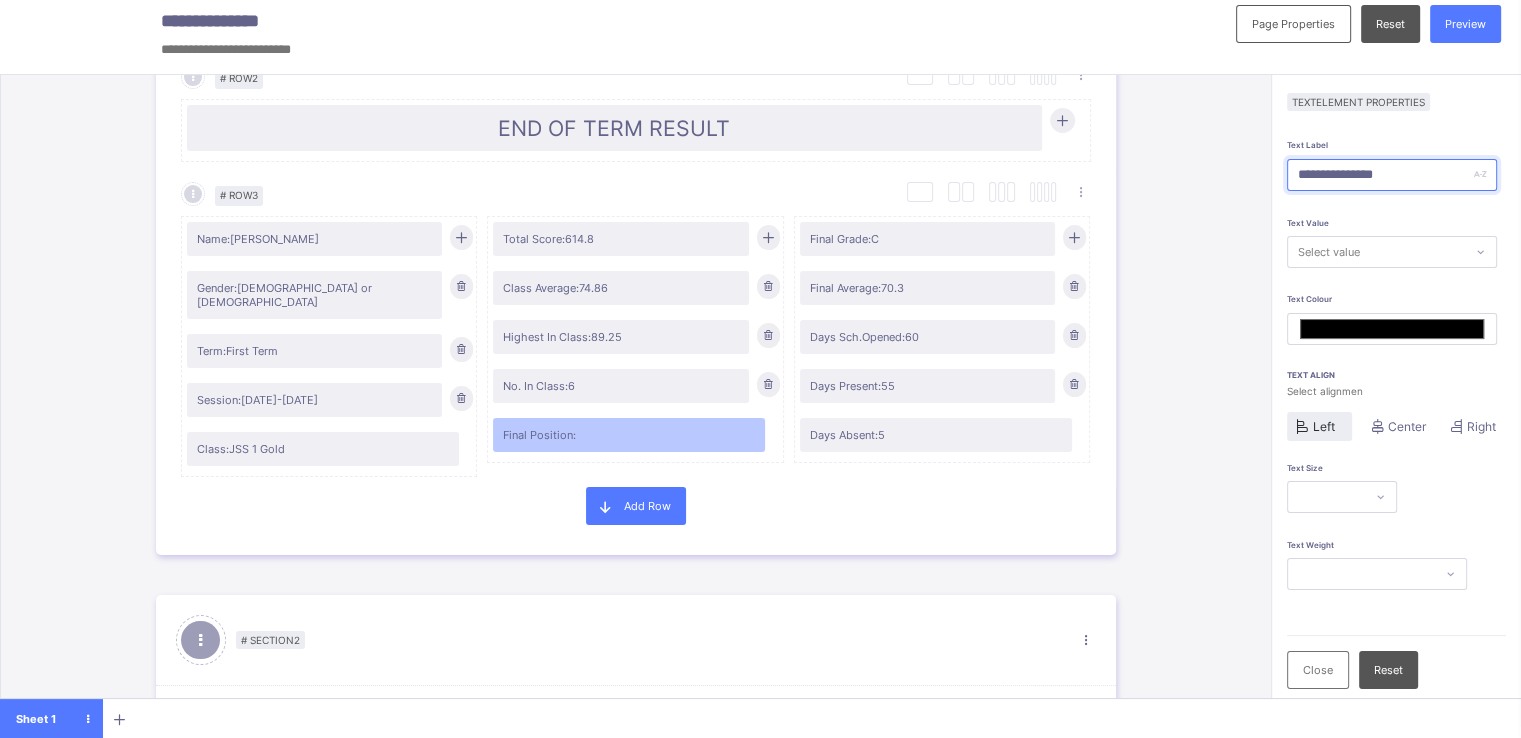 type on "**********" 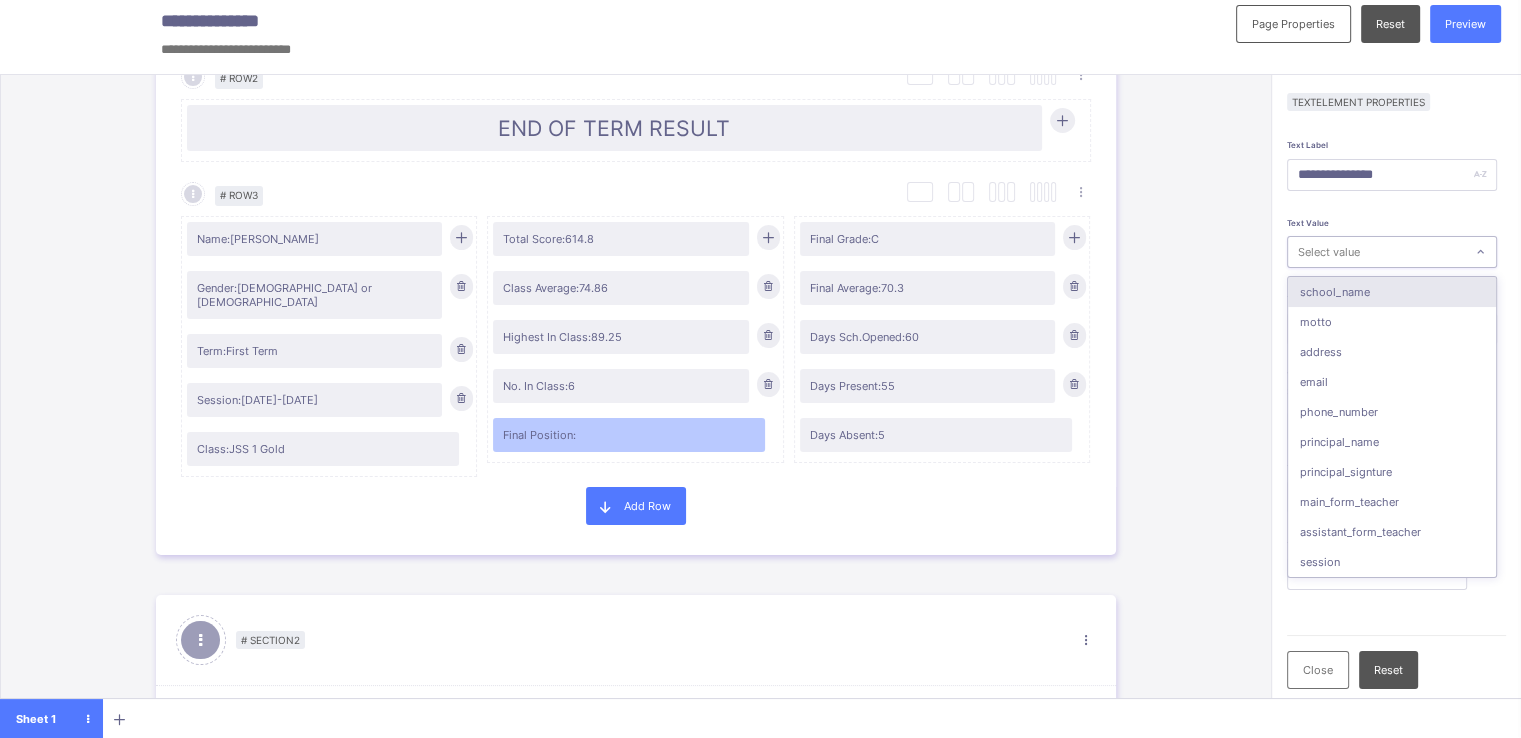 click on "Select value" at bounding box center (1376, 252) 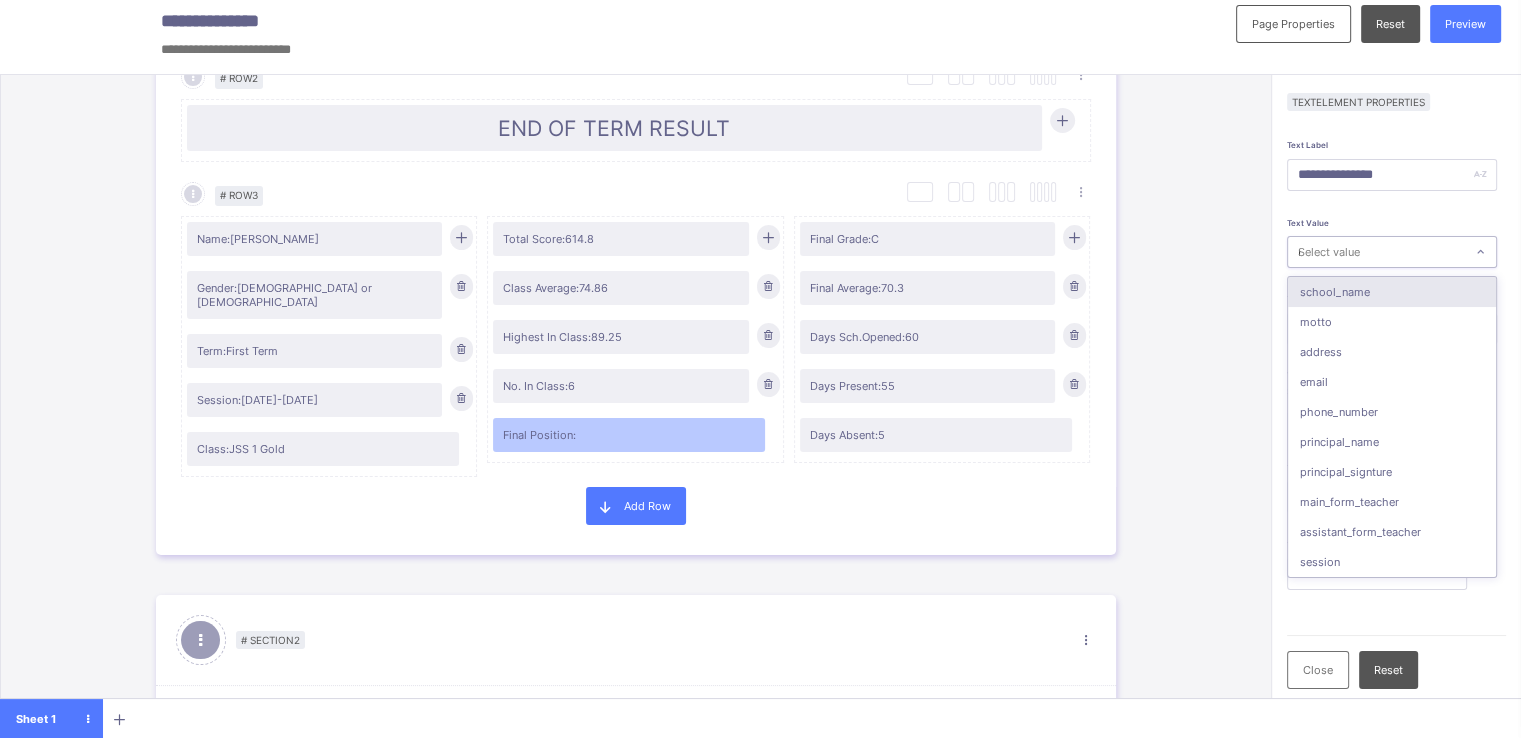type on "**" 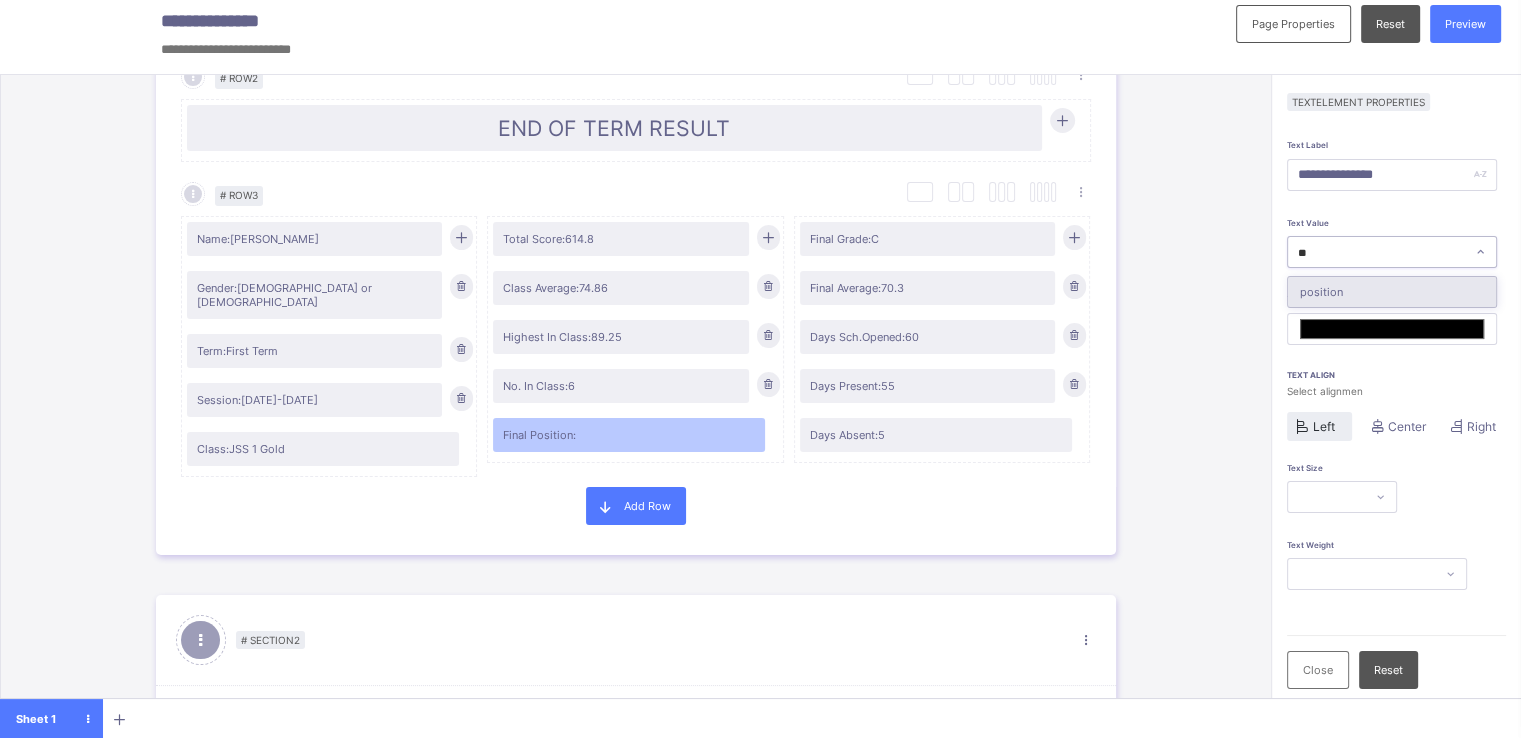 type on "***" 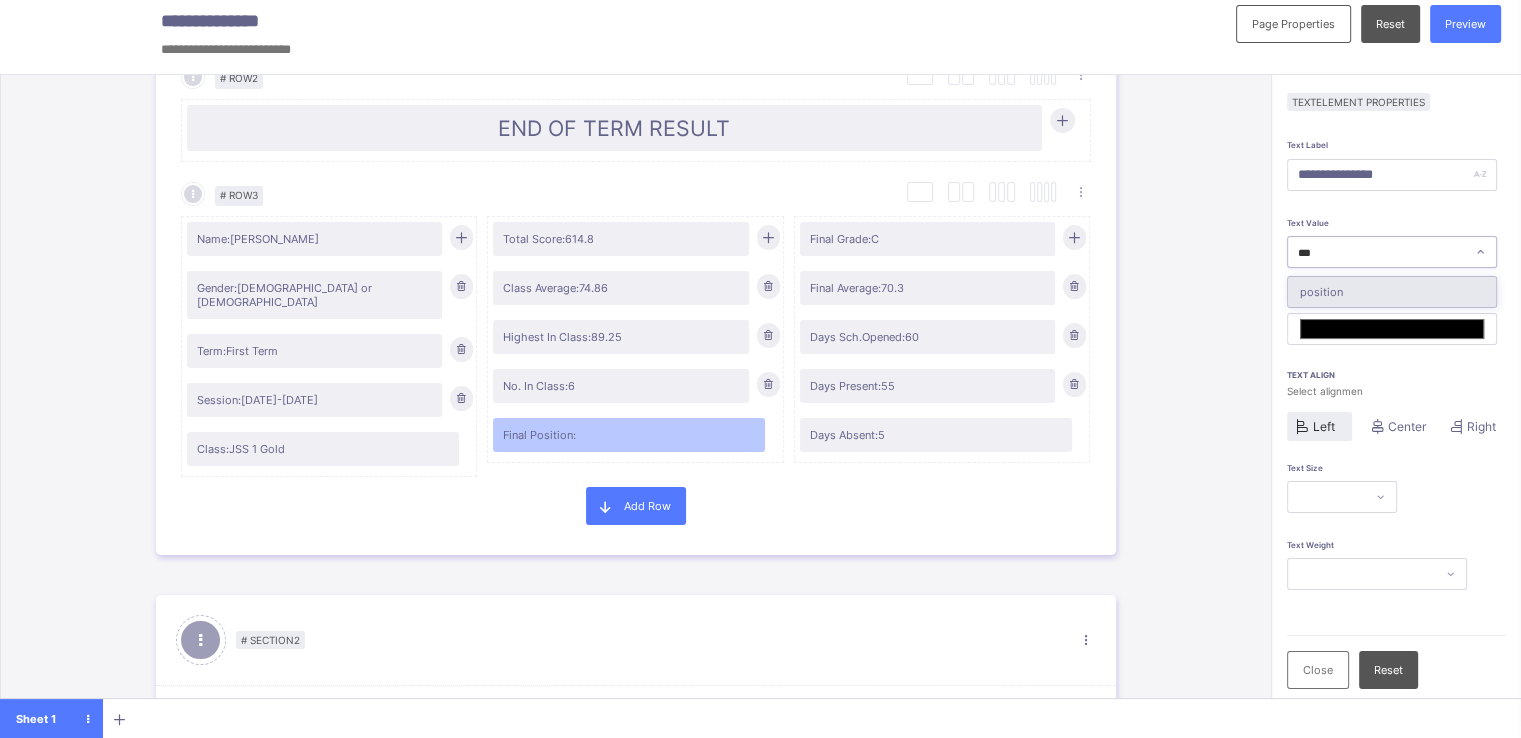 type on "*******" 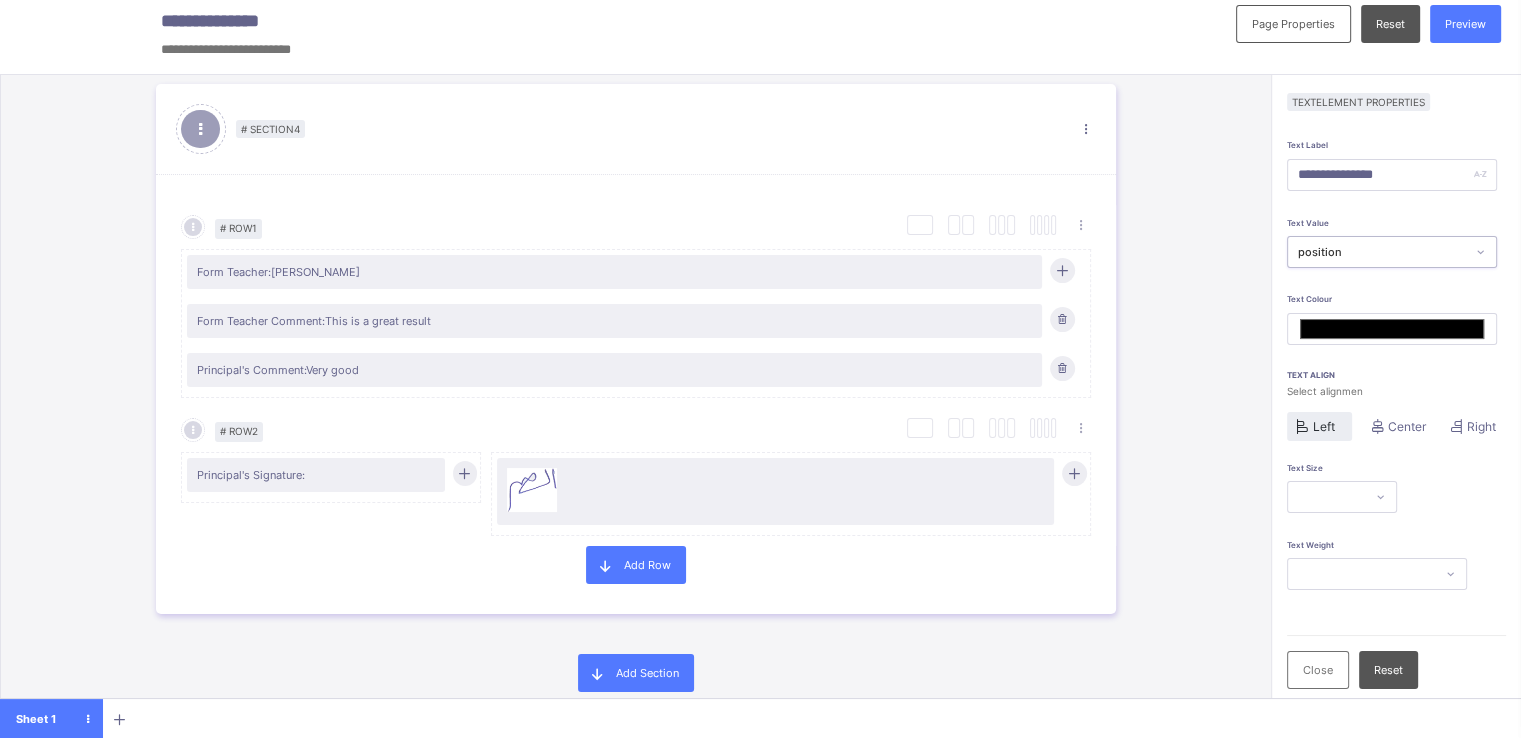 scroll, scrollTop: 2386, scrollLeft: 0, axis: vertical 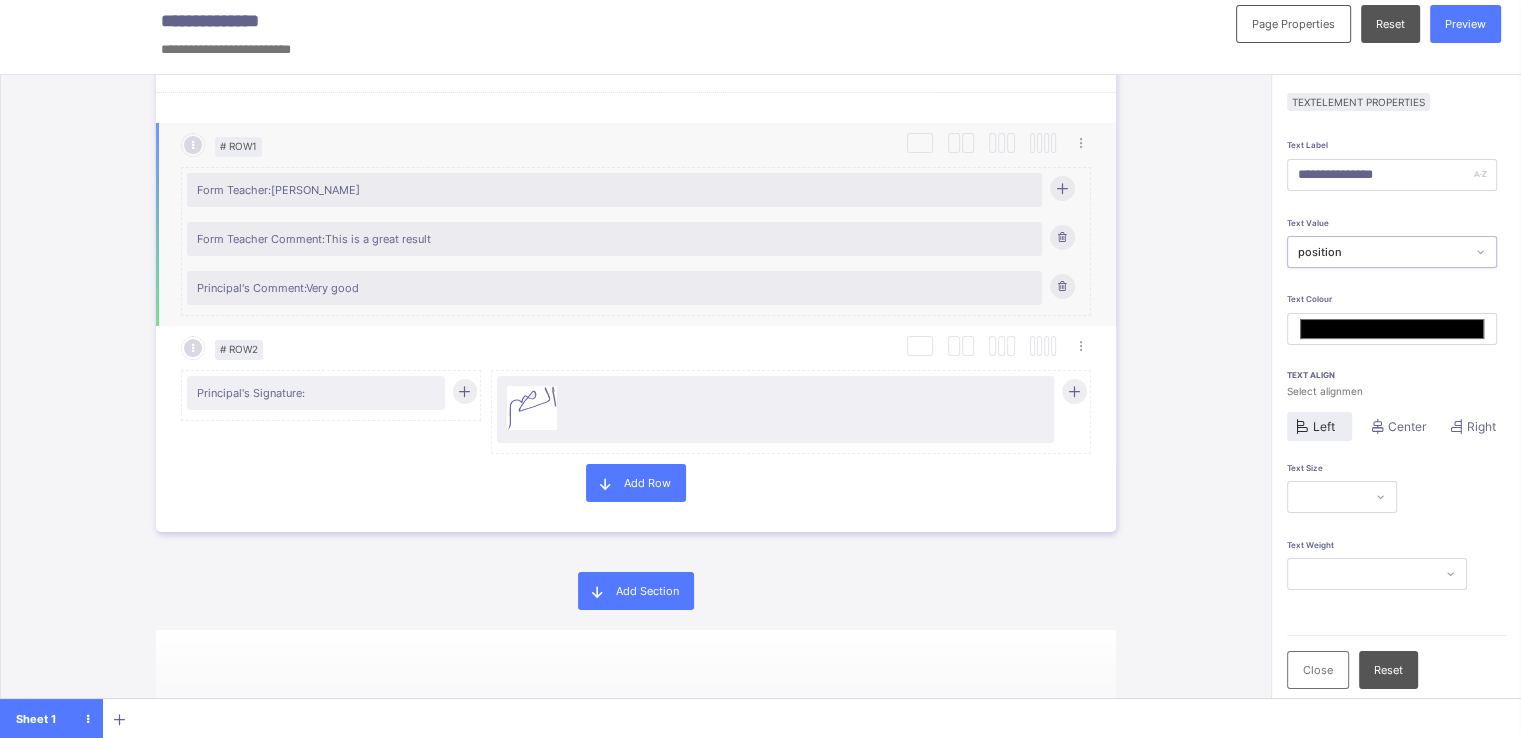 click at bounding box center [1062, 188] 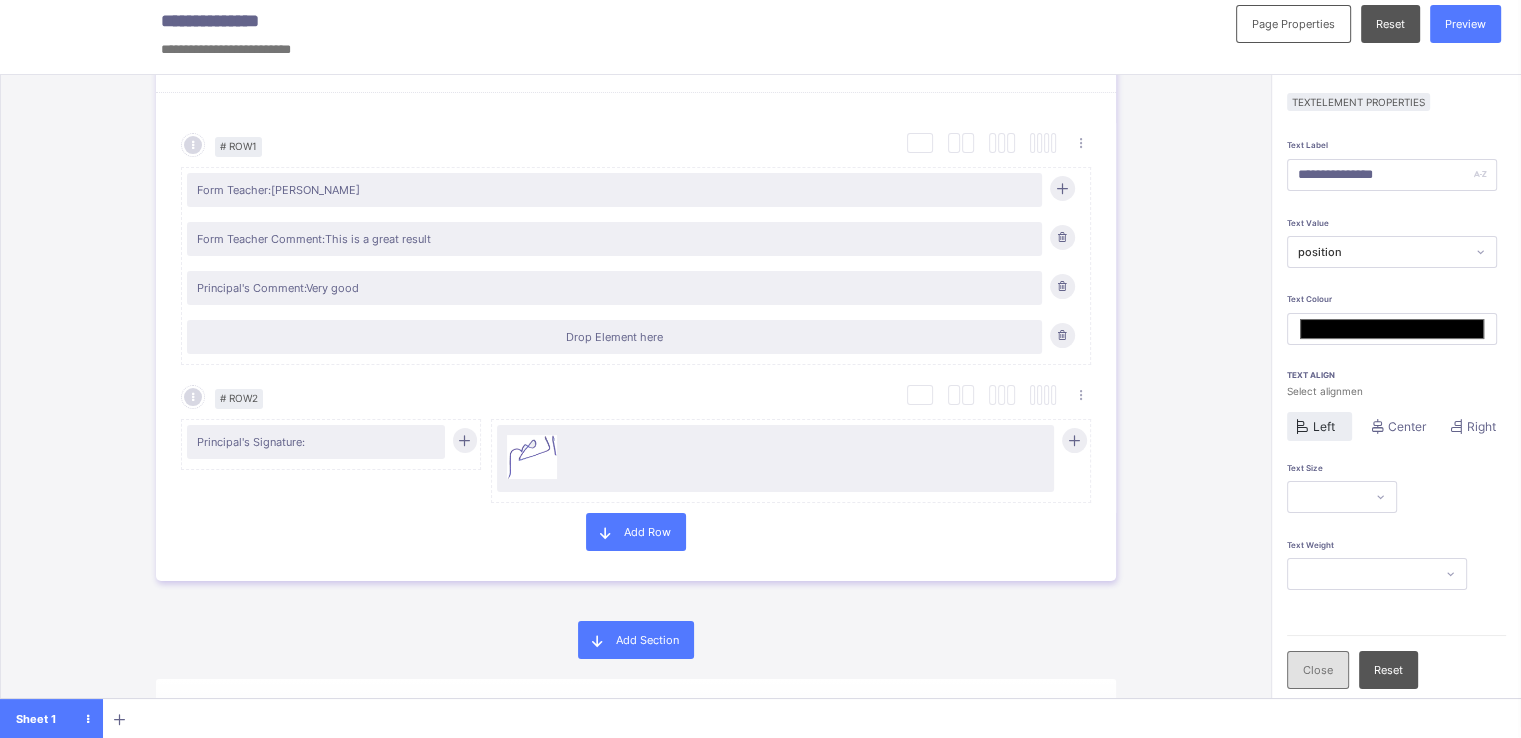 click on "Close" at bounding box center (1318, 670) 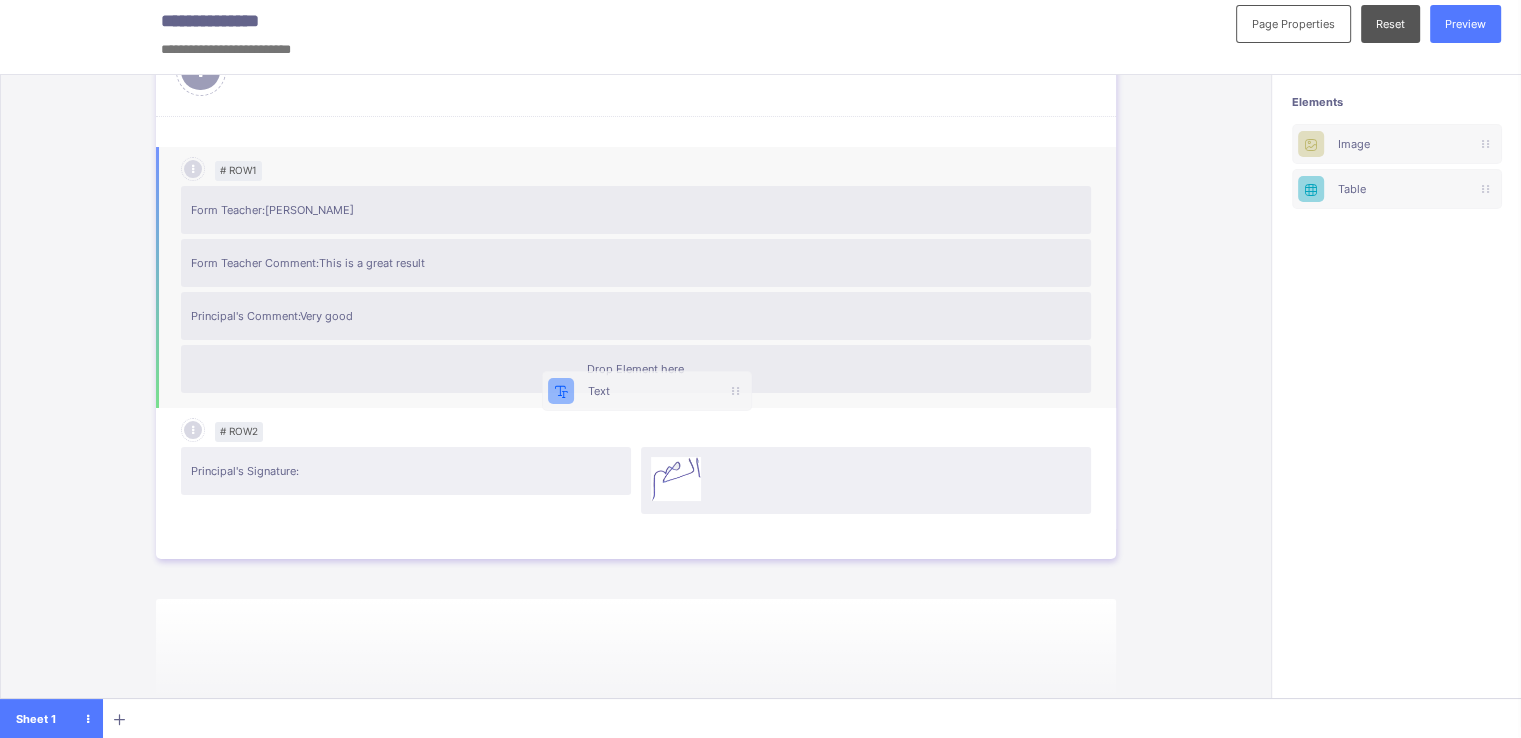 scroll, scrollTop: 8, scrollLeft: 2, axis: both 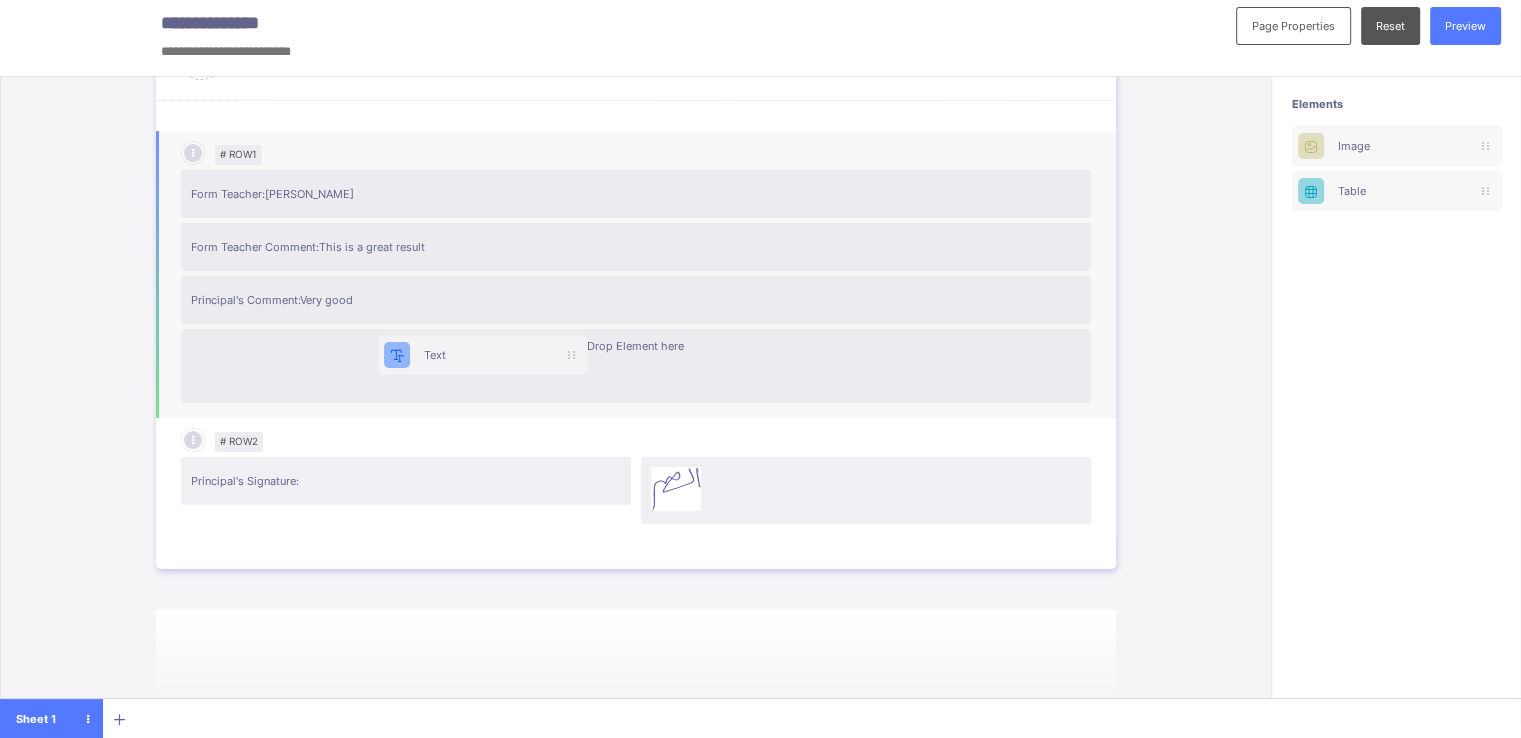 drag, startPoint x: 1366, startPoint y: 137, endPoint x: 432, endPoint y: 345, distance: 956.8804 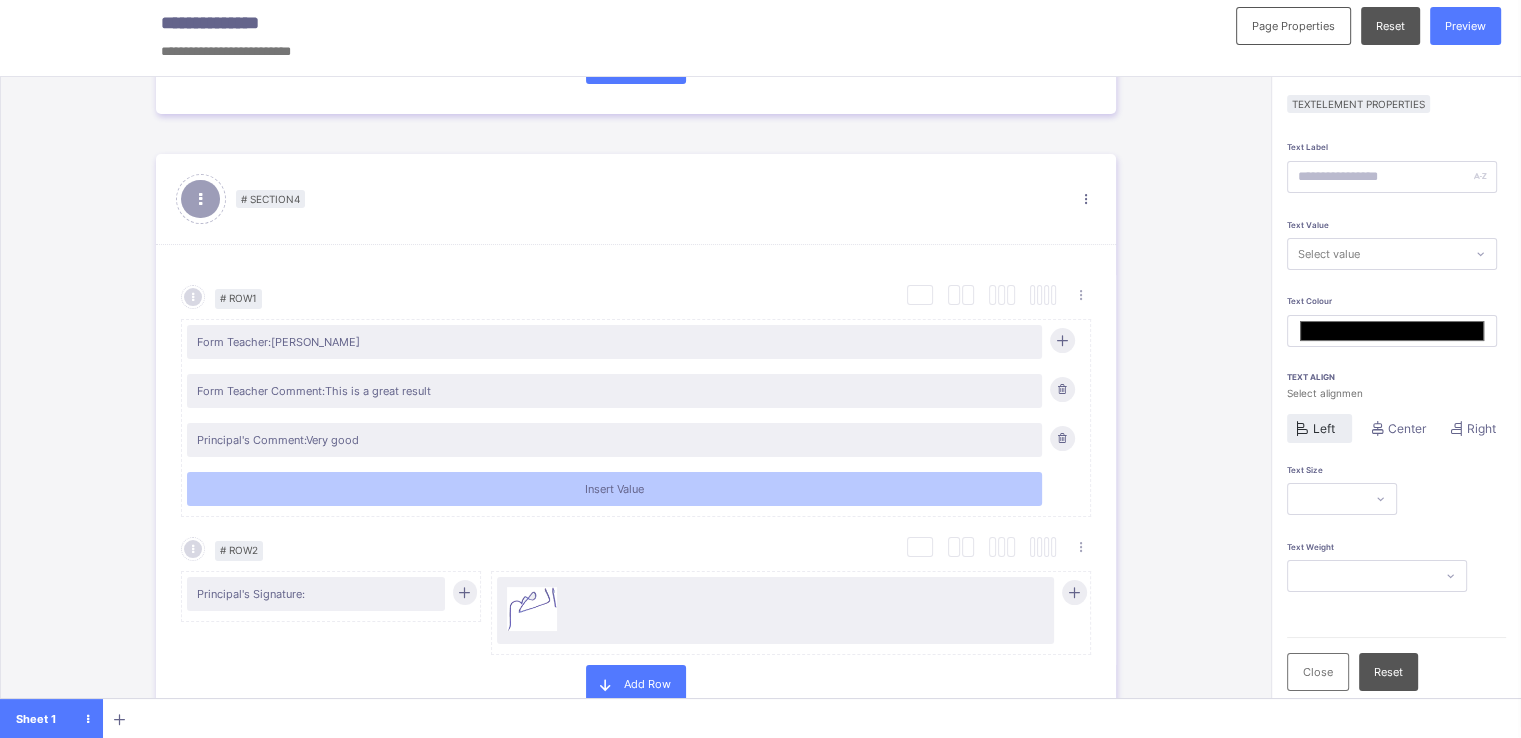 scroll, scrollTop: 2386, scrollLeft: 0, axis: vertical 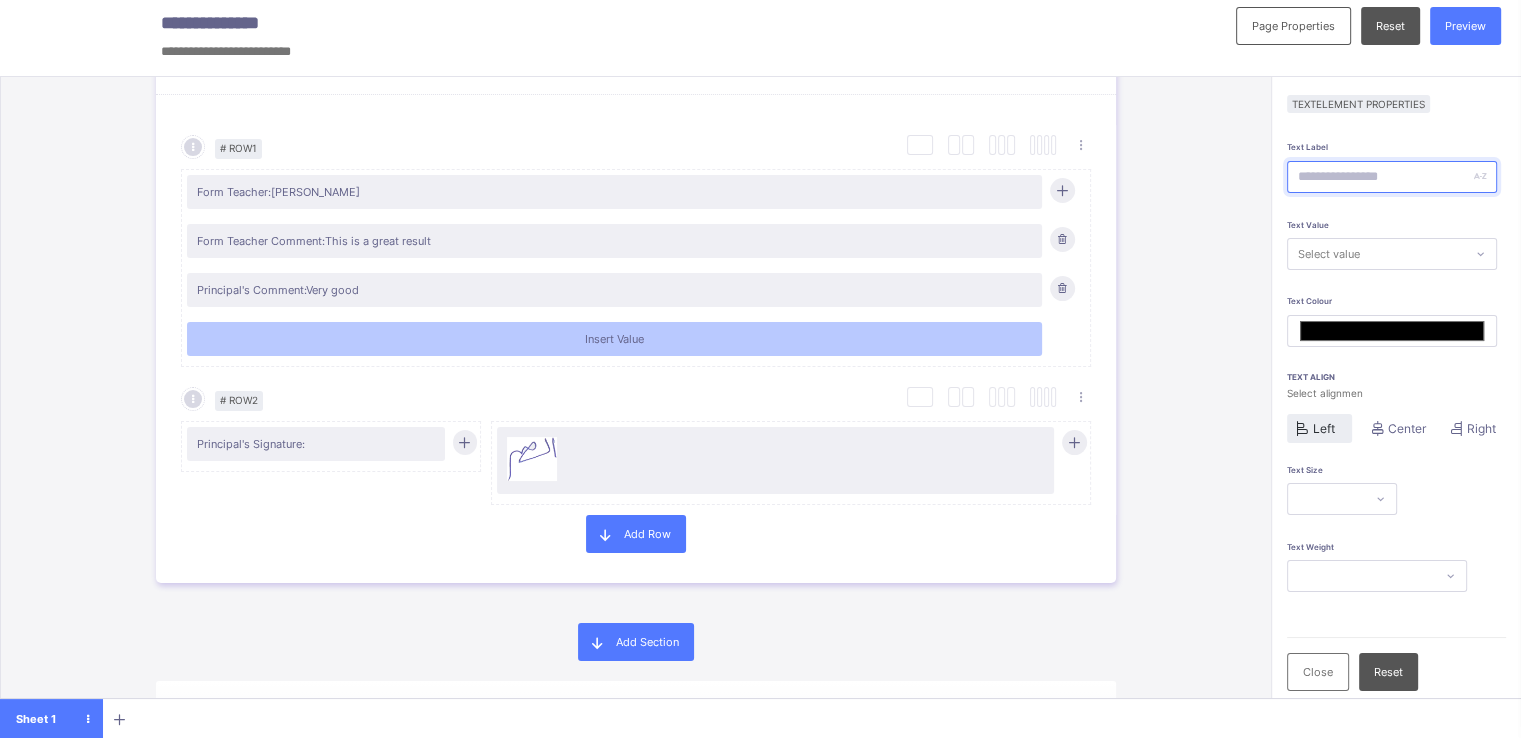 click at bounding box center (1392, 177) 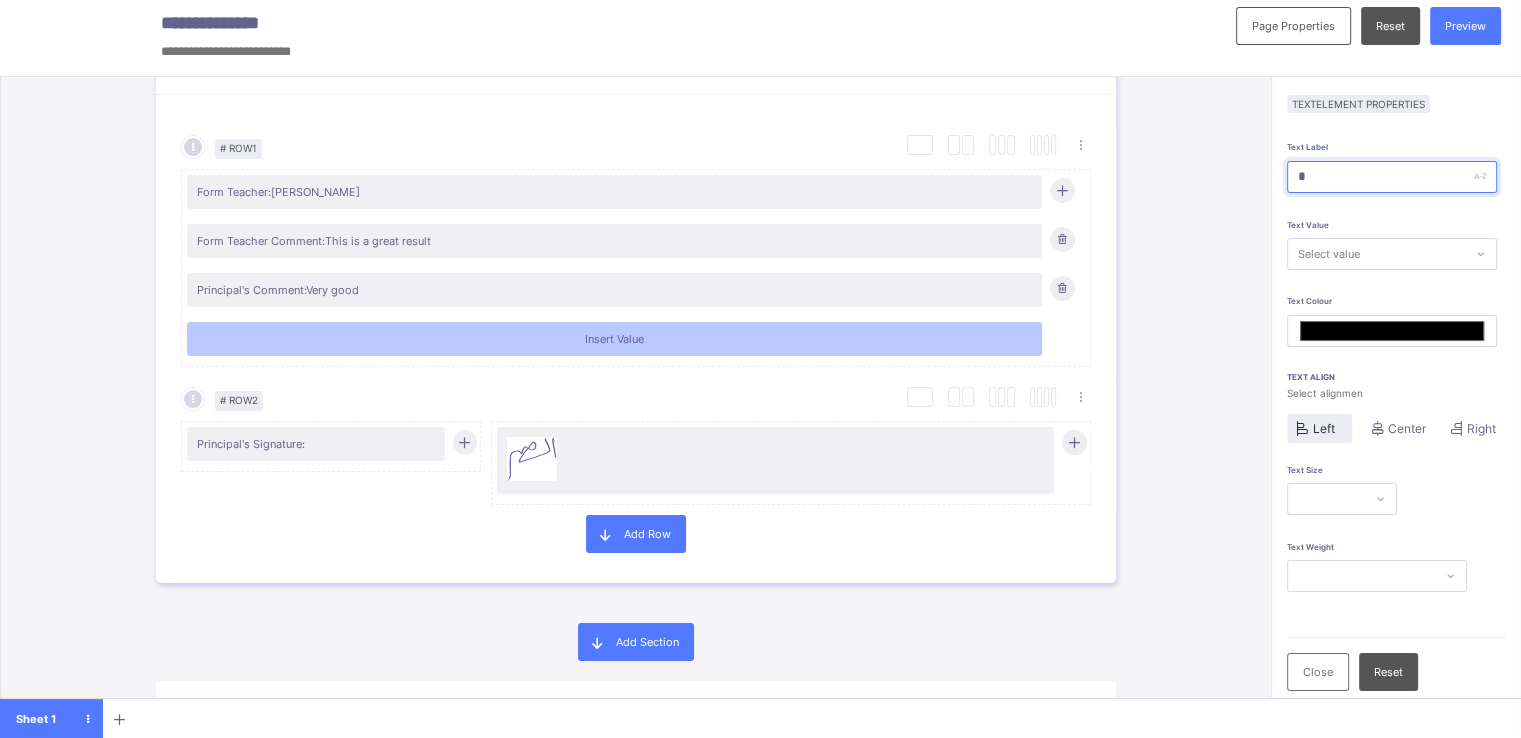 type on "*******" 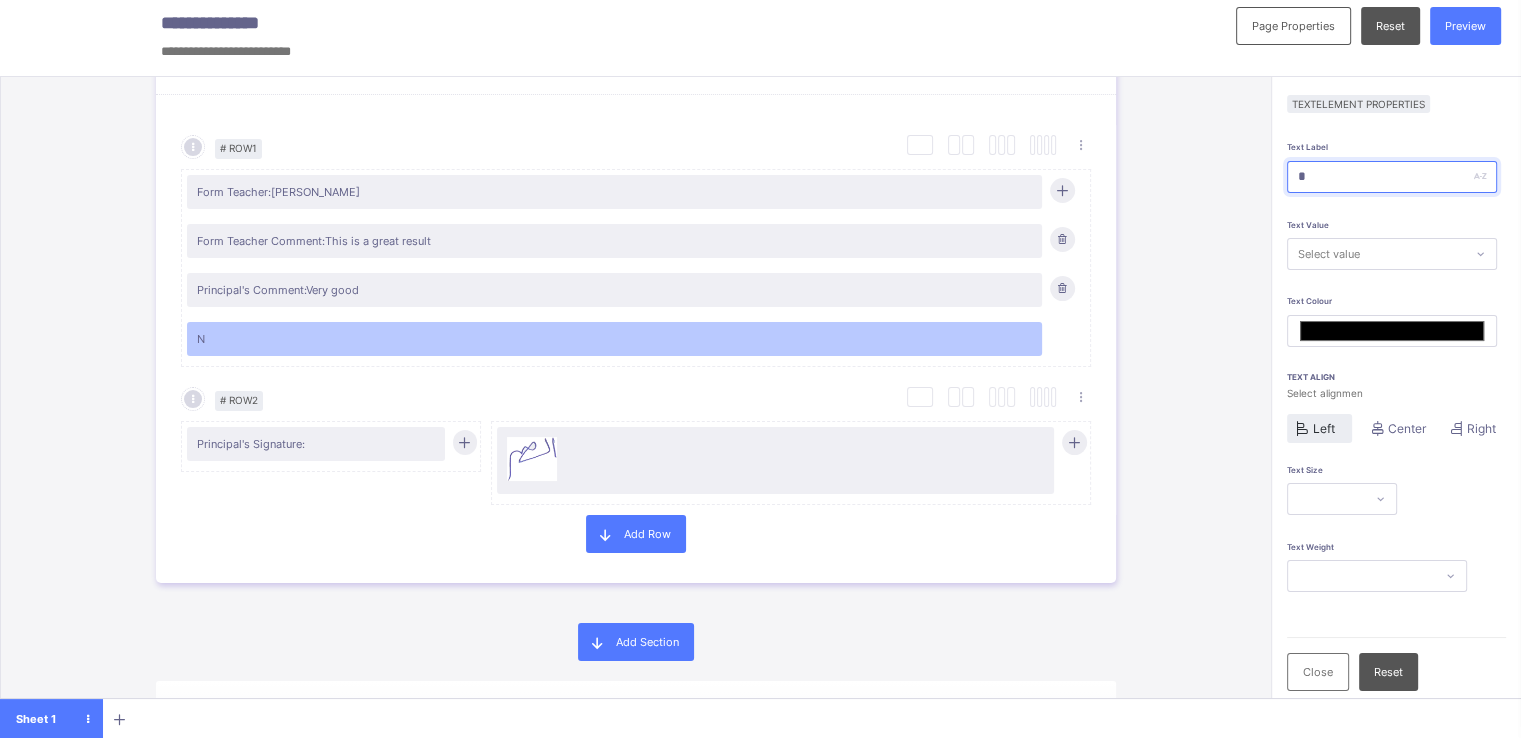 type on "**" 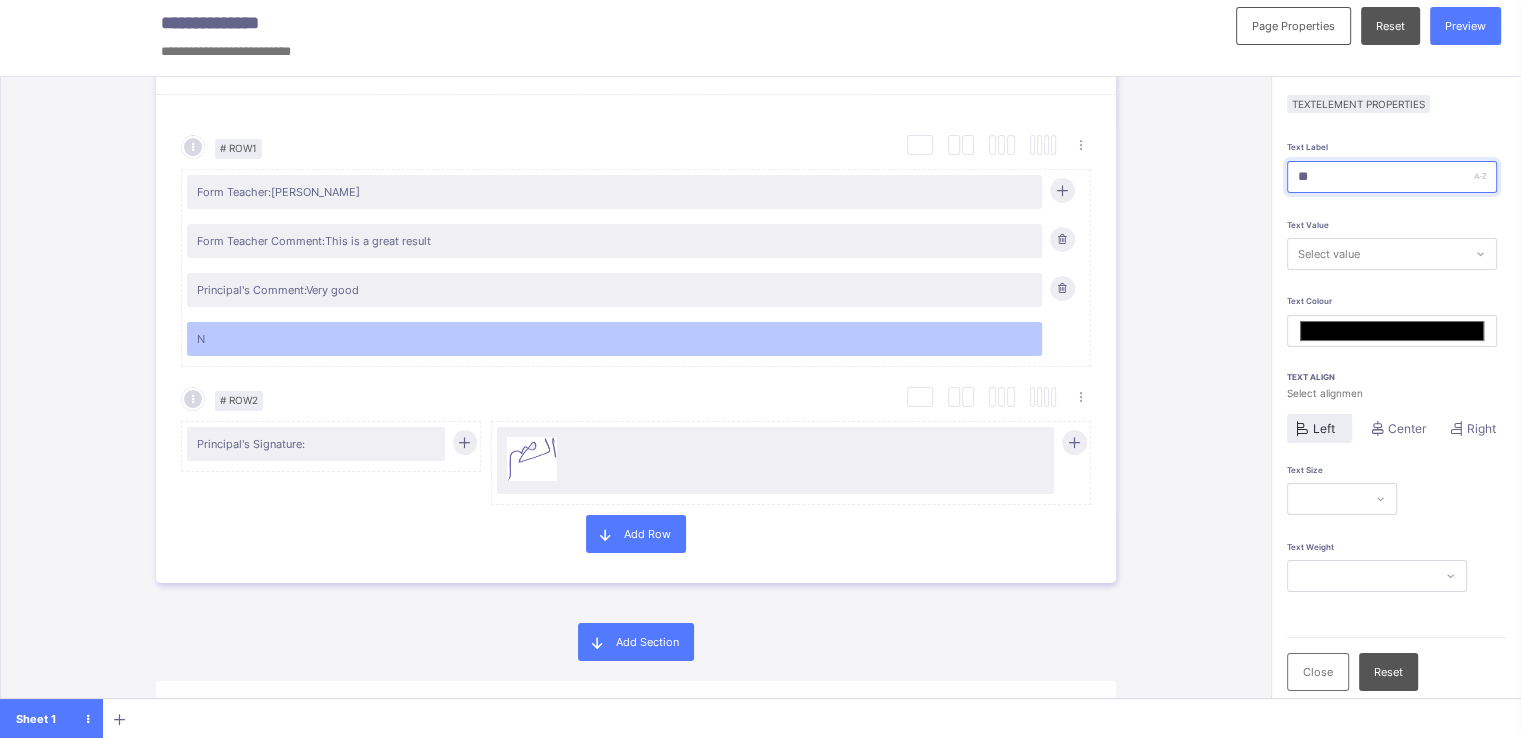 type on "*******" 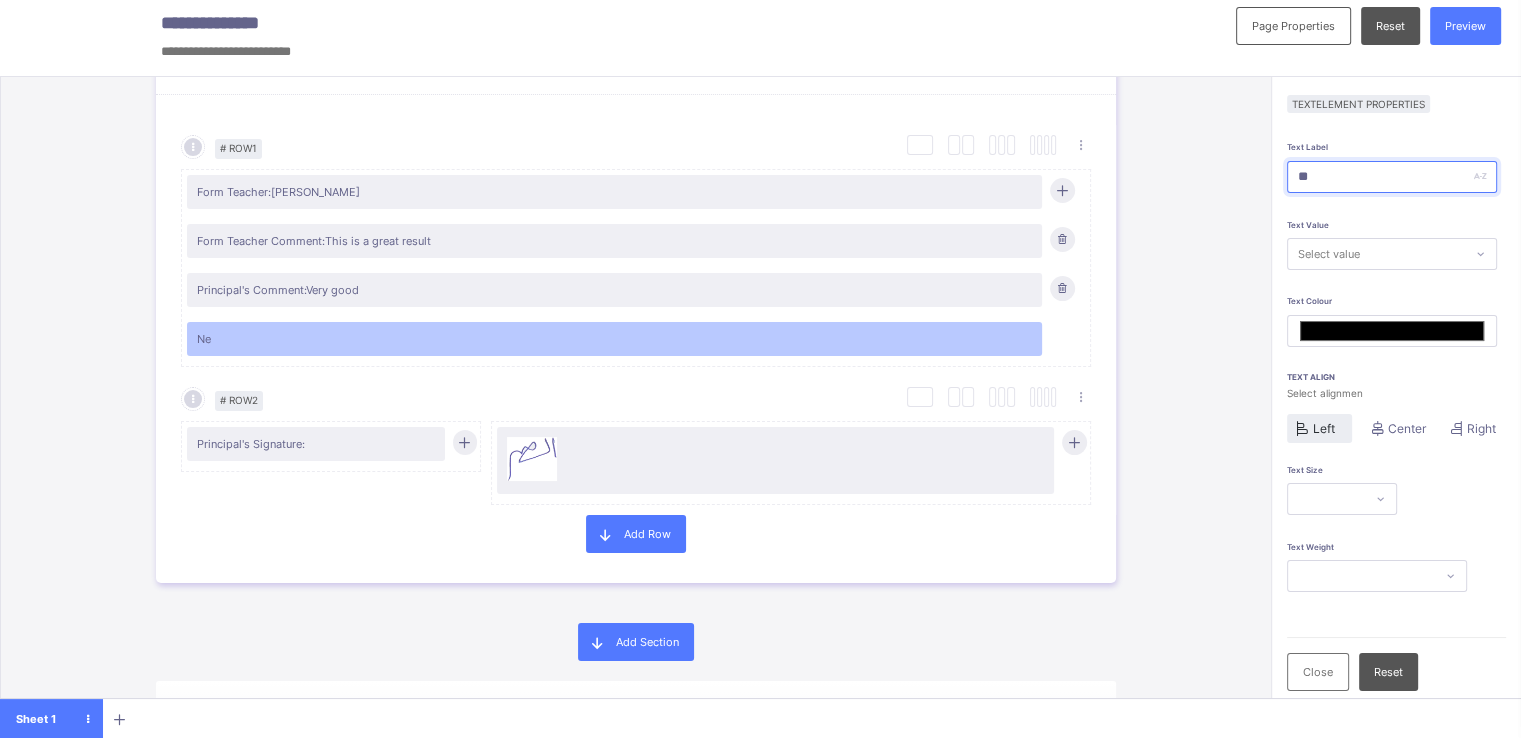 type on "***" 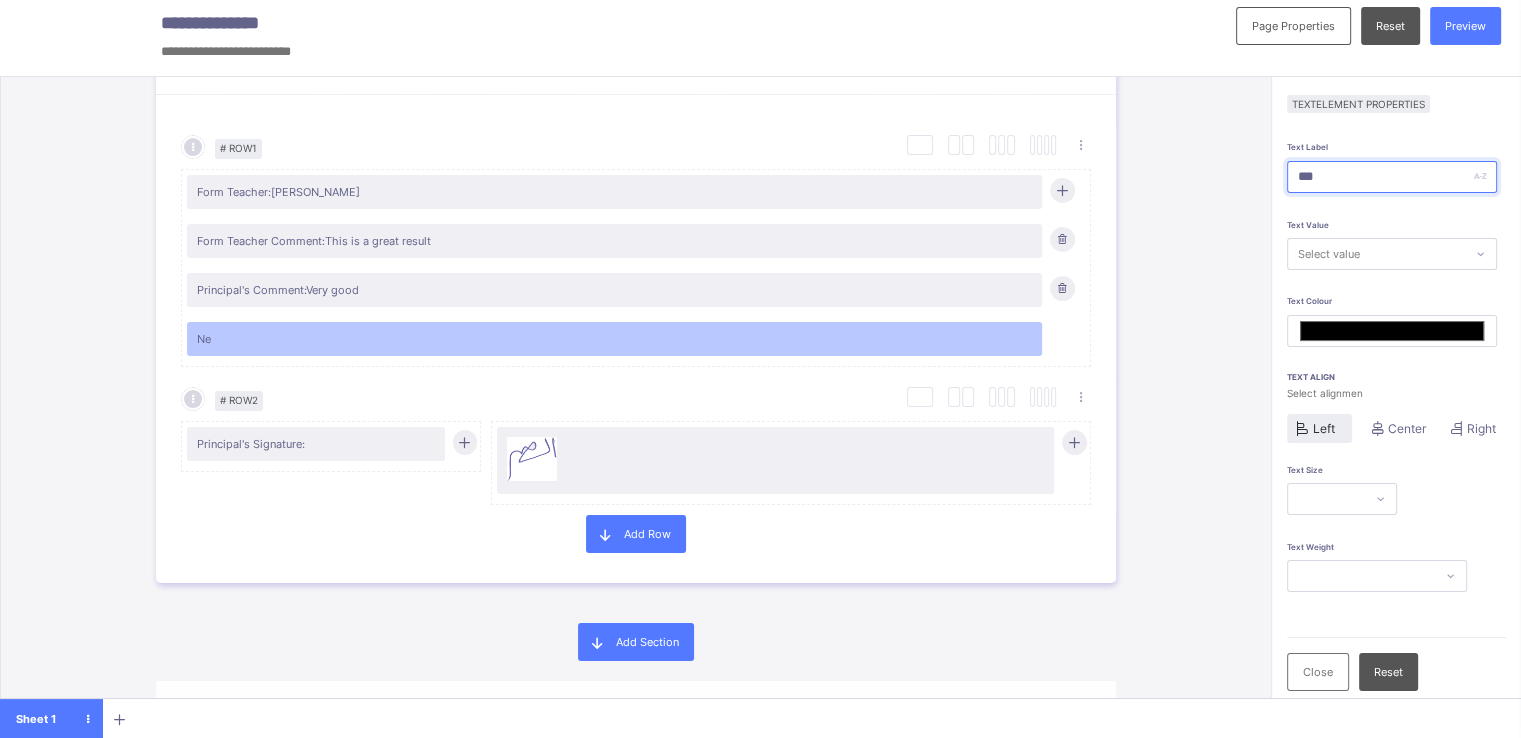 type on "*******" 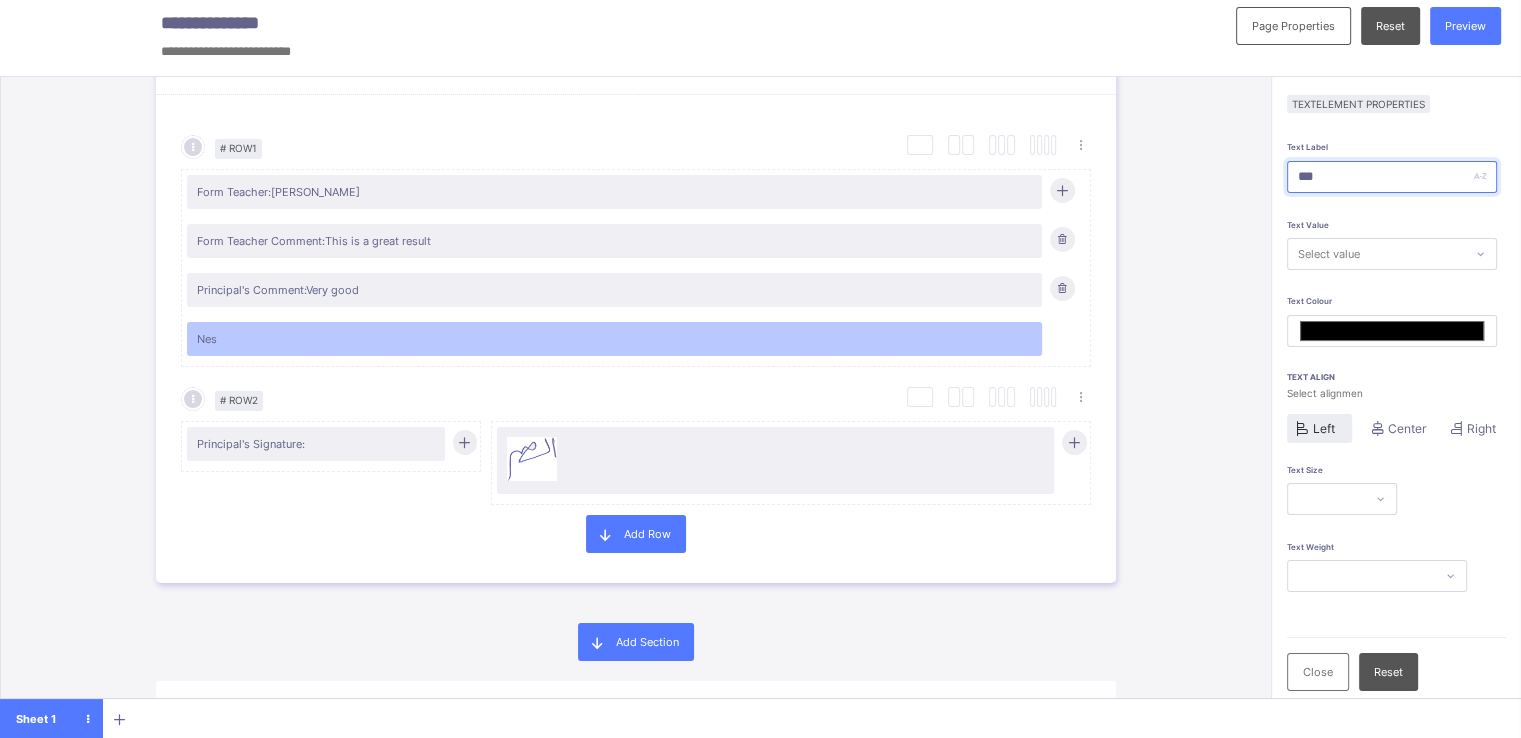 type on "****" 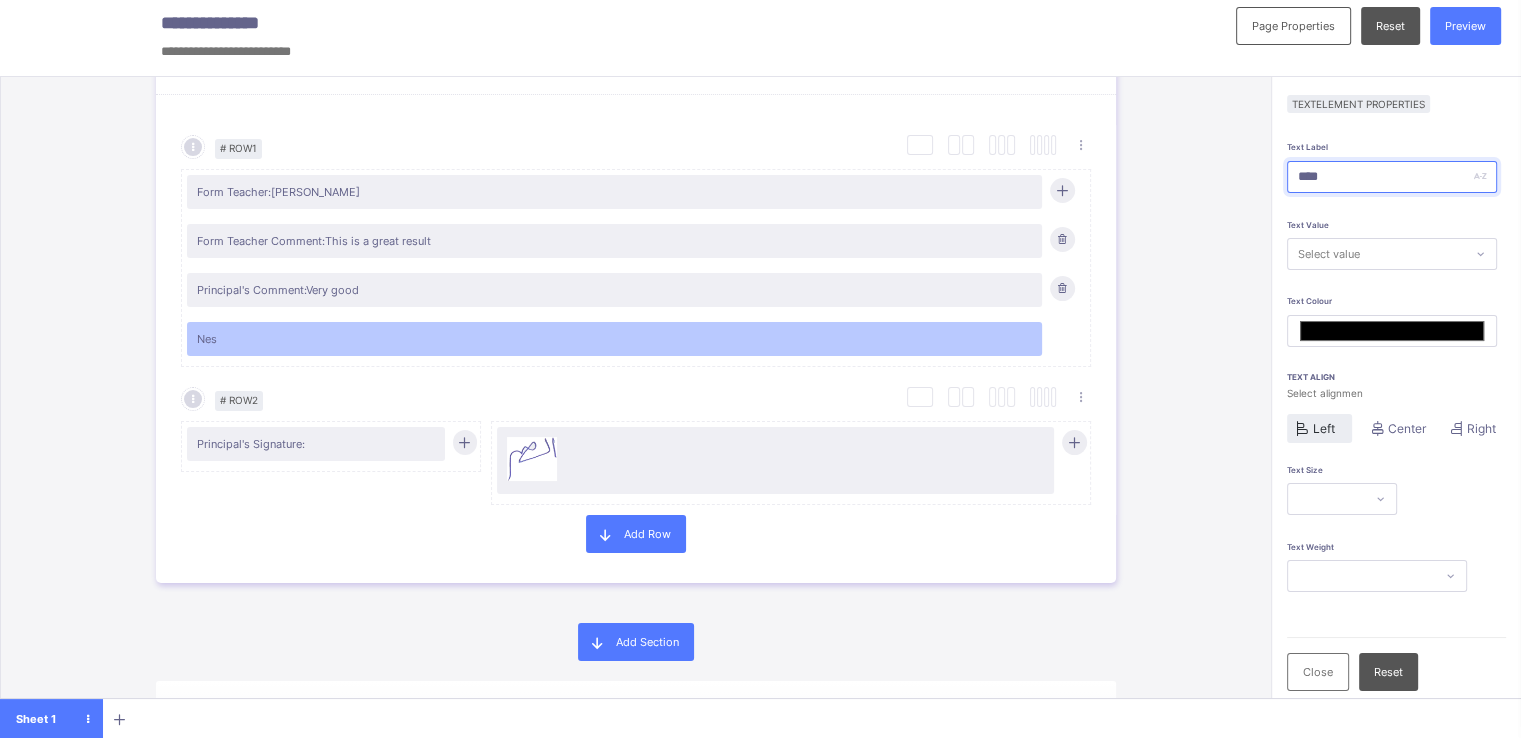type on "*******" 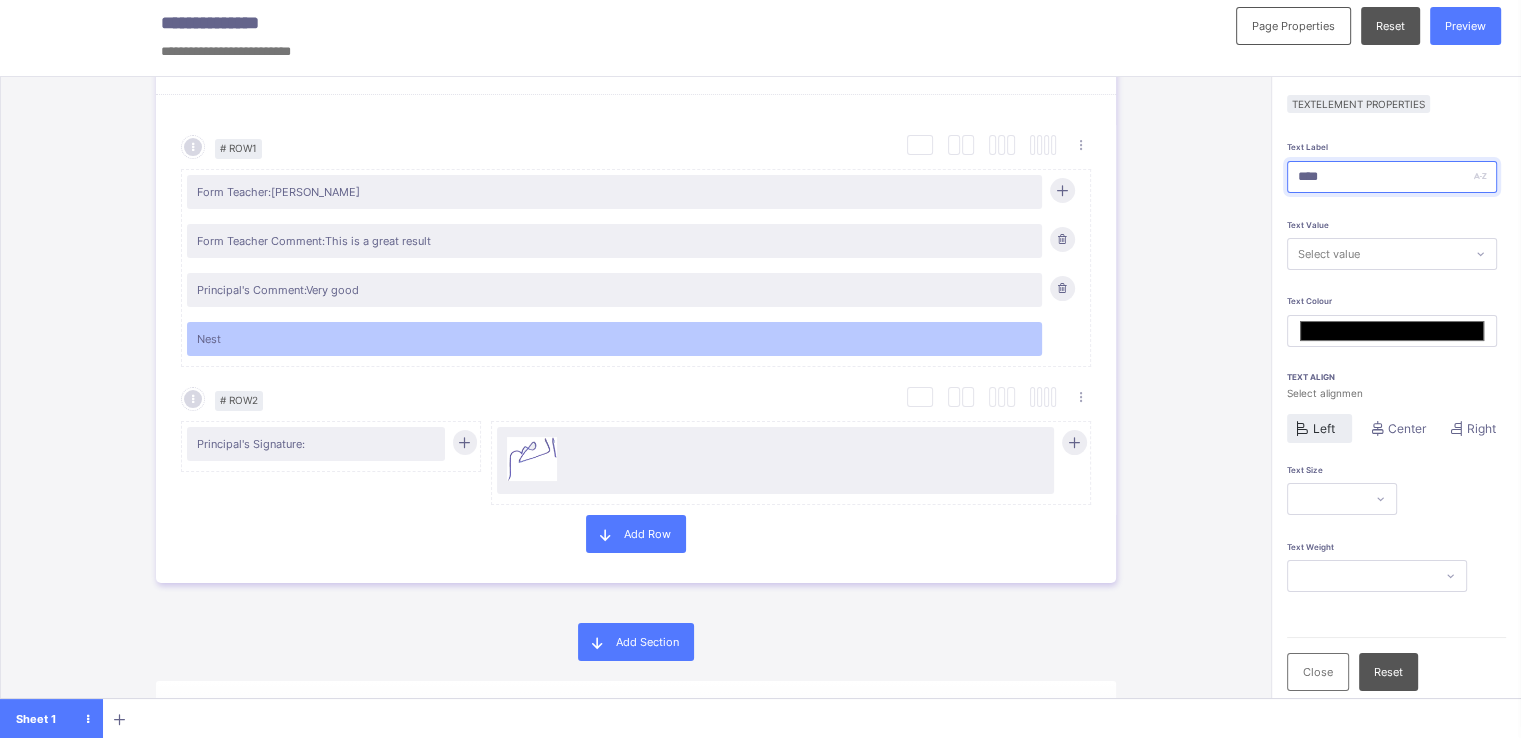type on "****" 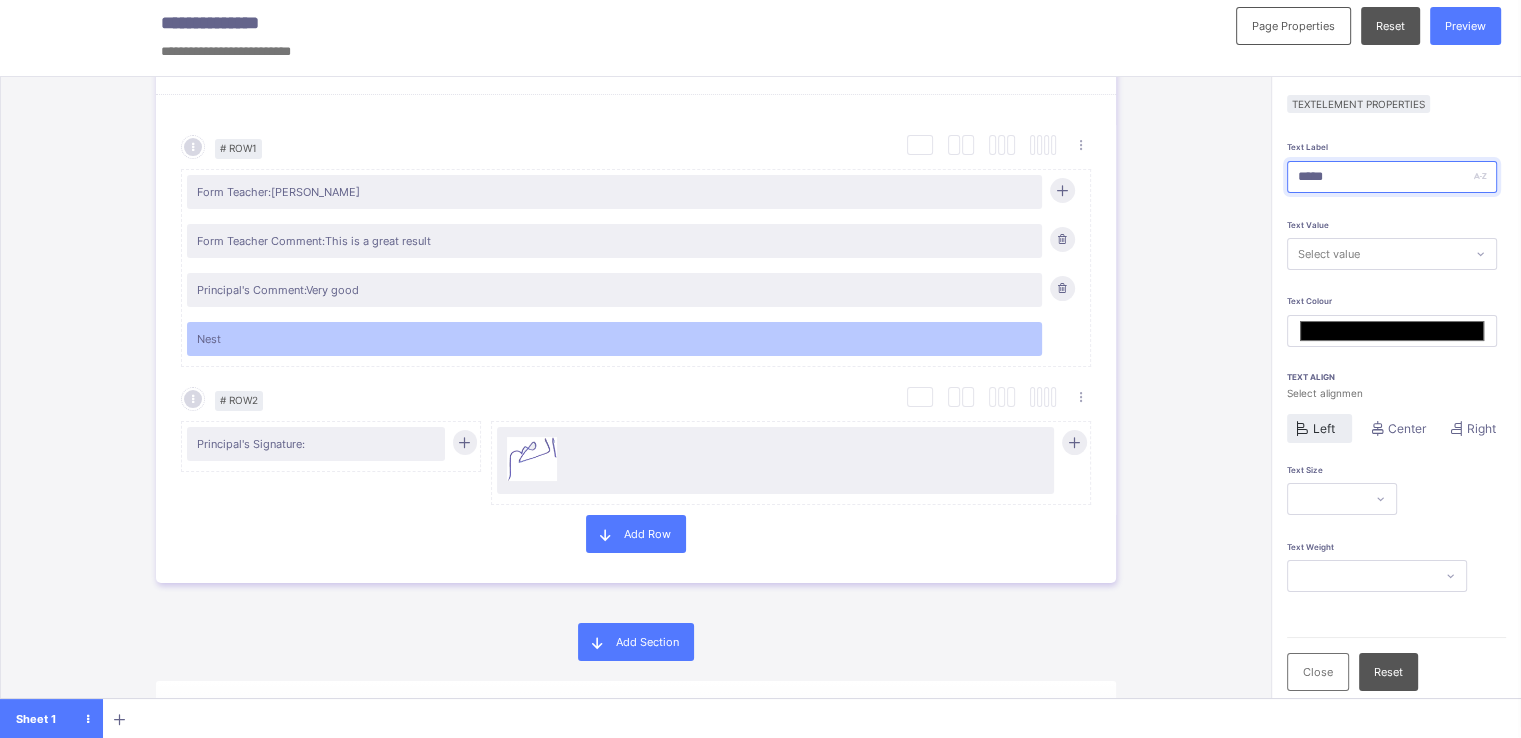 type on "*******" 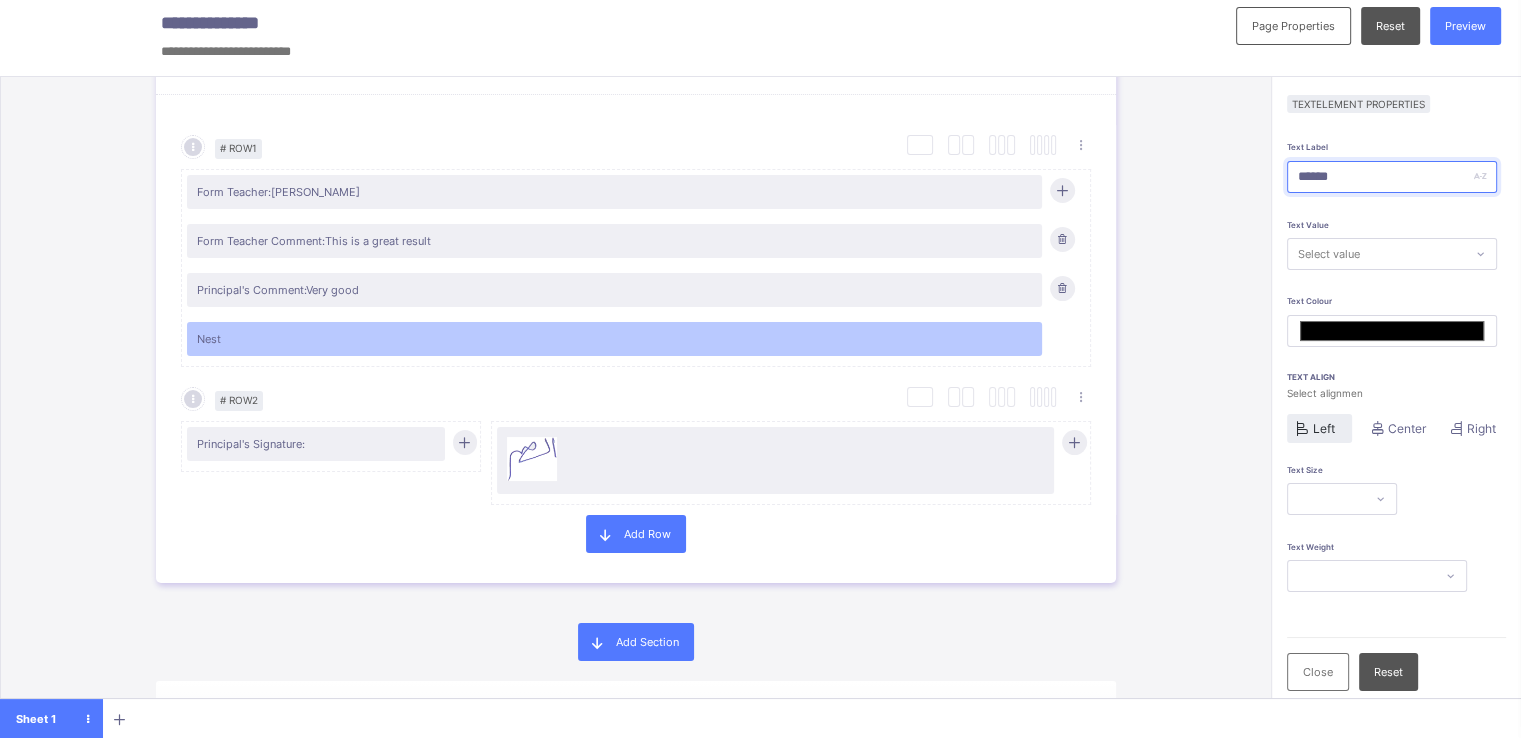 type on "*******" 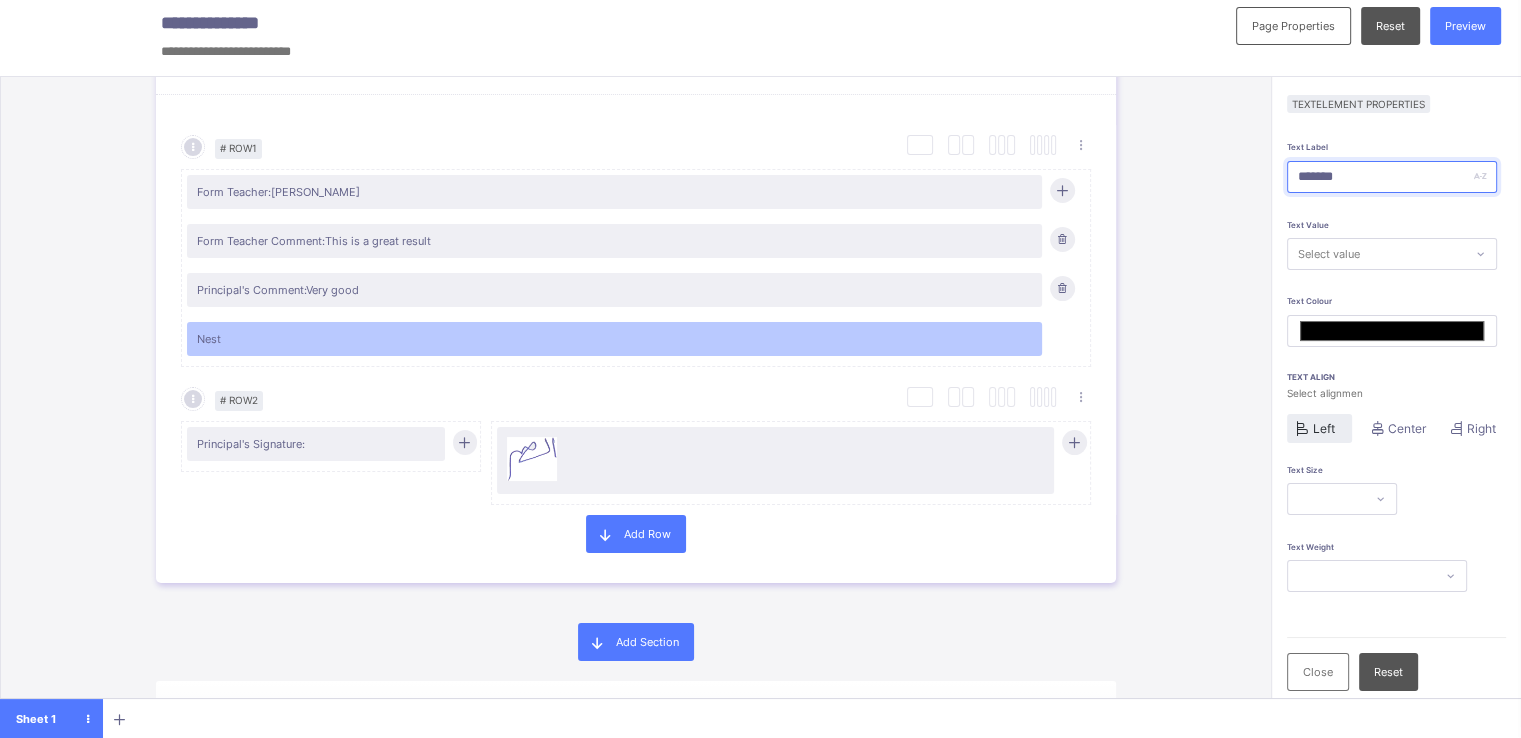 type on "*******" 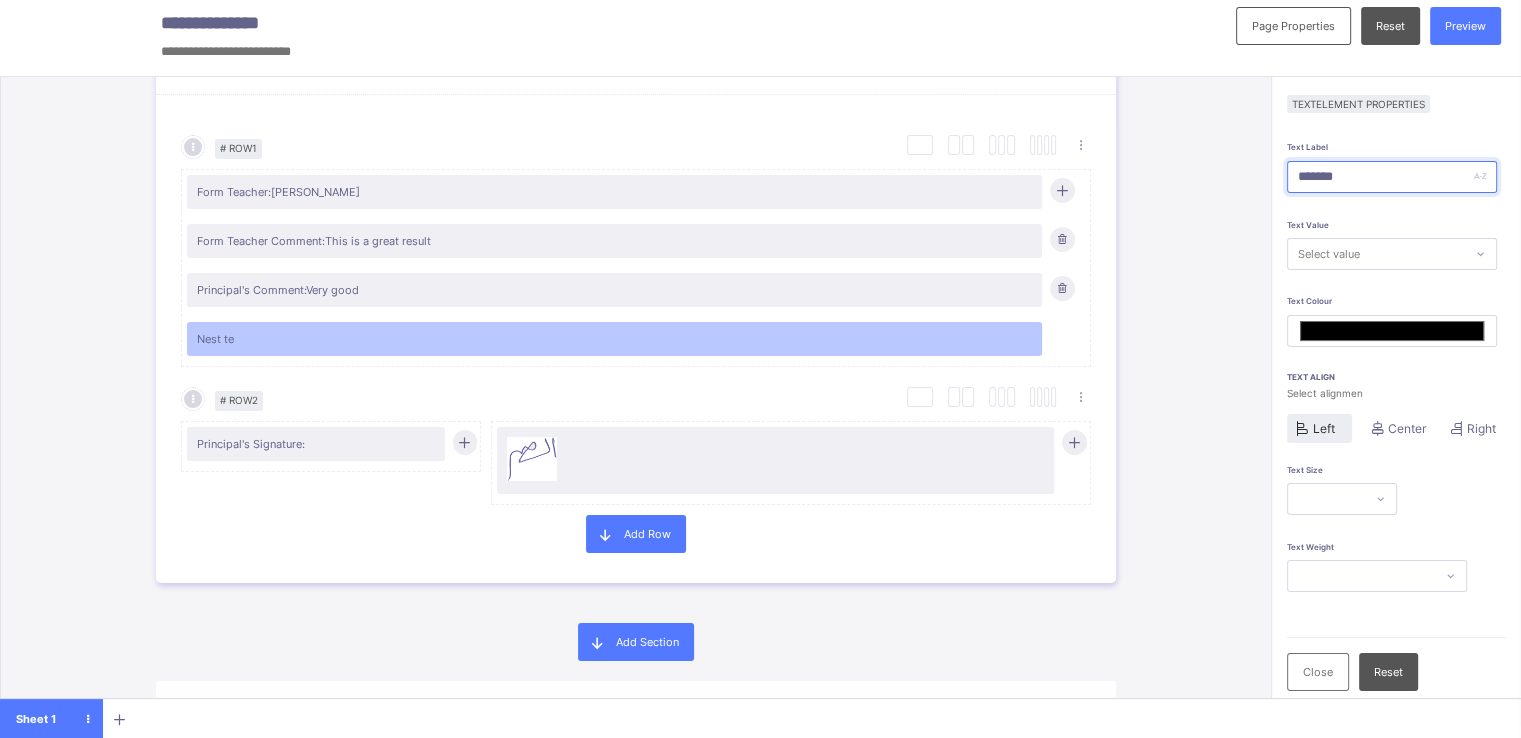 type on "********" 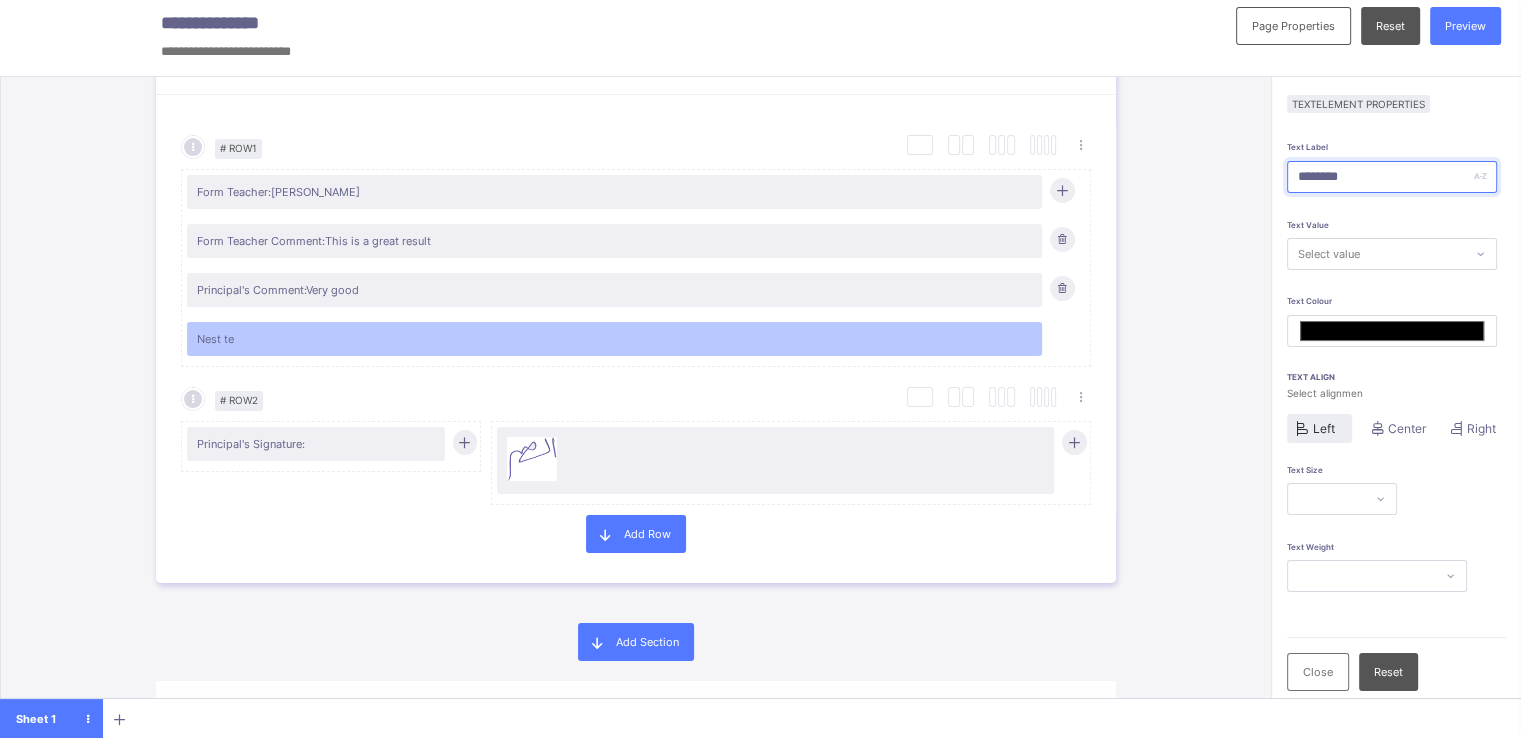 type on "*******" 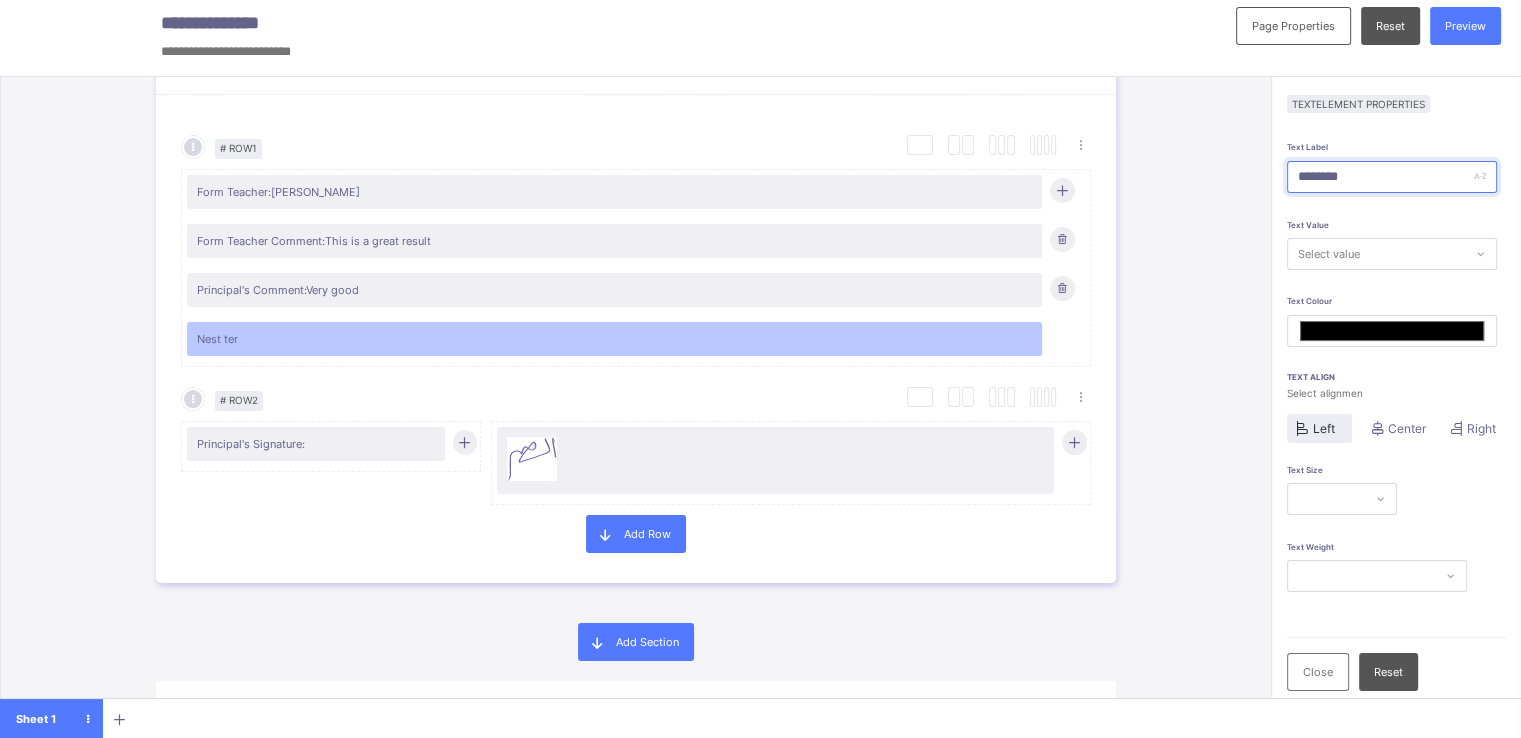 type on "*********" 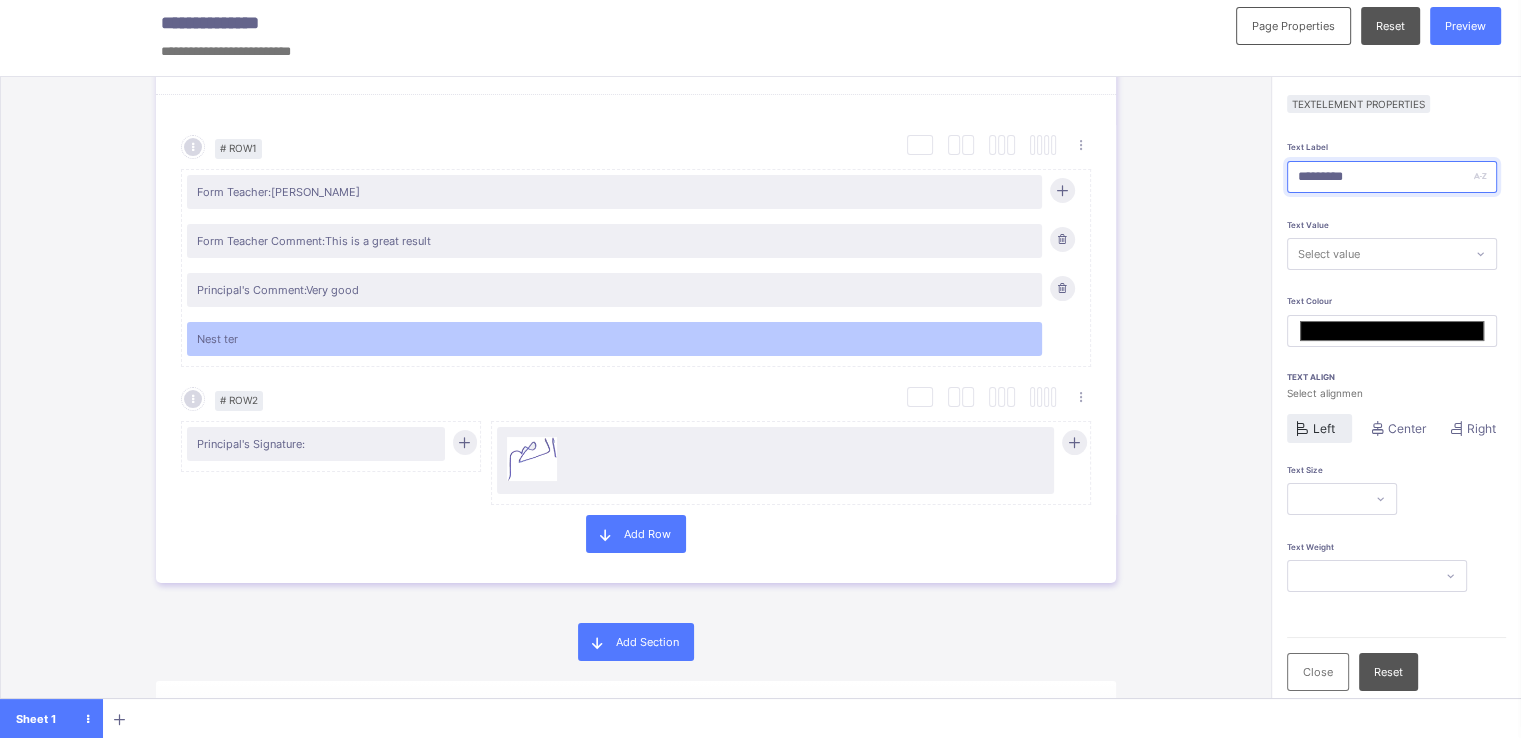 type on "*******" 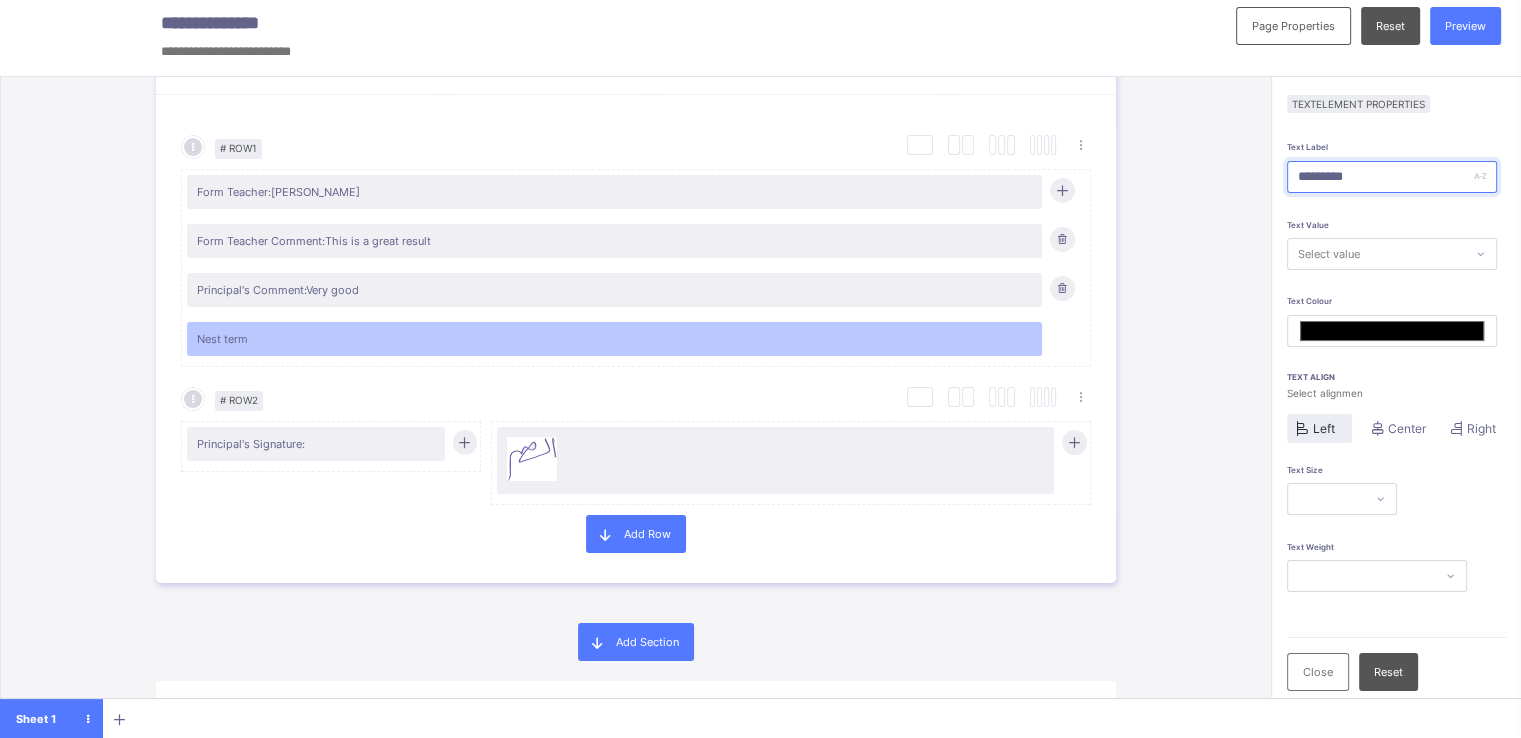 type on "*********" 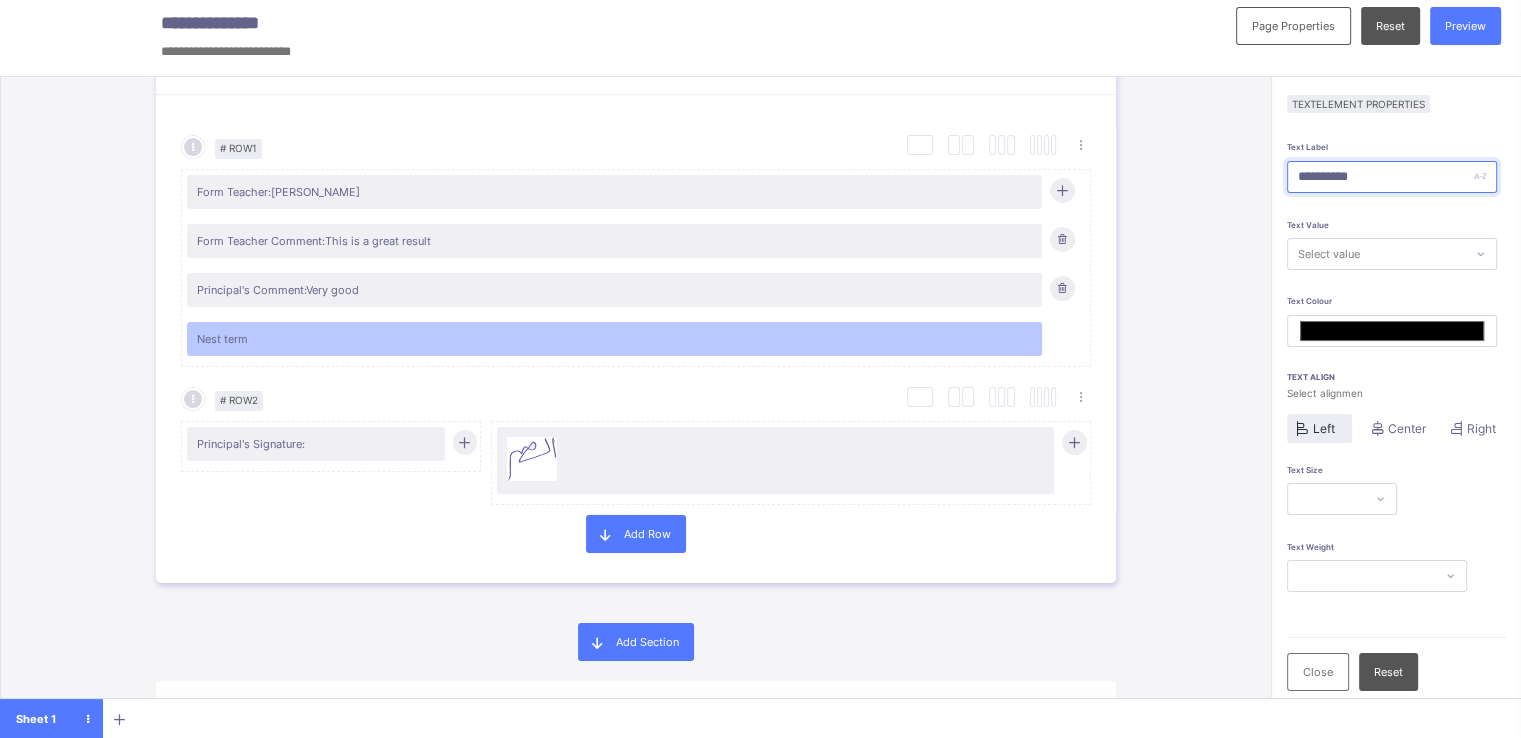 type on "*******" 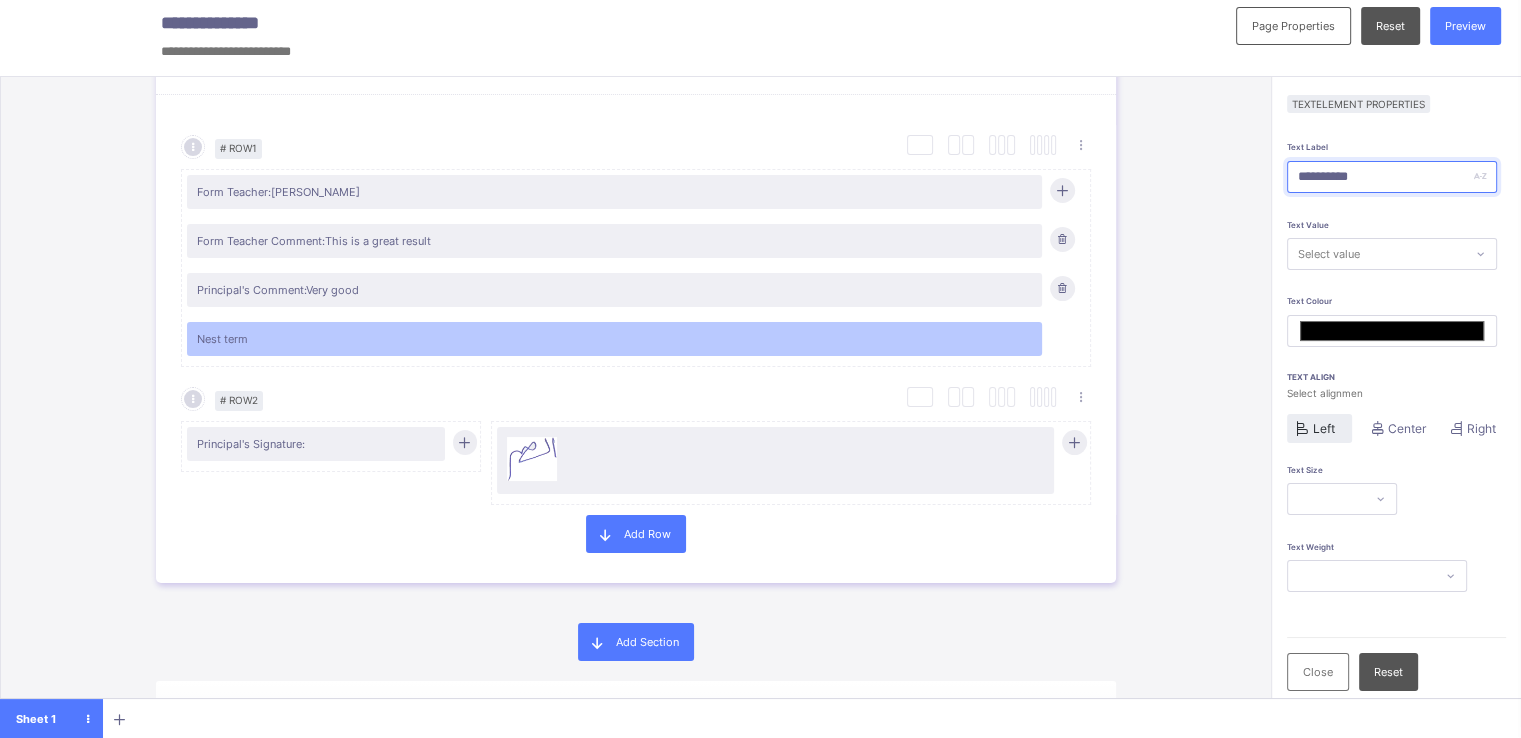 type on "**********" 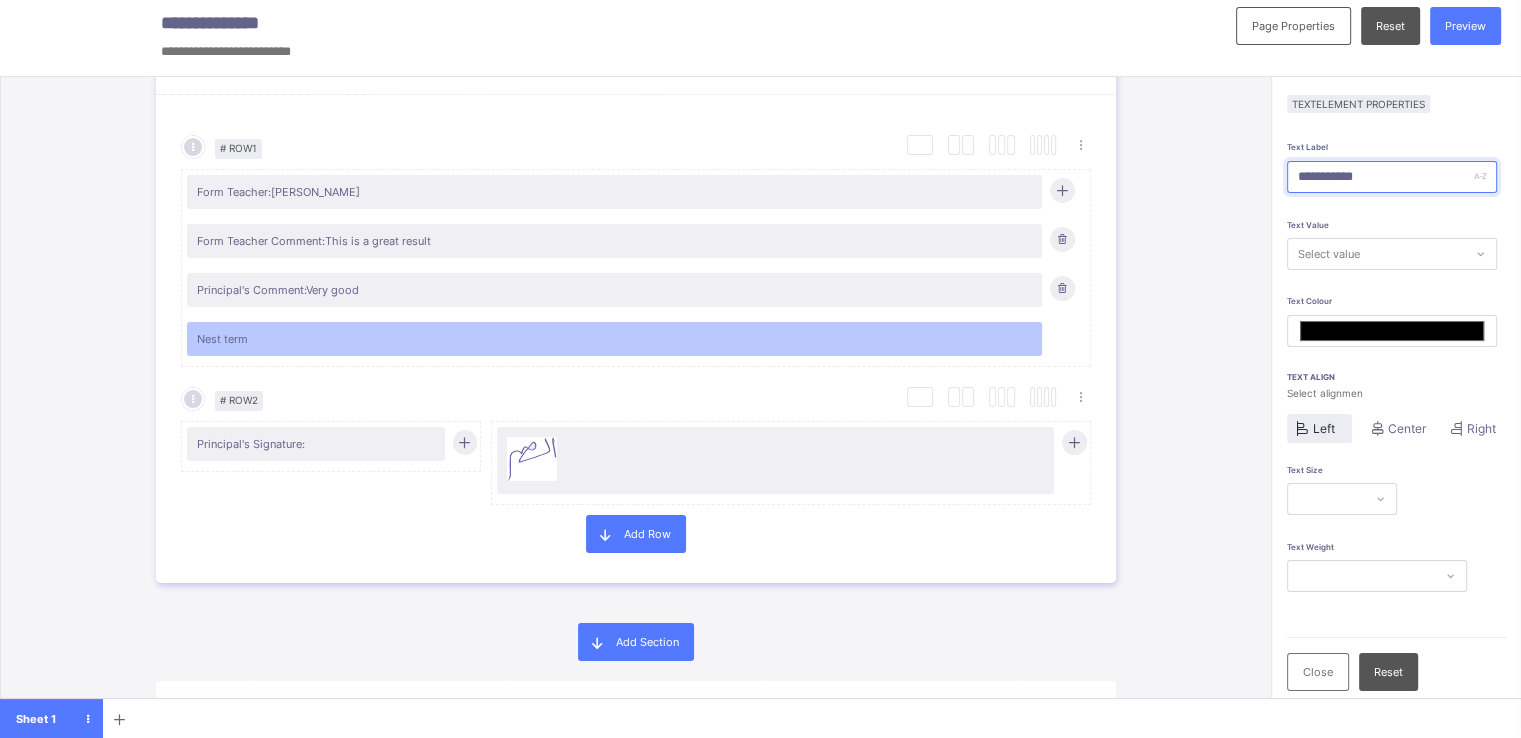 type on "*******" 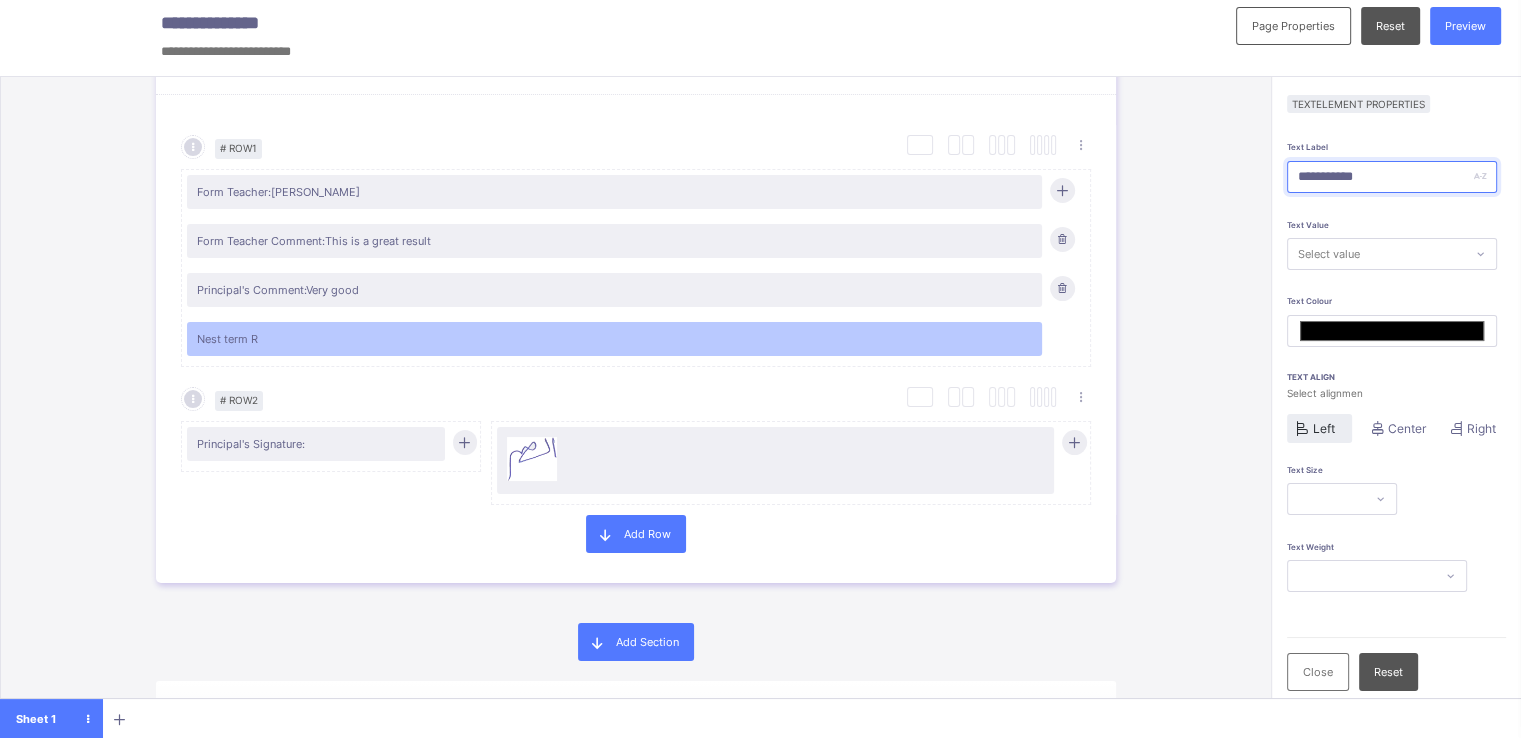 type on "**********" 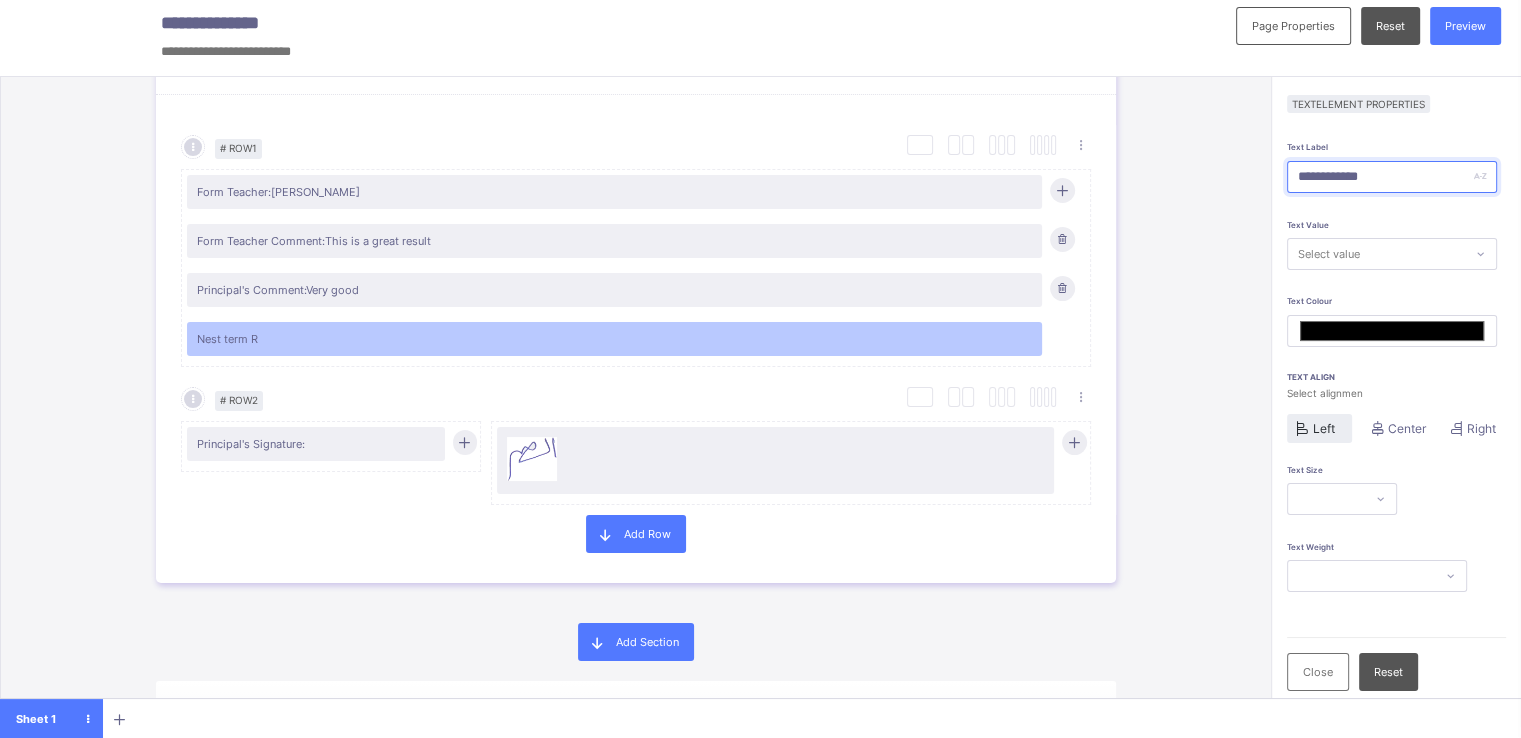 type on "*******" 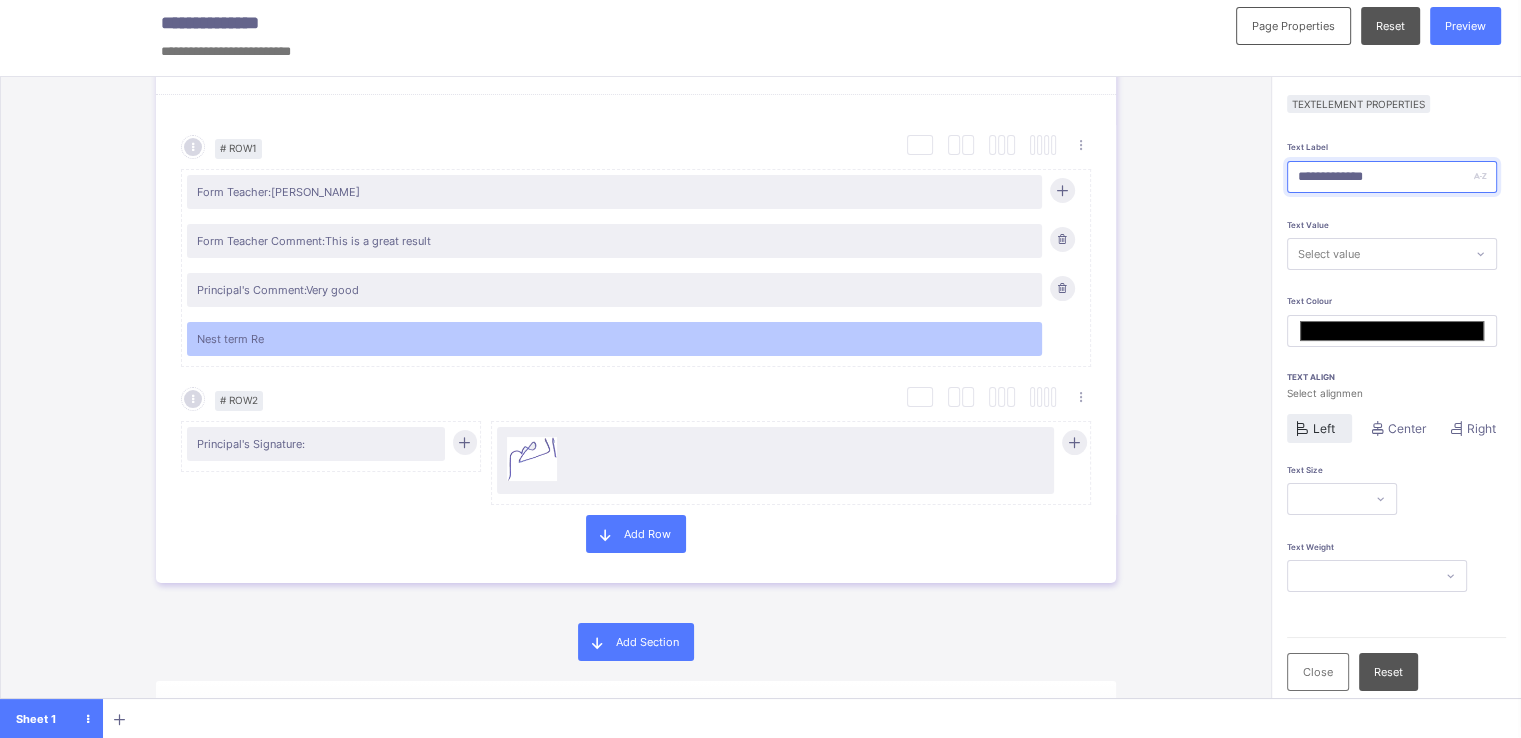 type on "**********" 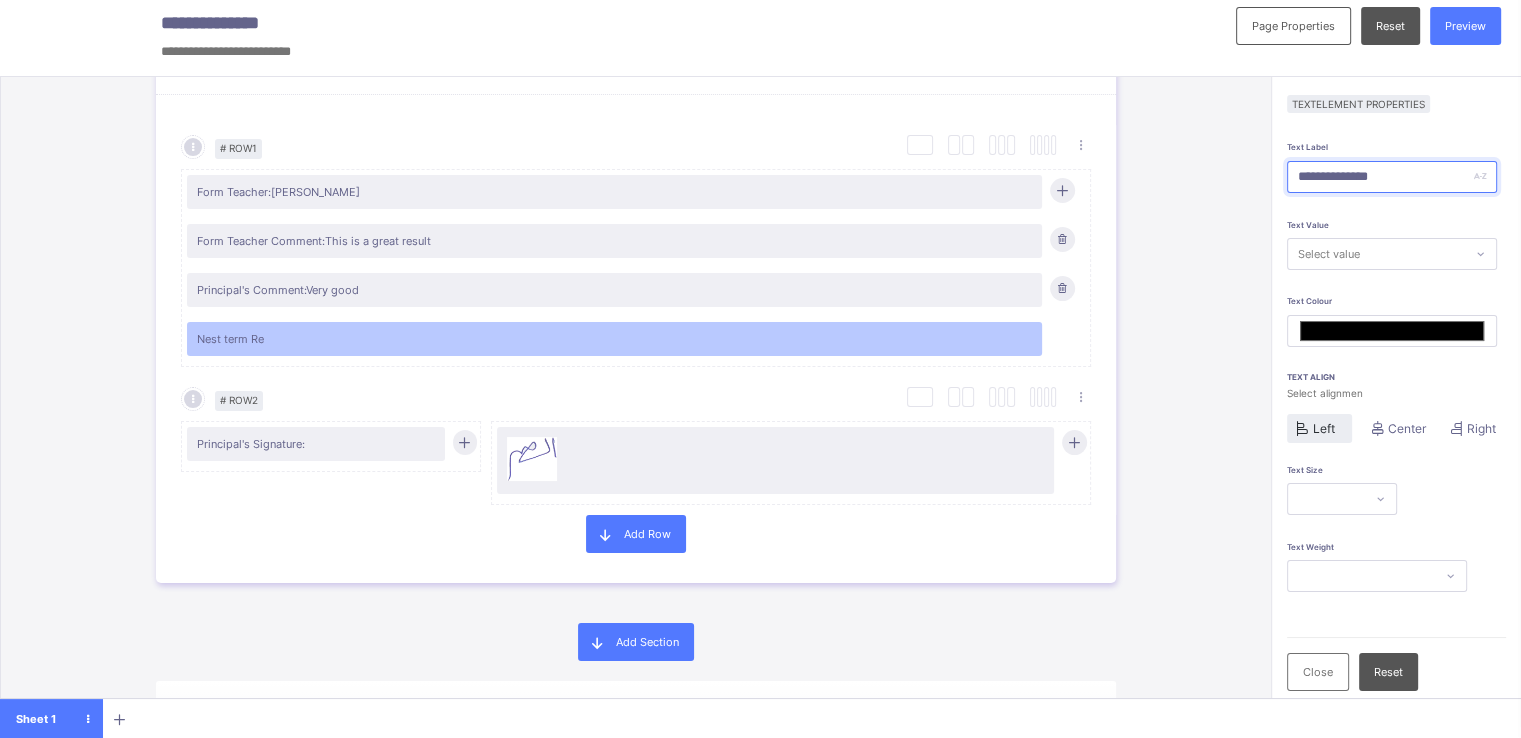 type on "*******" 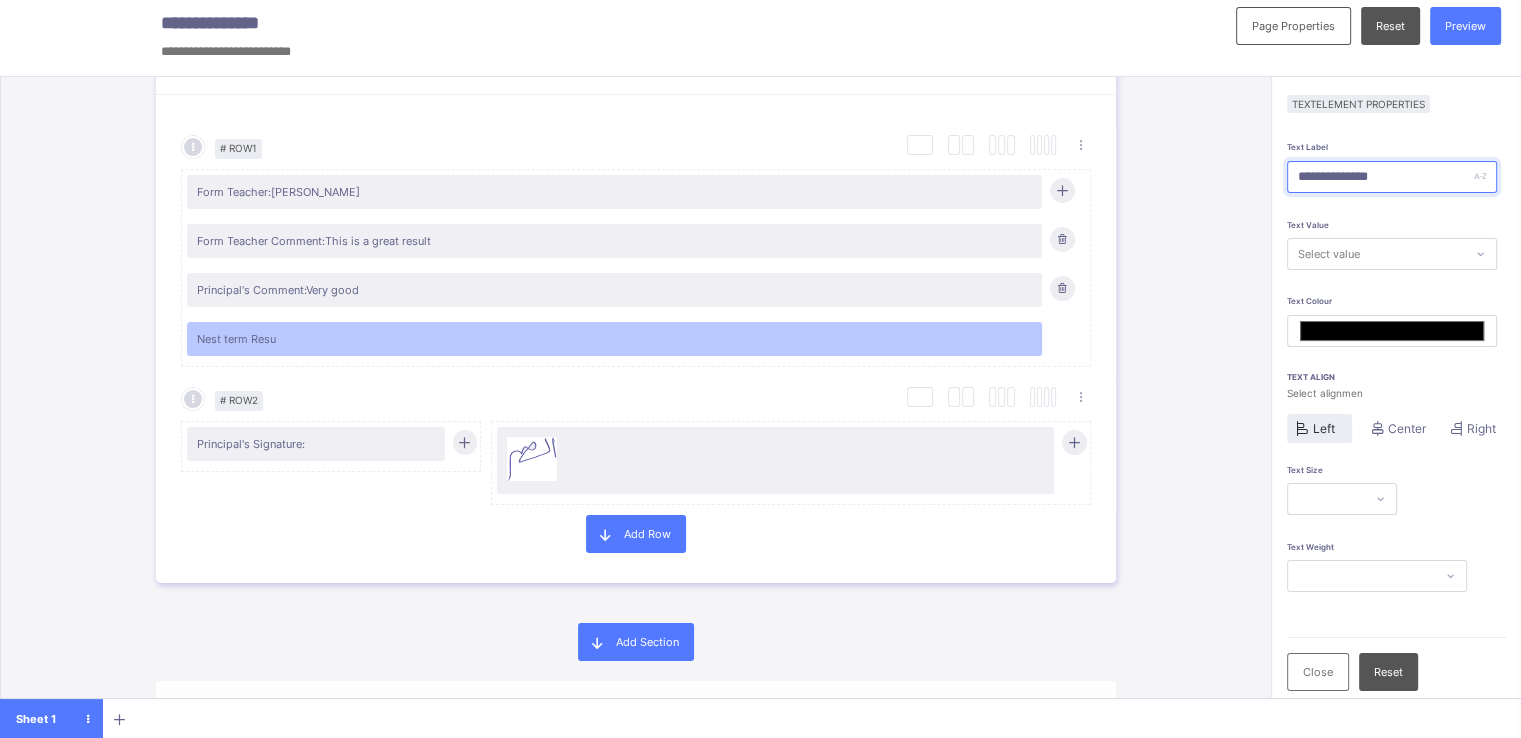 type on "**********" 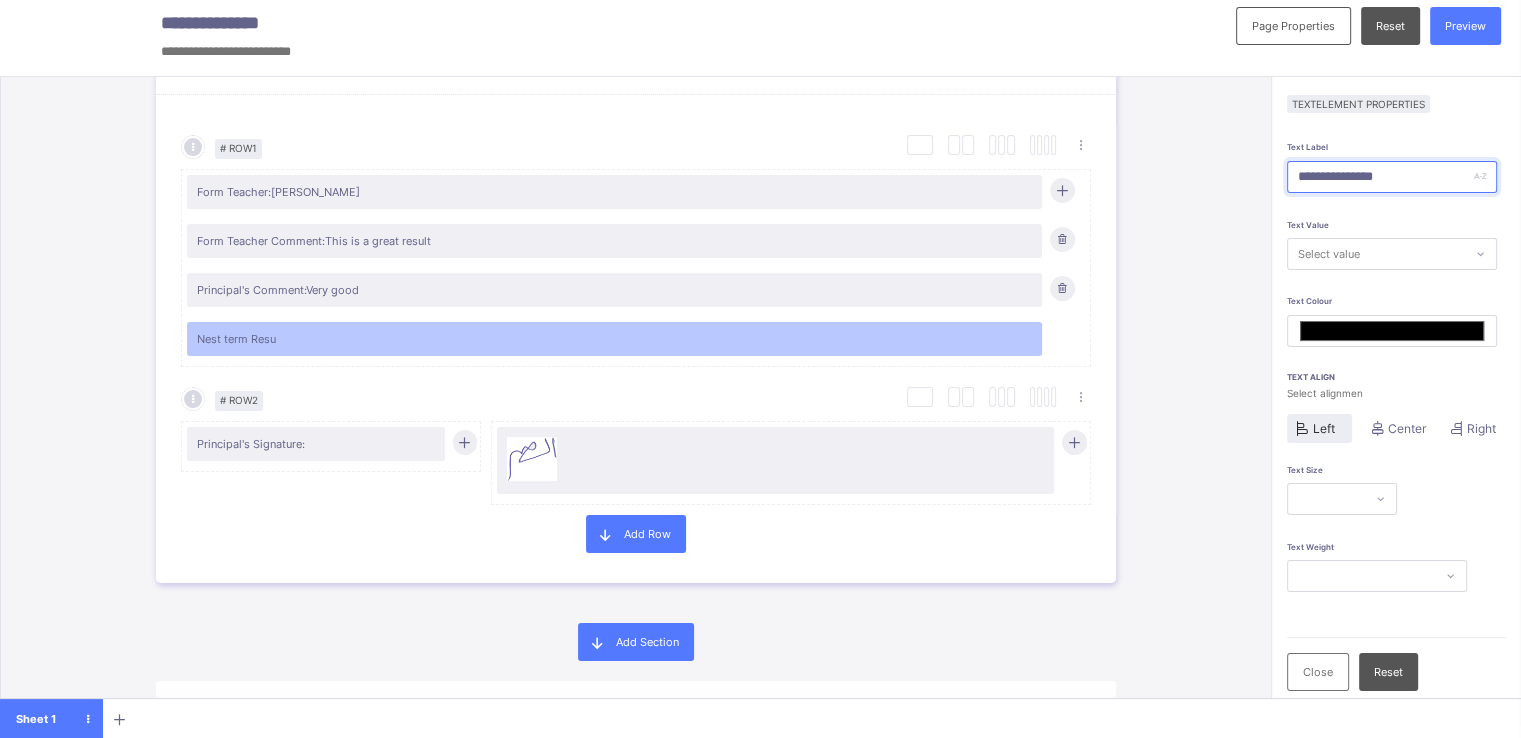 type on "*******" 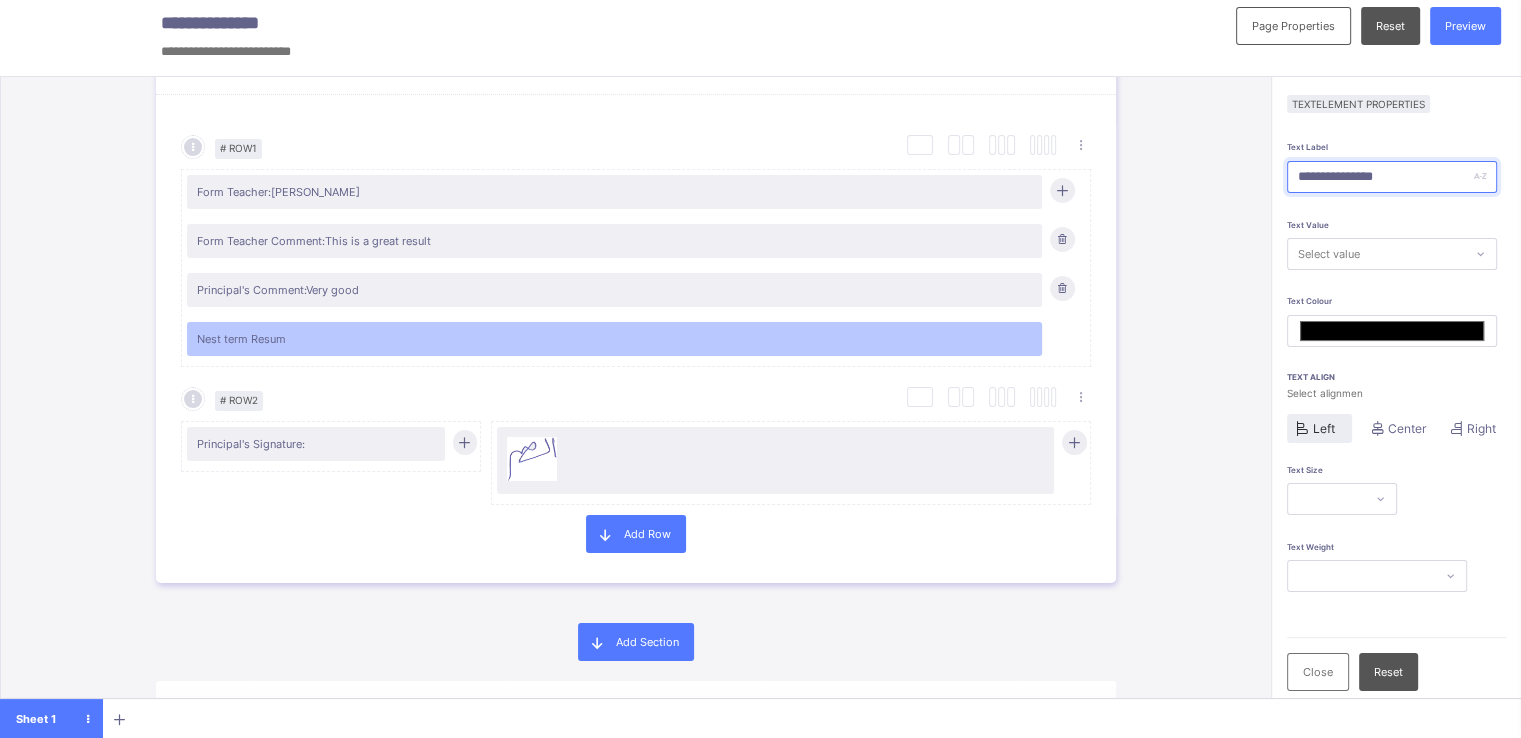 type on "**********" 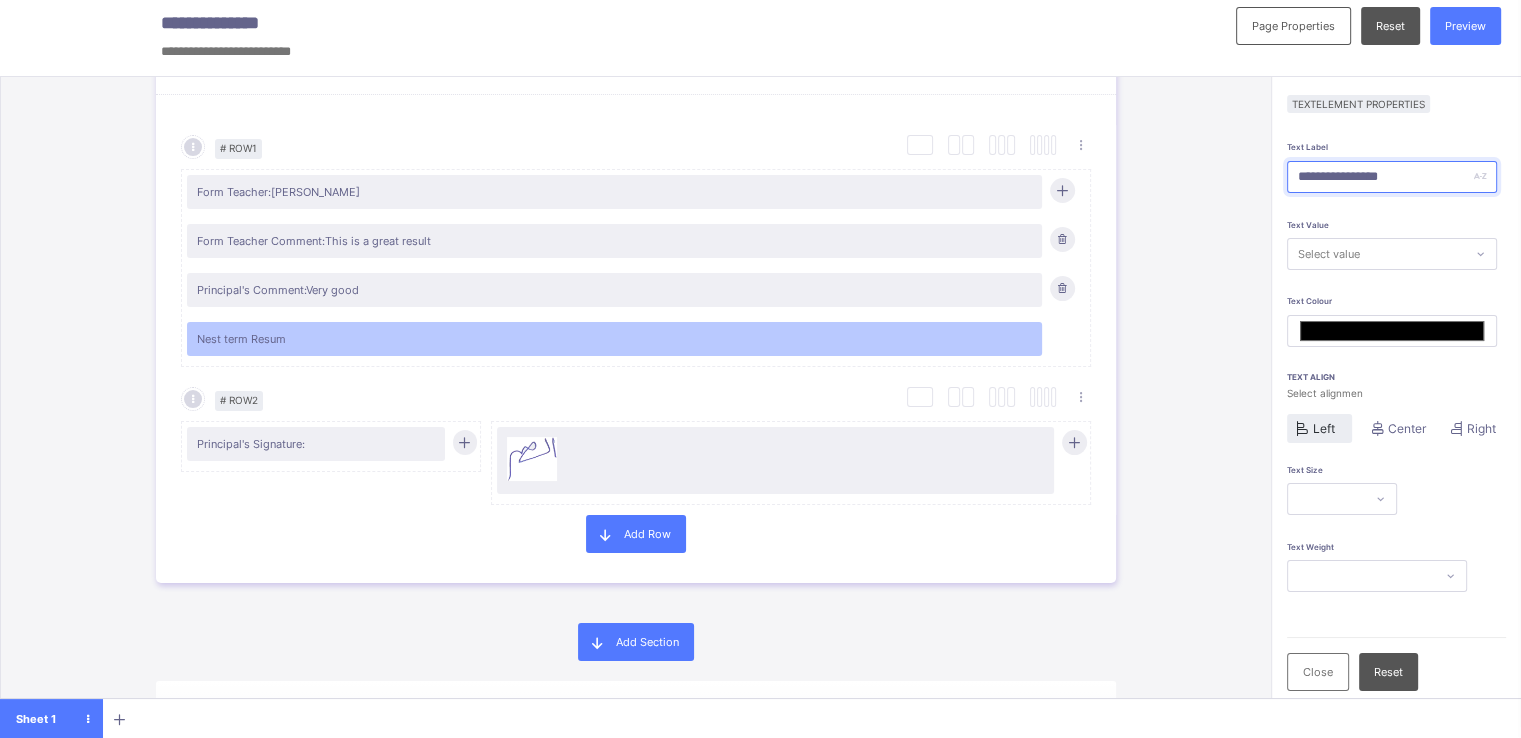 type on "*******" 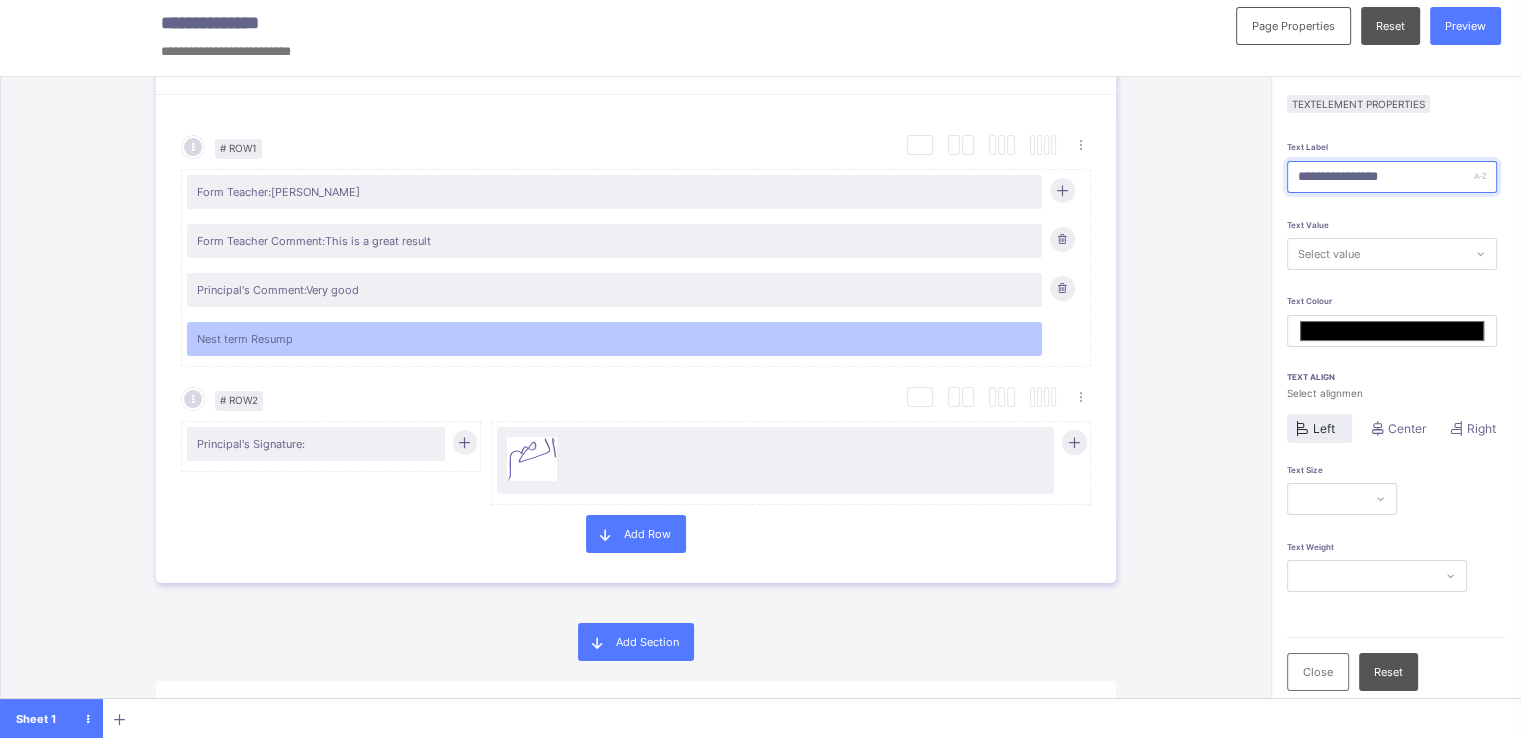 type on "**********" 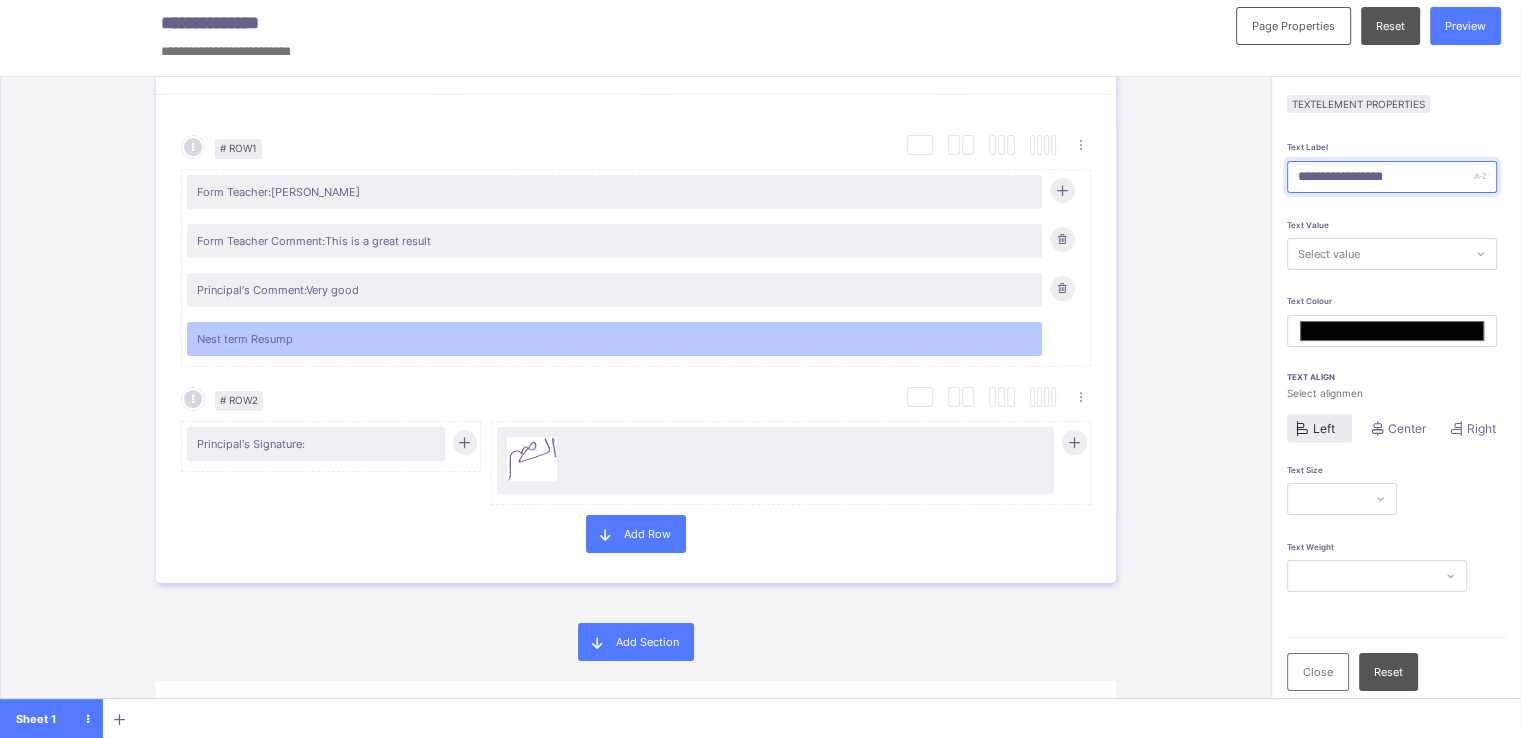 type on "*******" 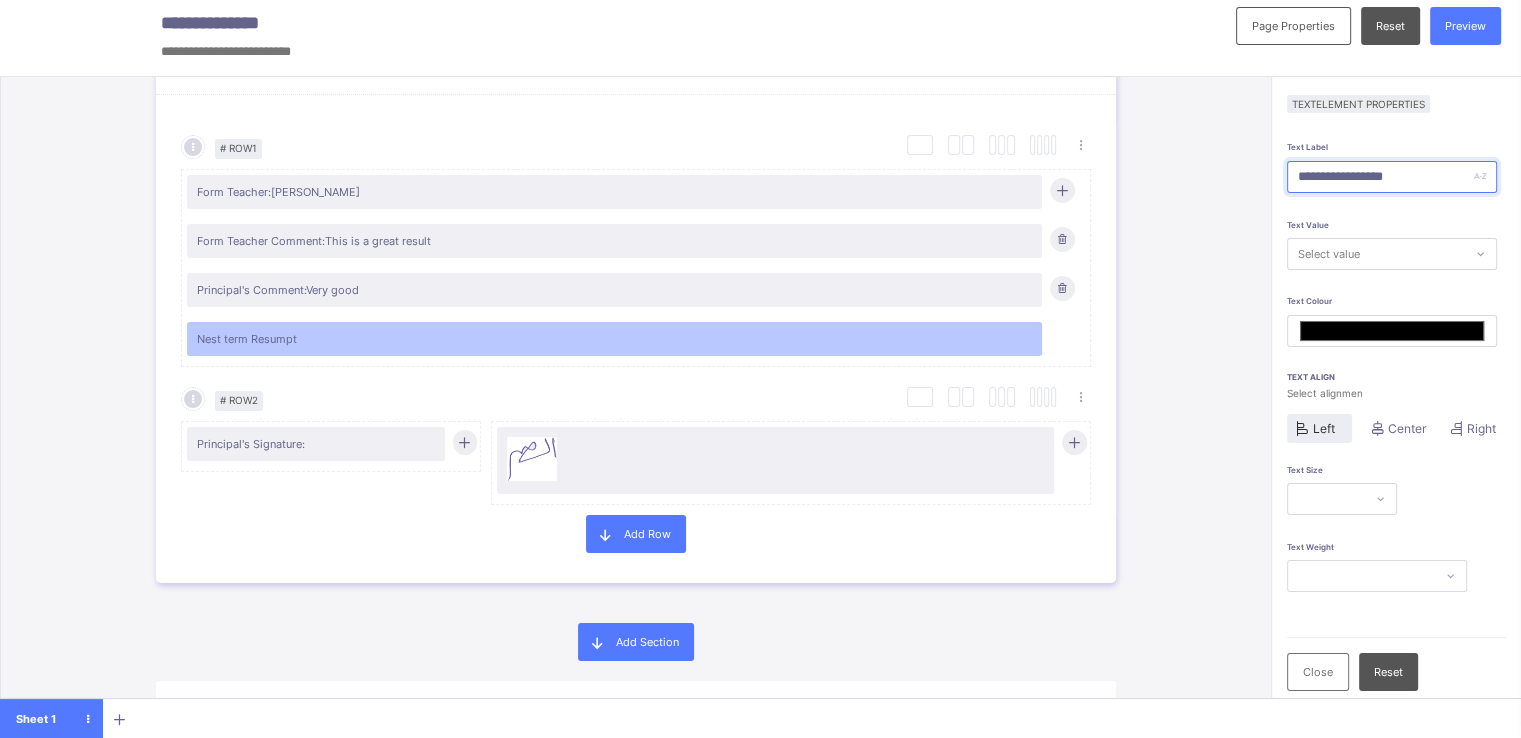 type on "**********" 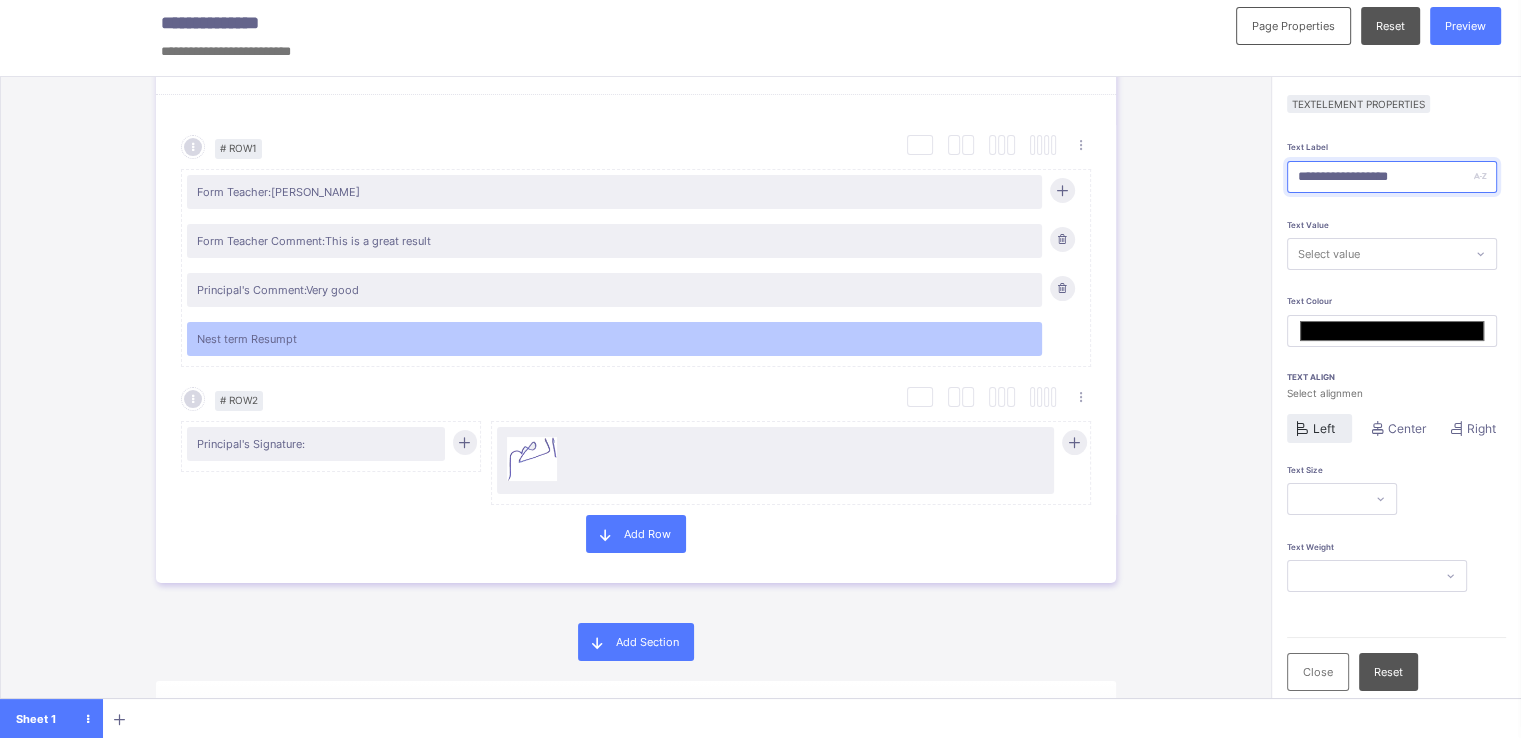 type on "*******" 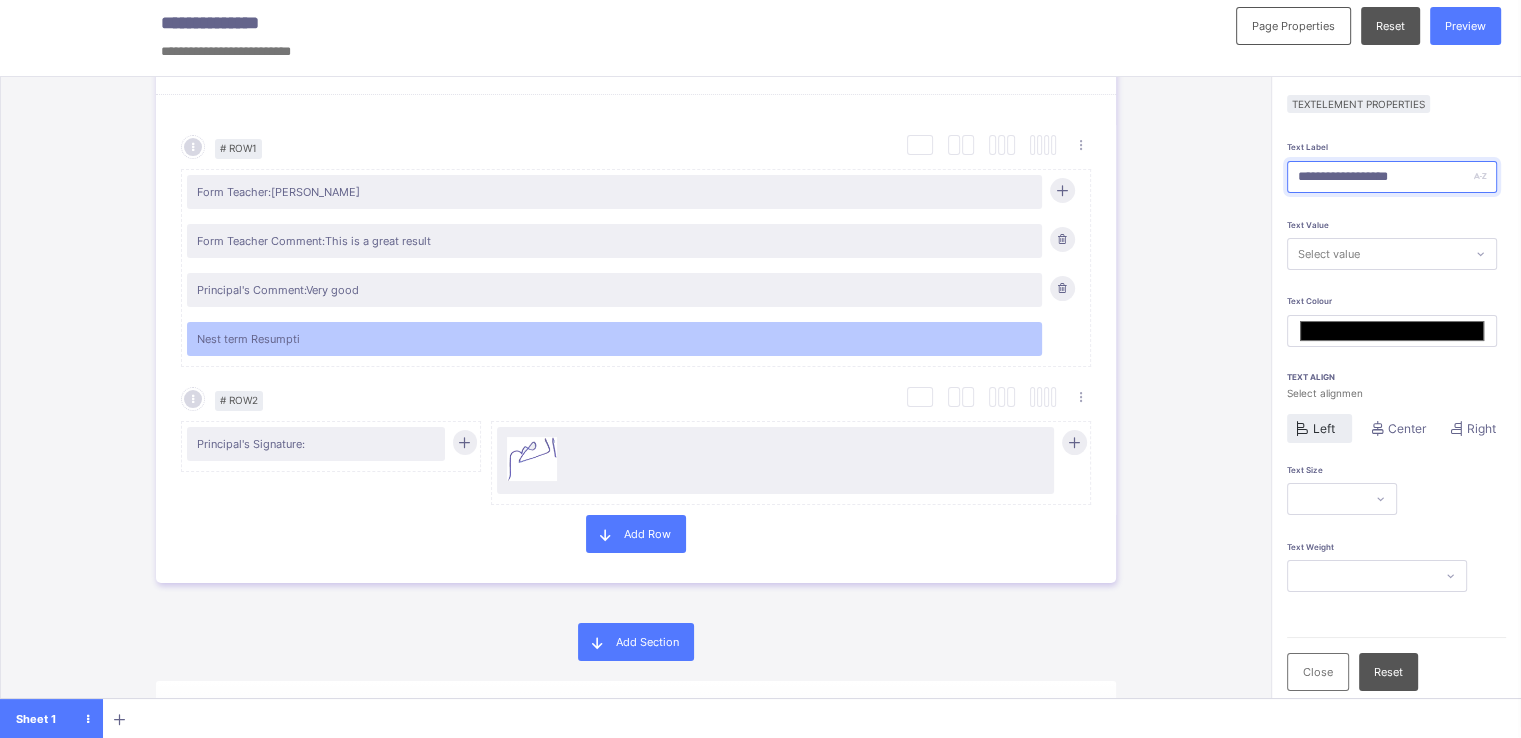 type on "**********" 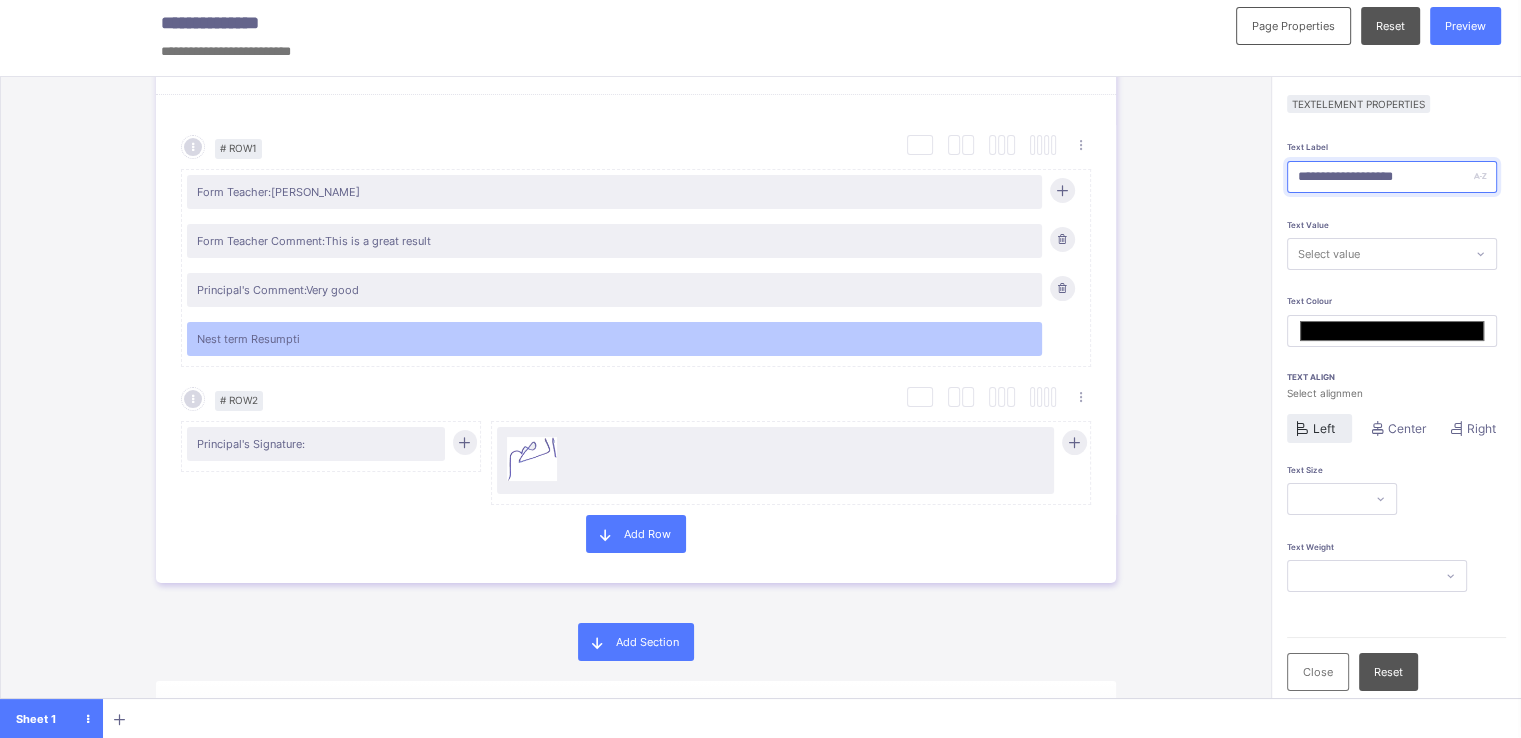 type on "*******" 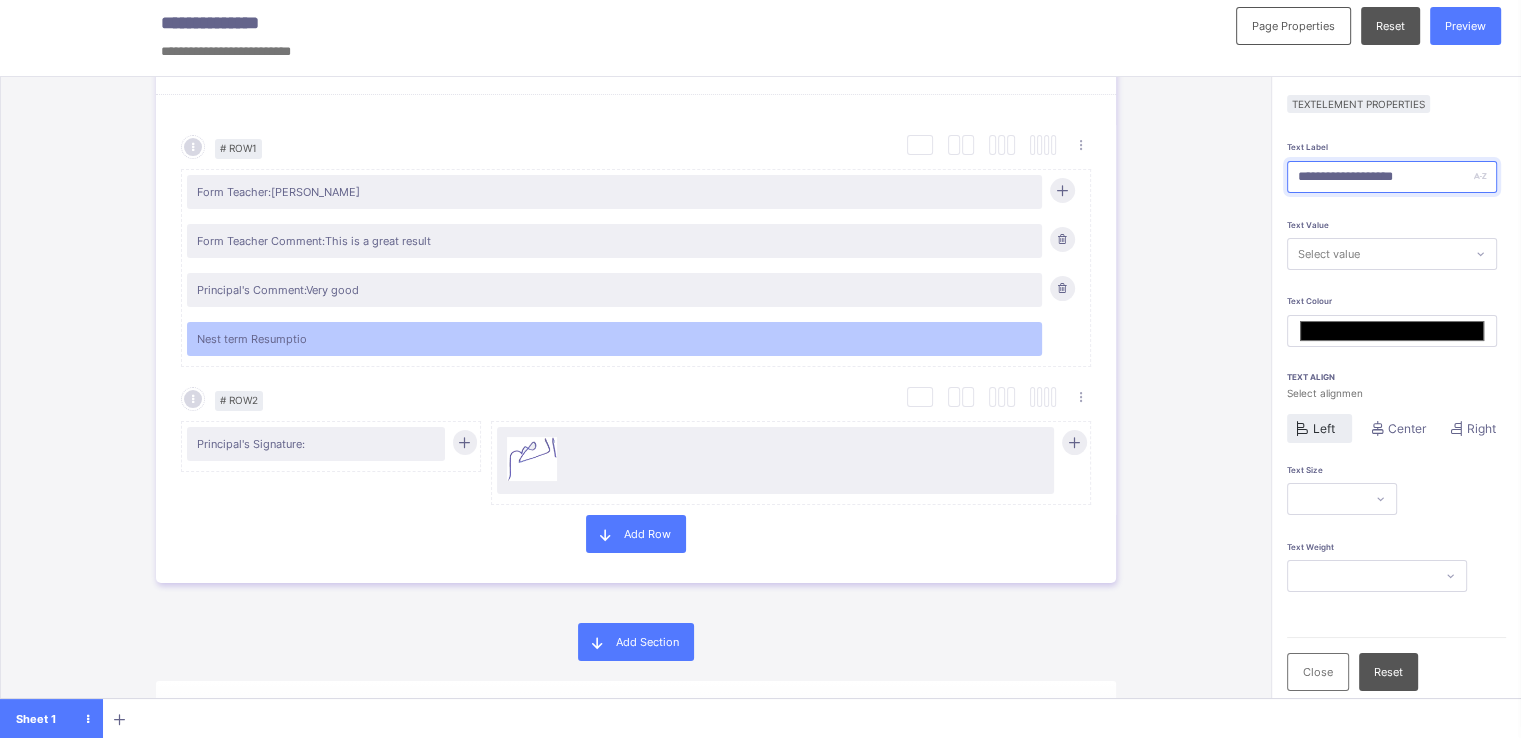 type on "**********" 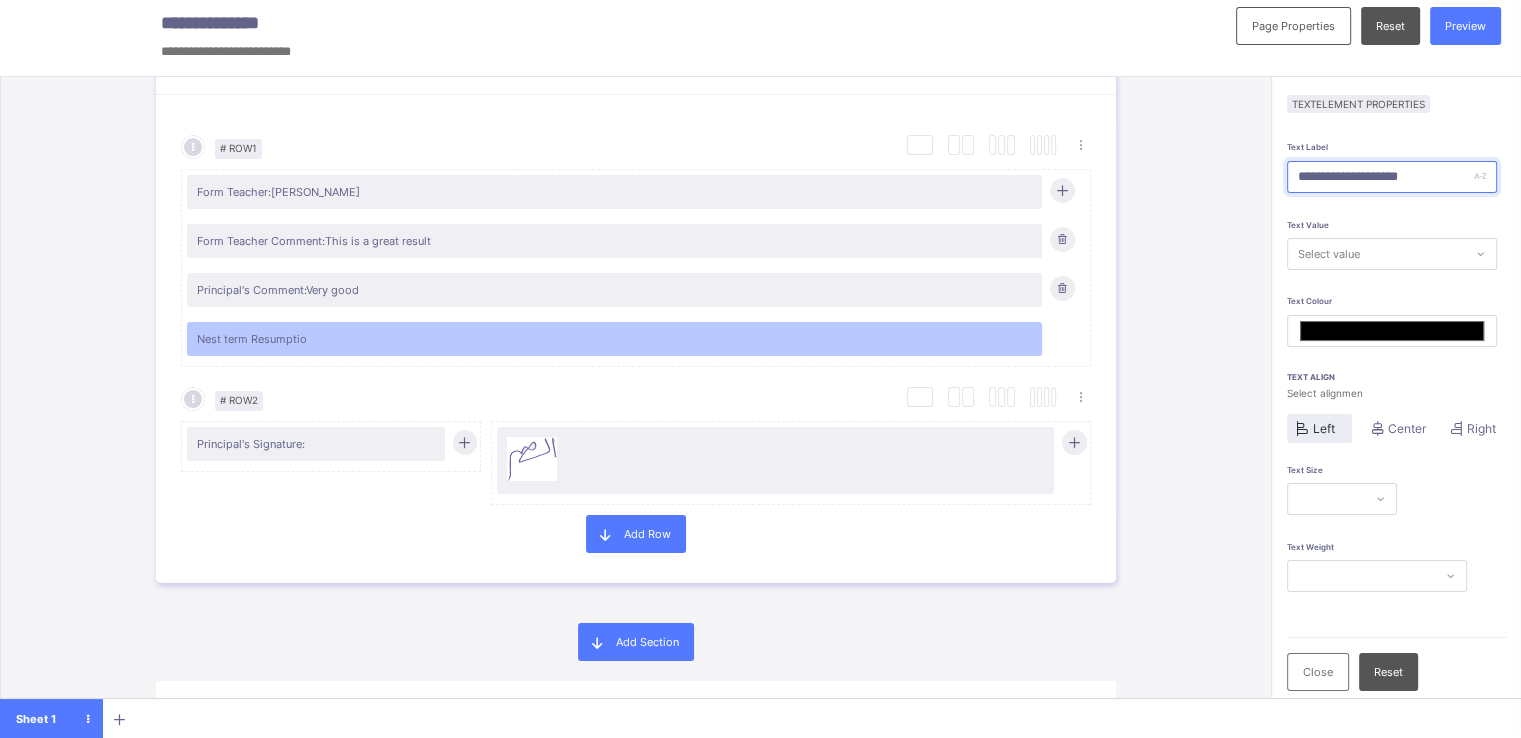 type on "*******" 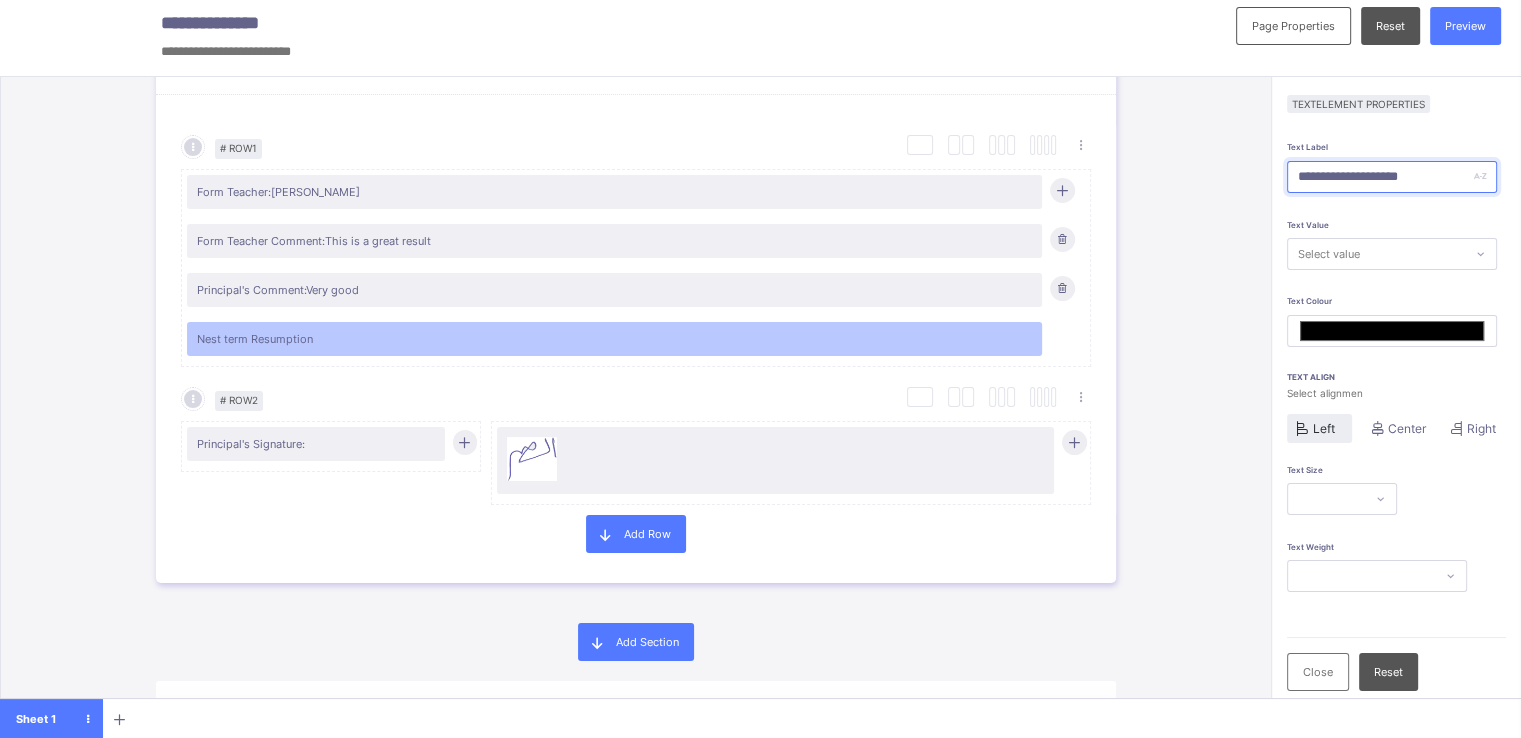 type on "**********" 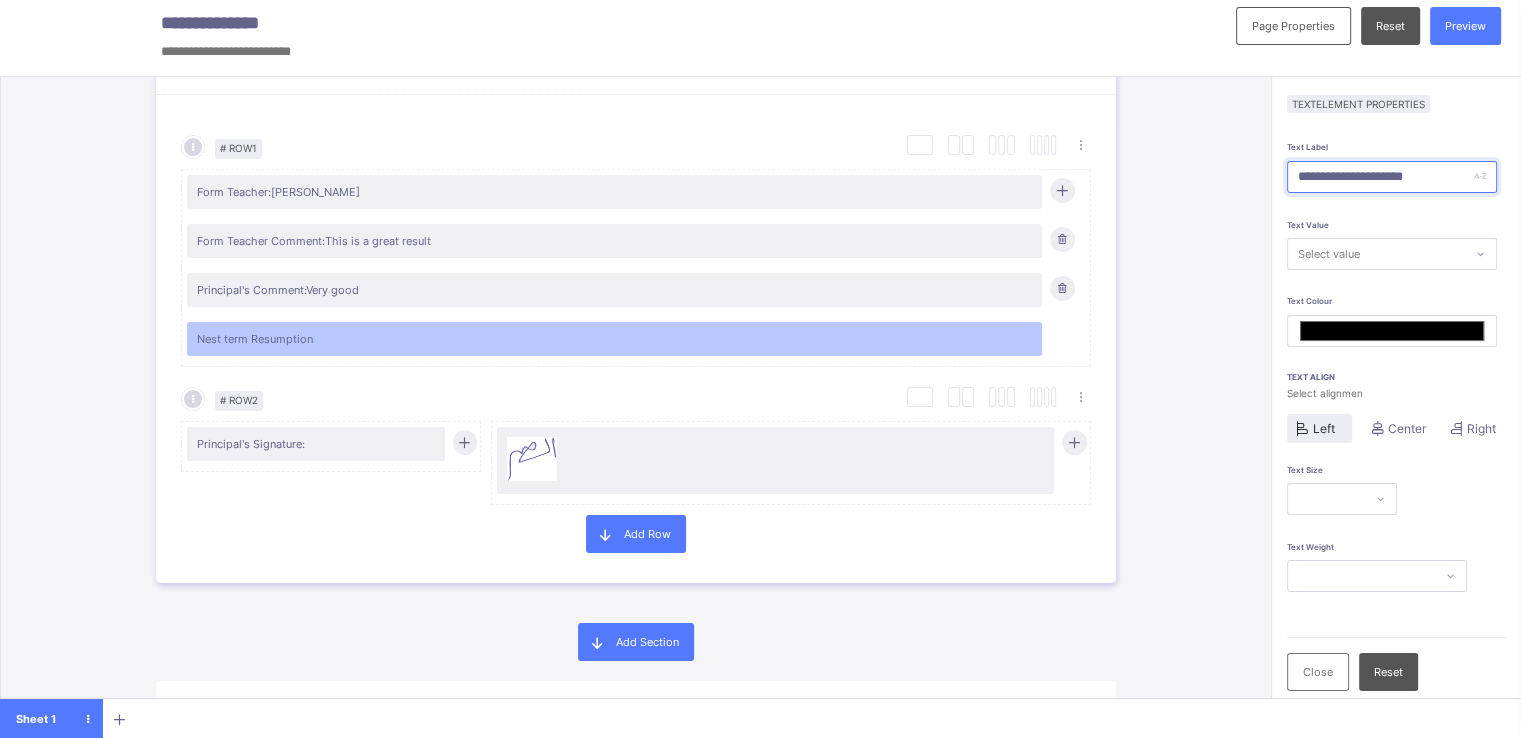 type on "*******" 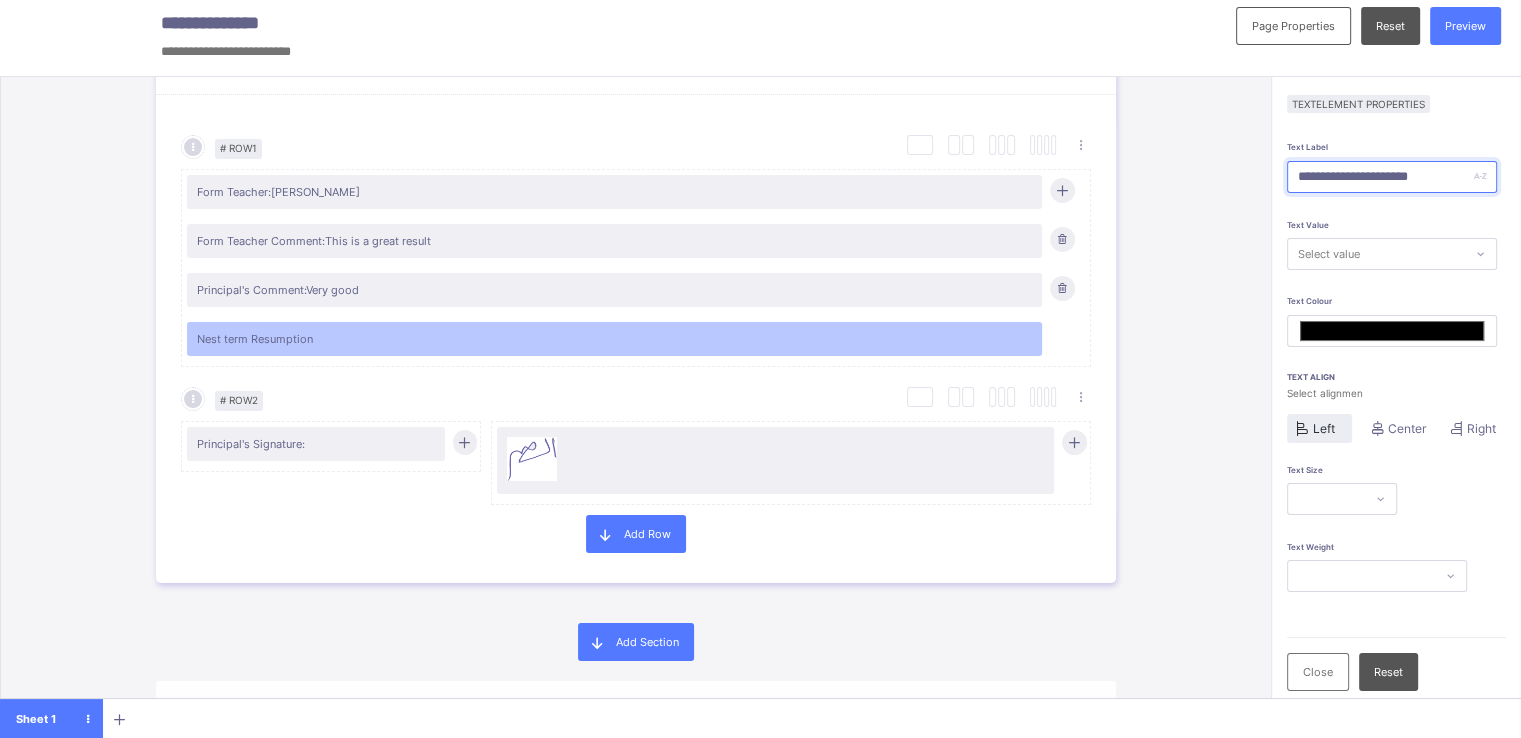 type on "**********" 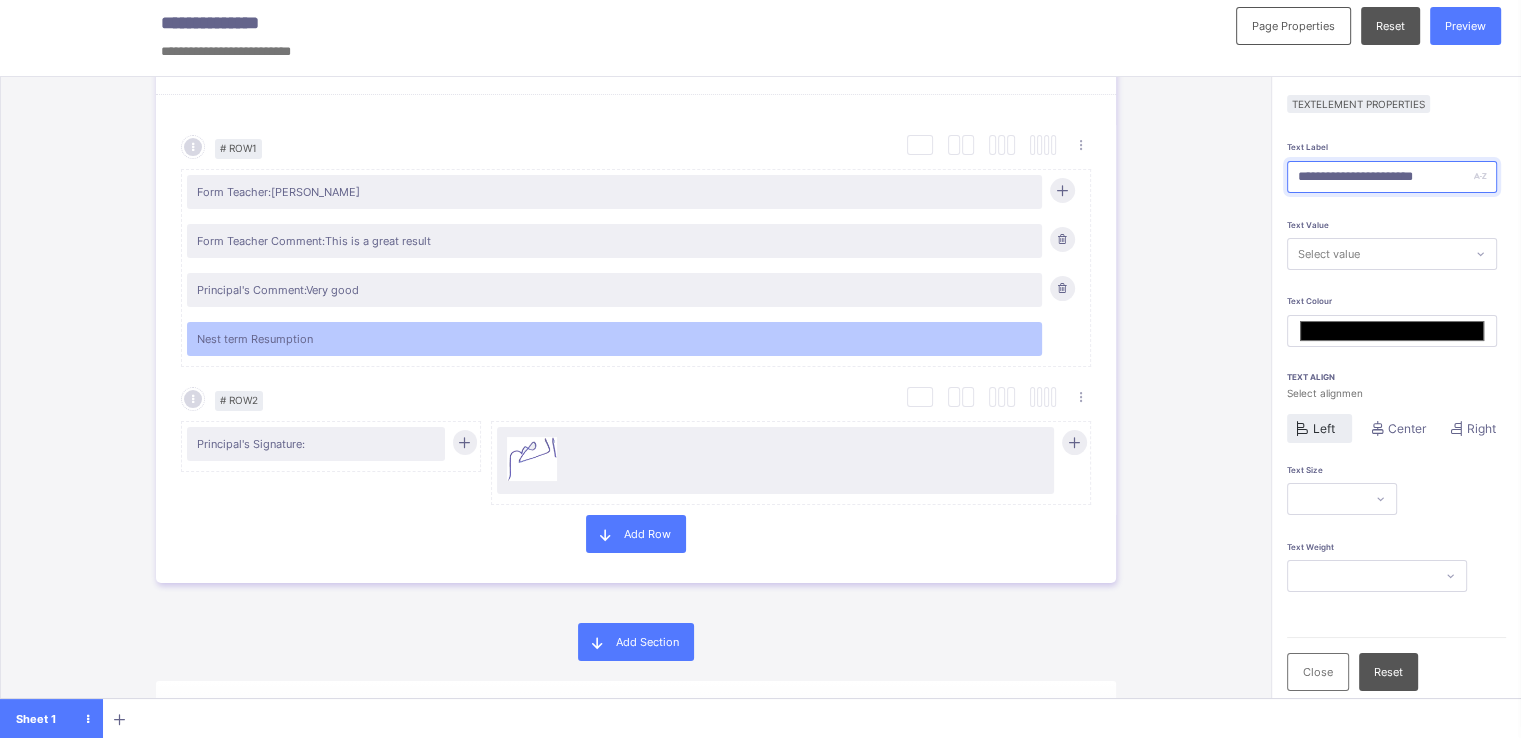 type on "*******" 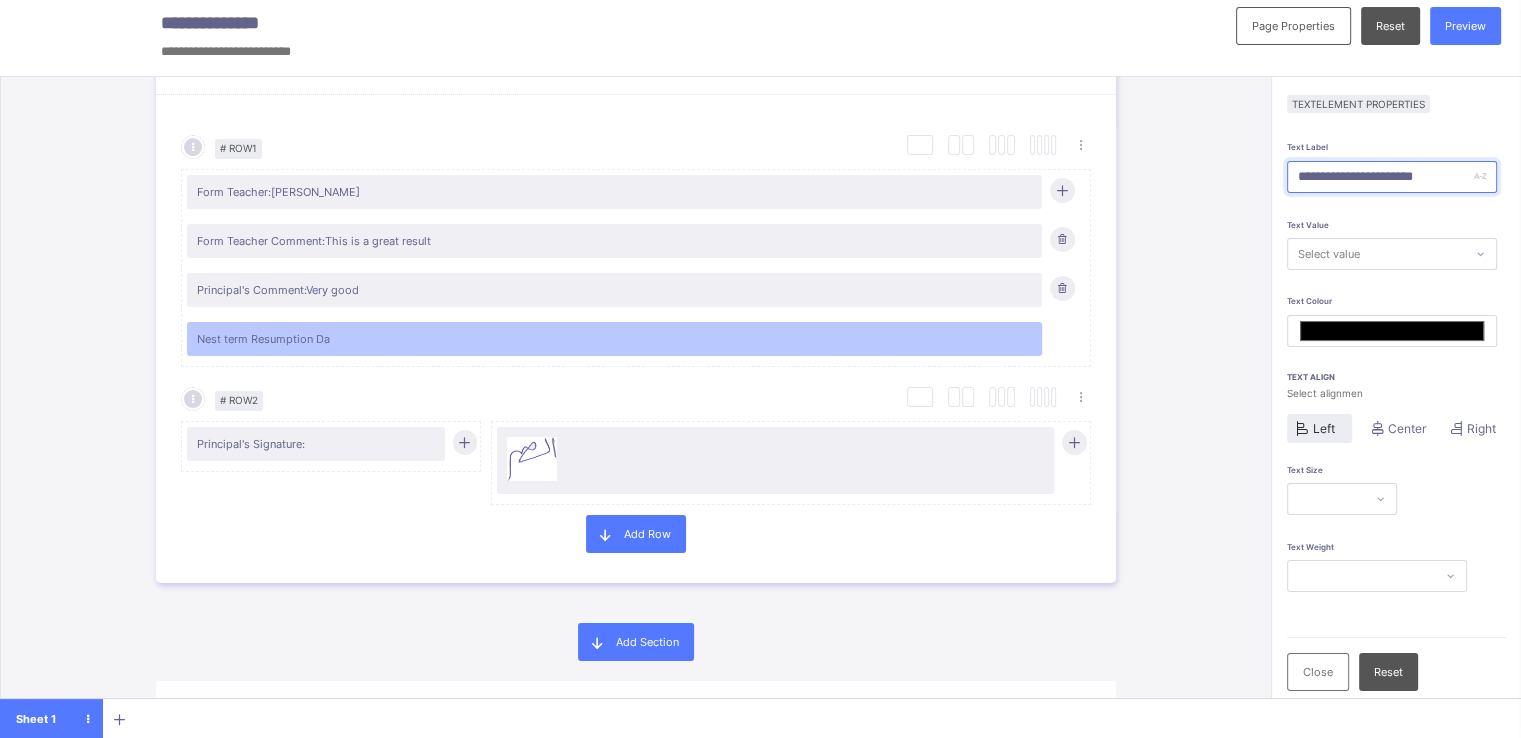 type on "**********" 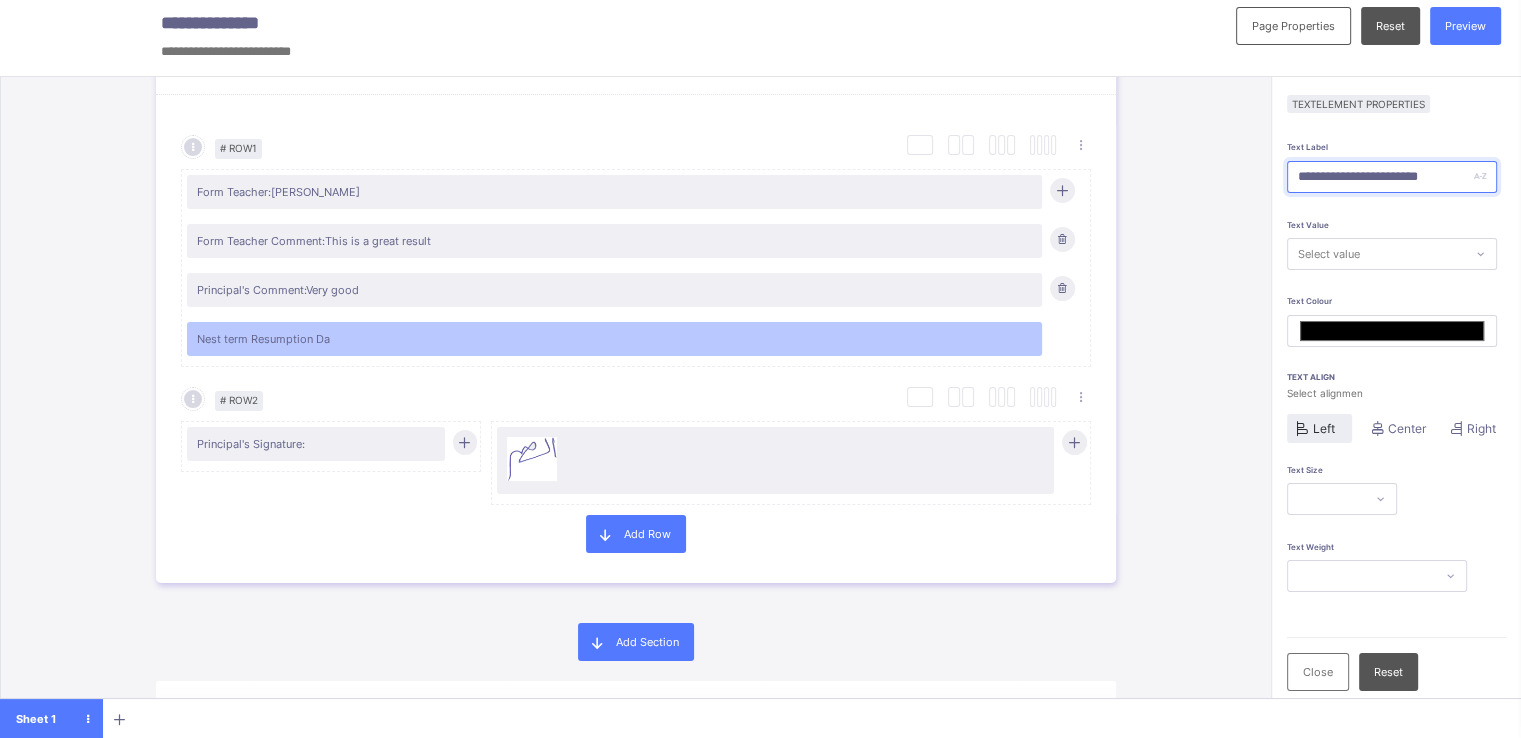 type on "*******" 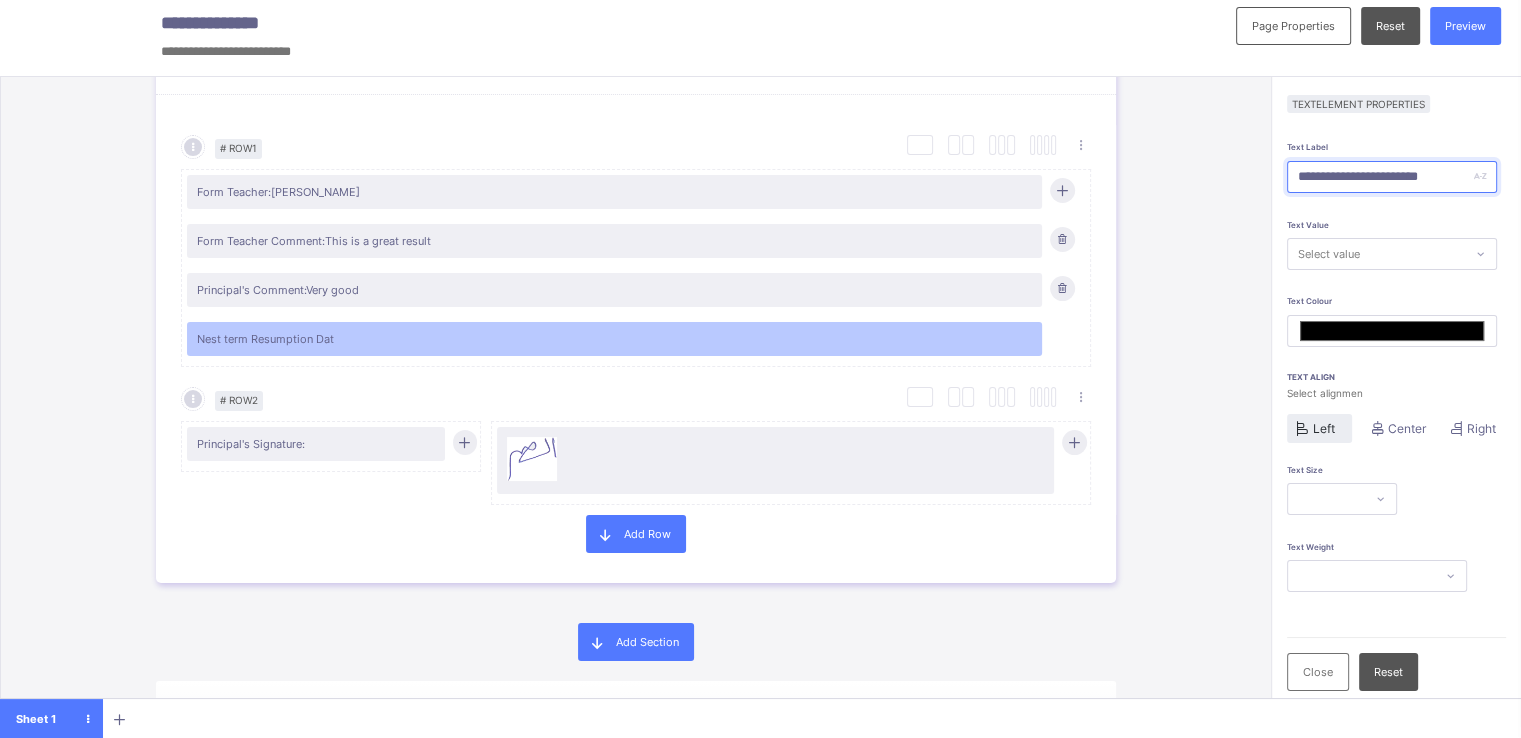type on "**********" 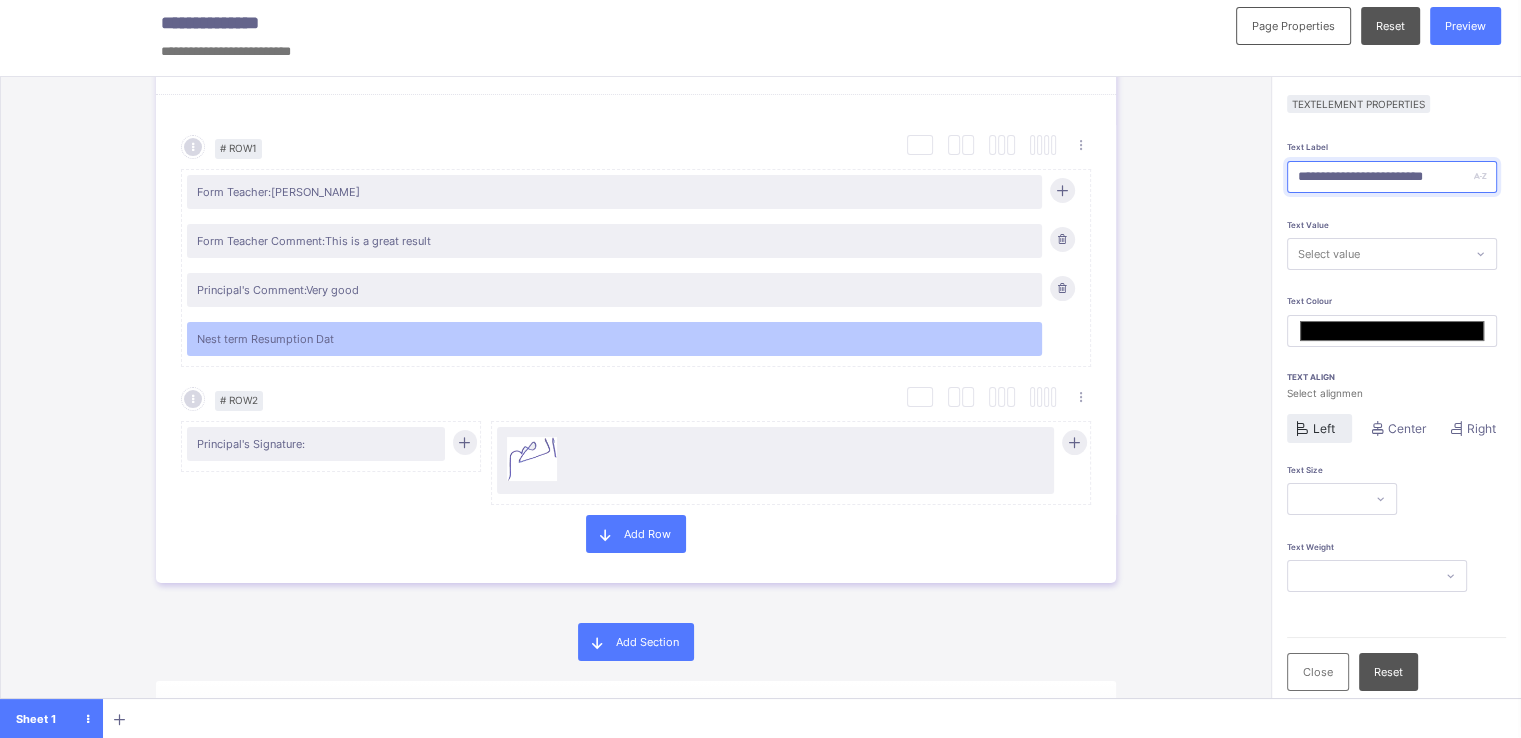 type on "*******" 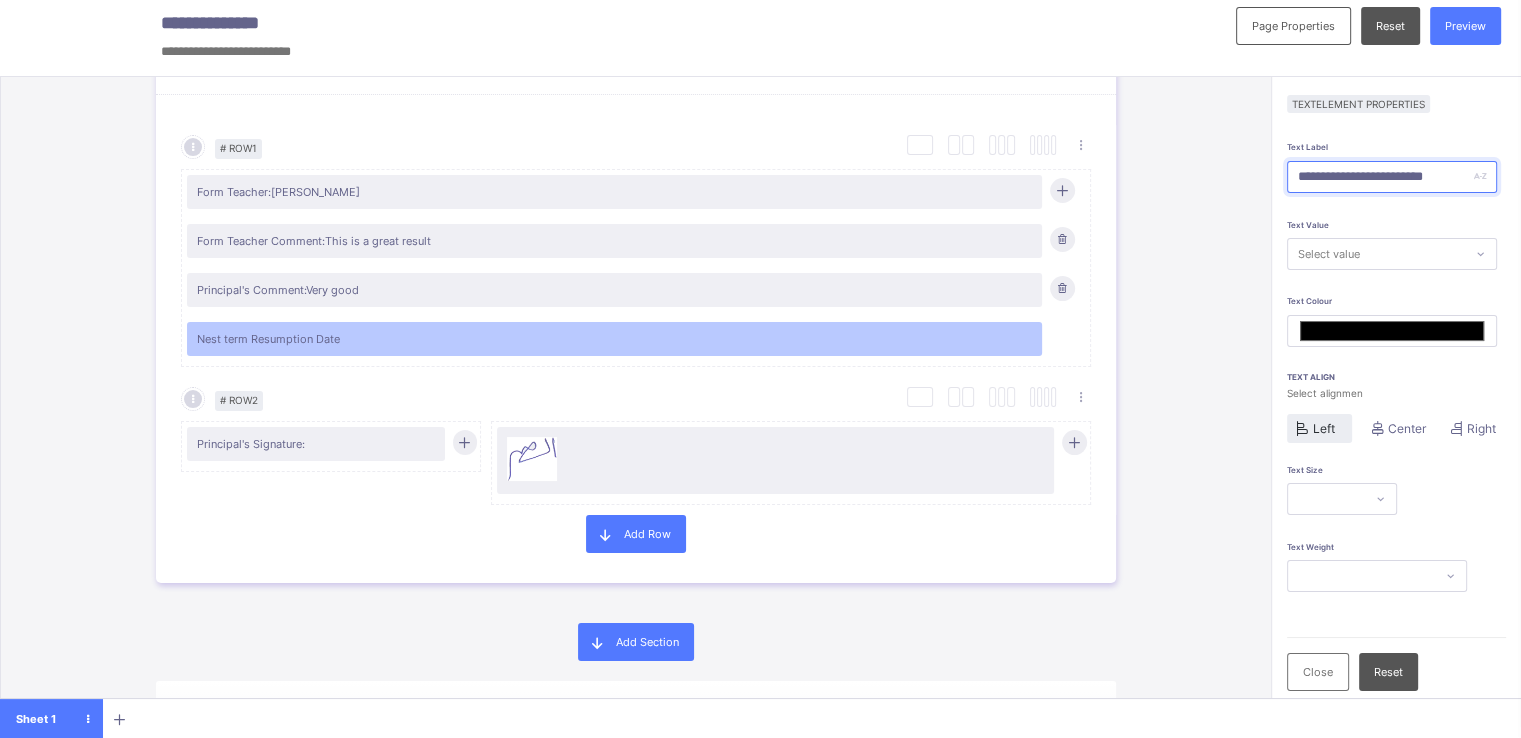 type on "**********" 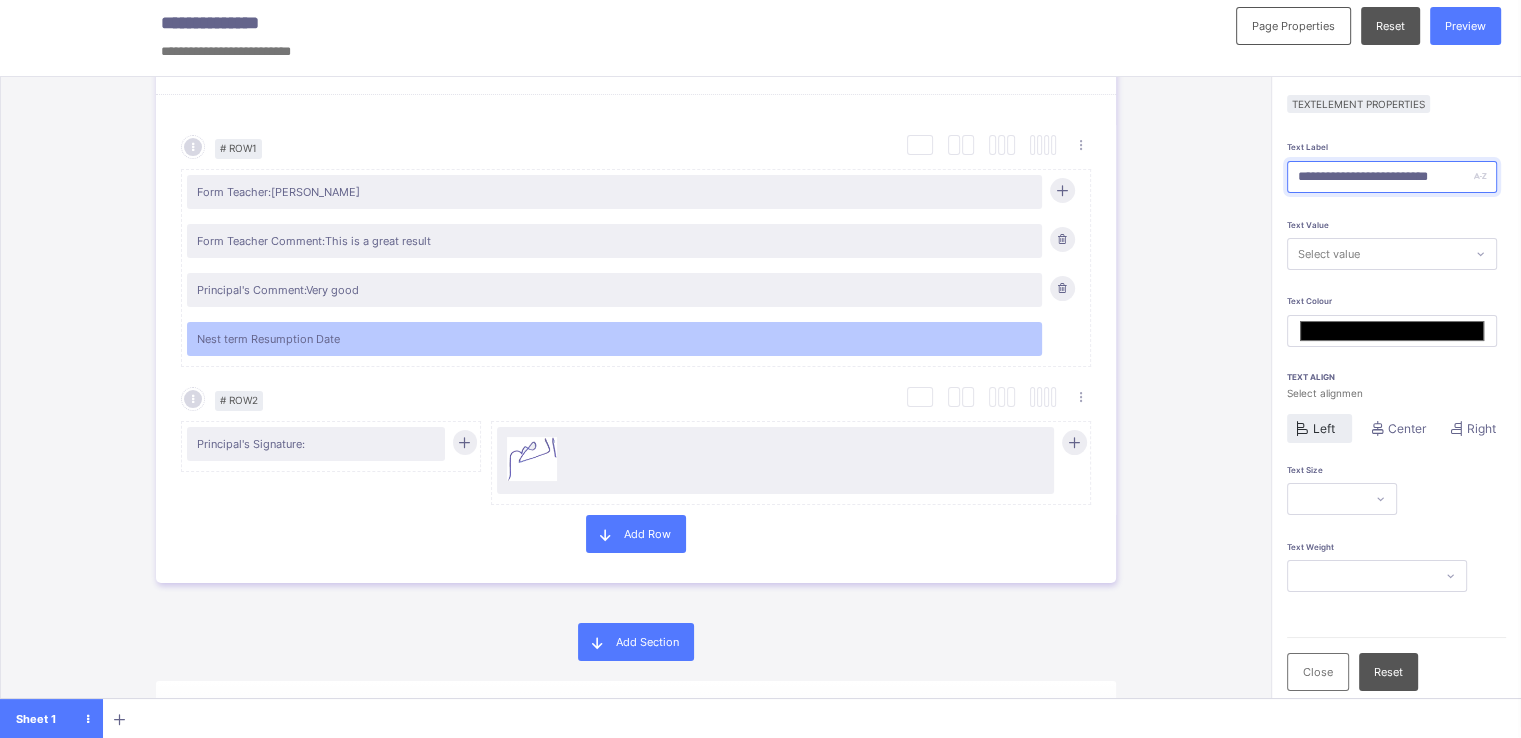 type on "*******" 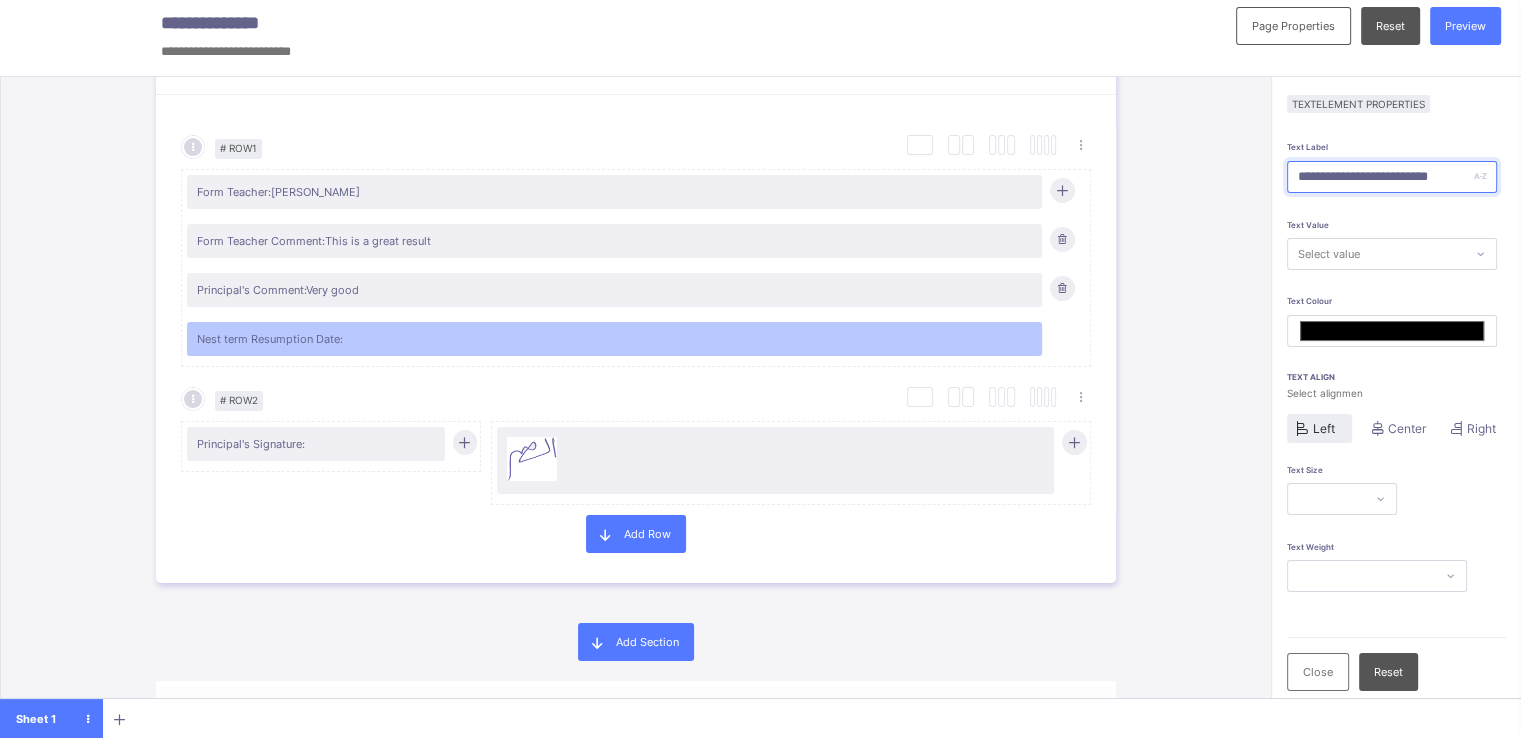click on "**********" at bounding box center (1392, 177) 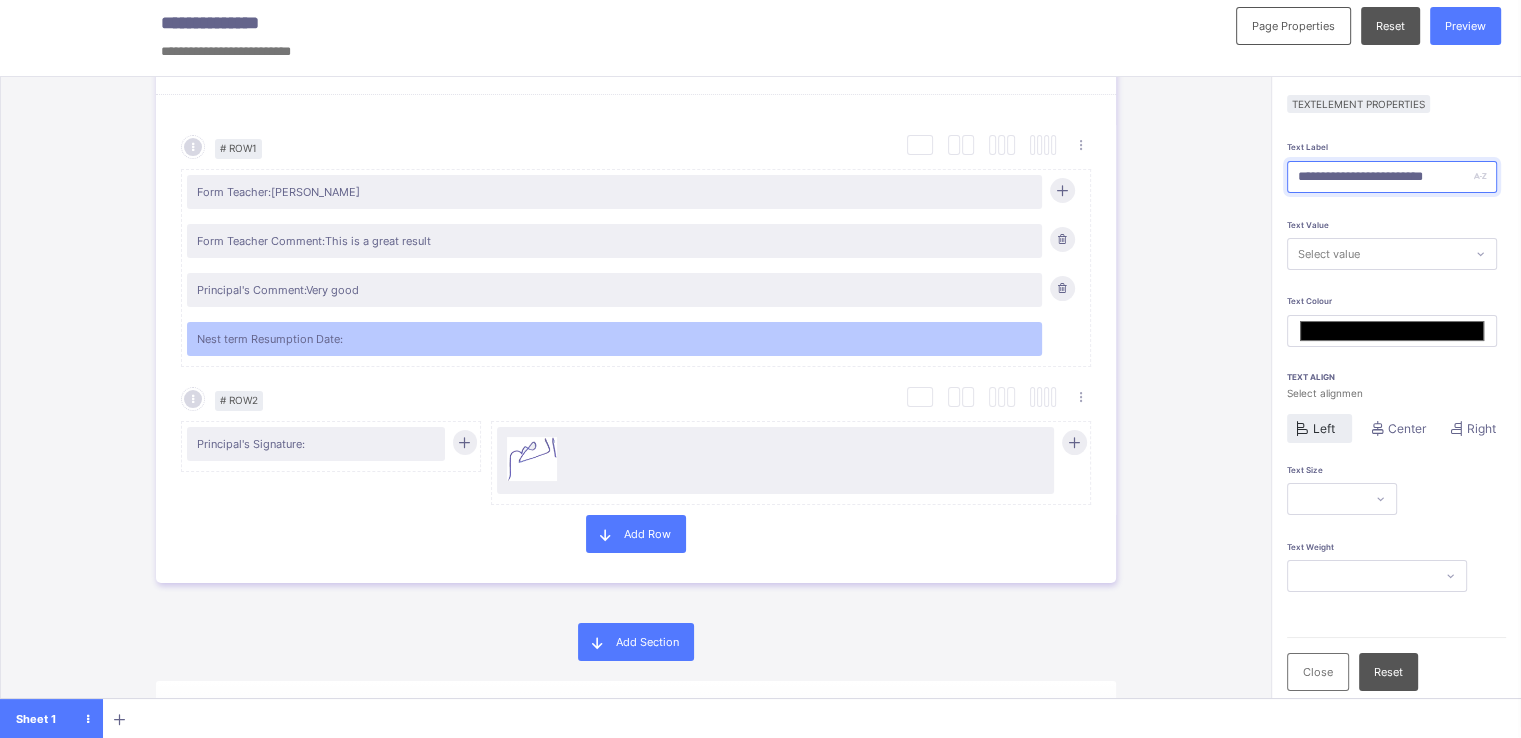 type on "*******" 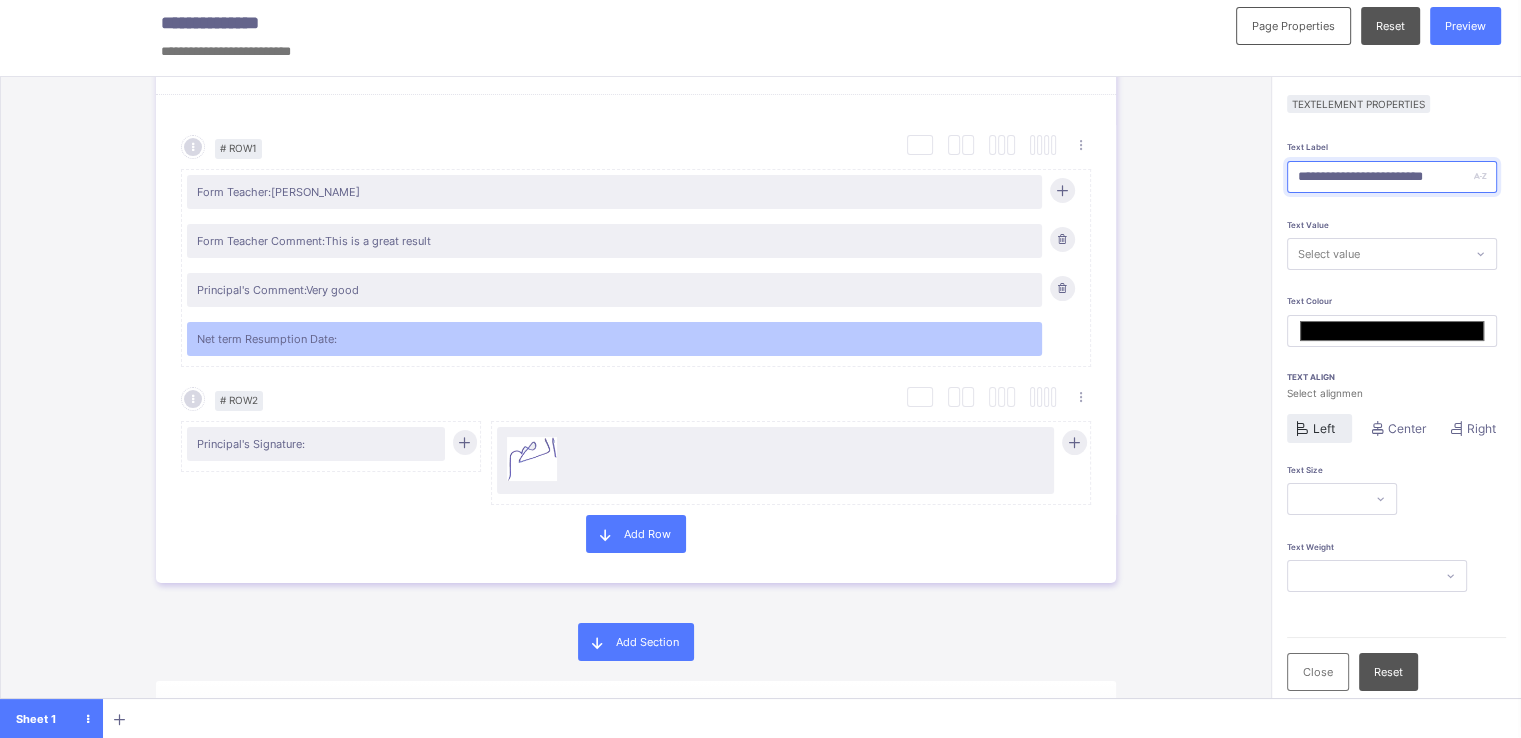 type on "**********" 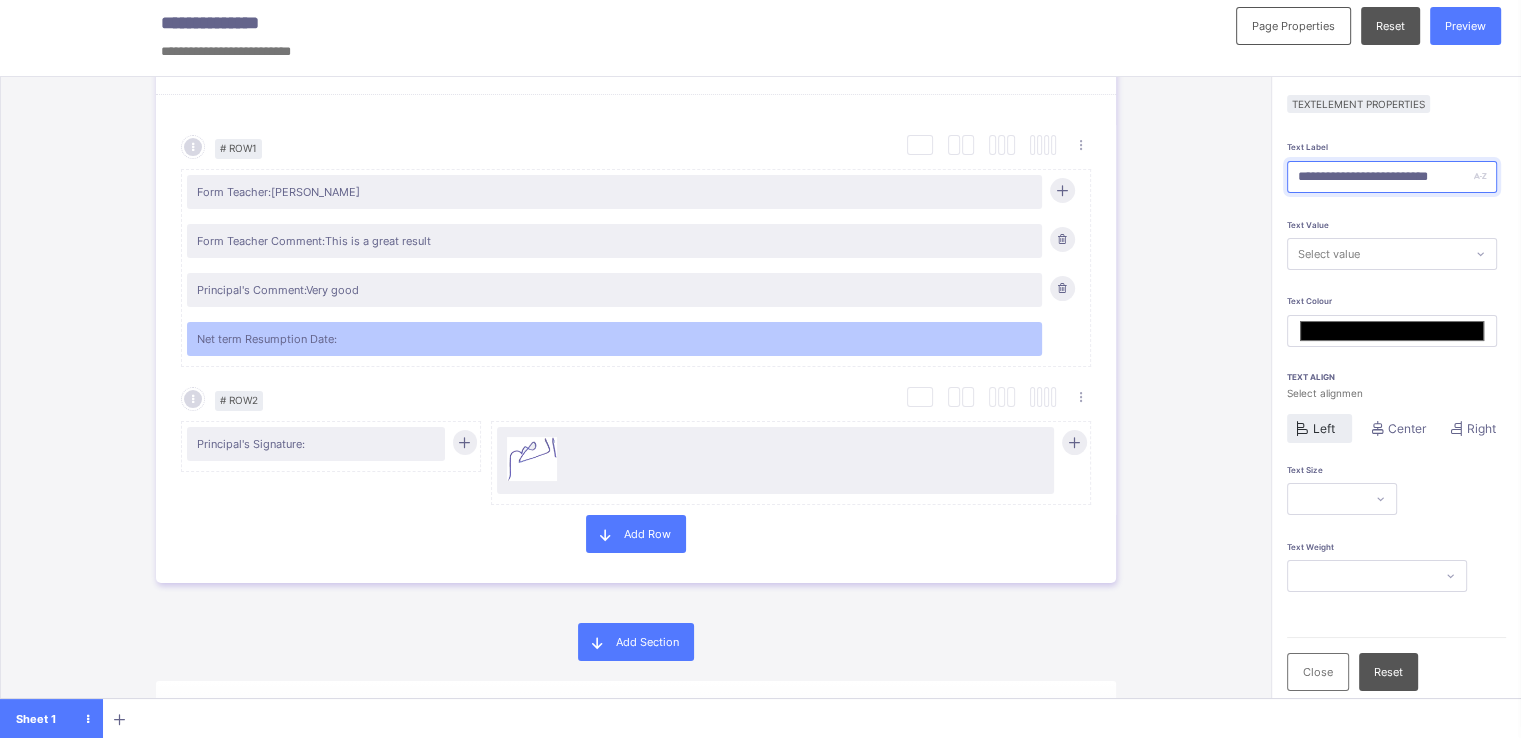 type on "*******" 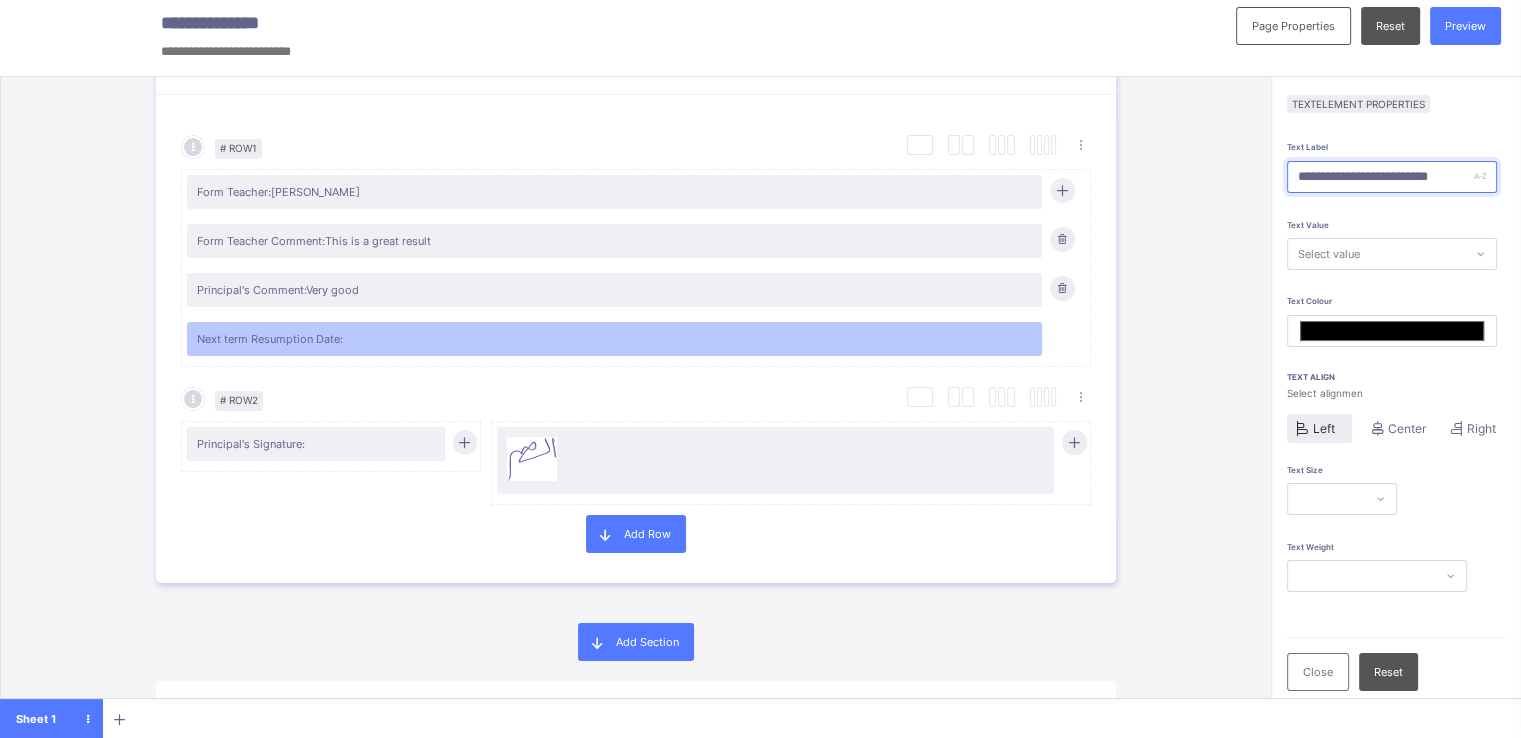 type on "**********" 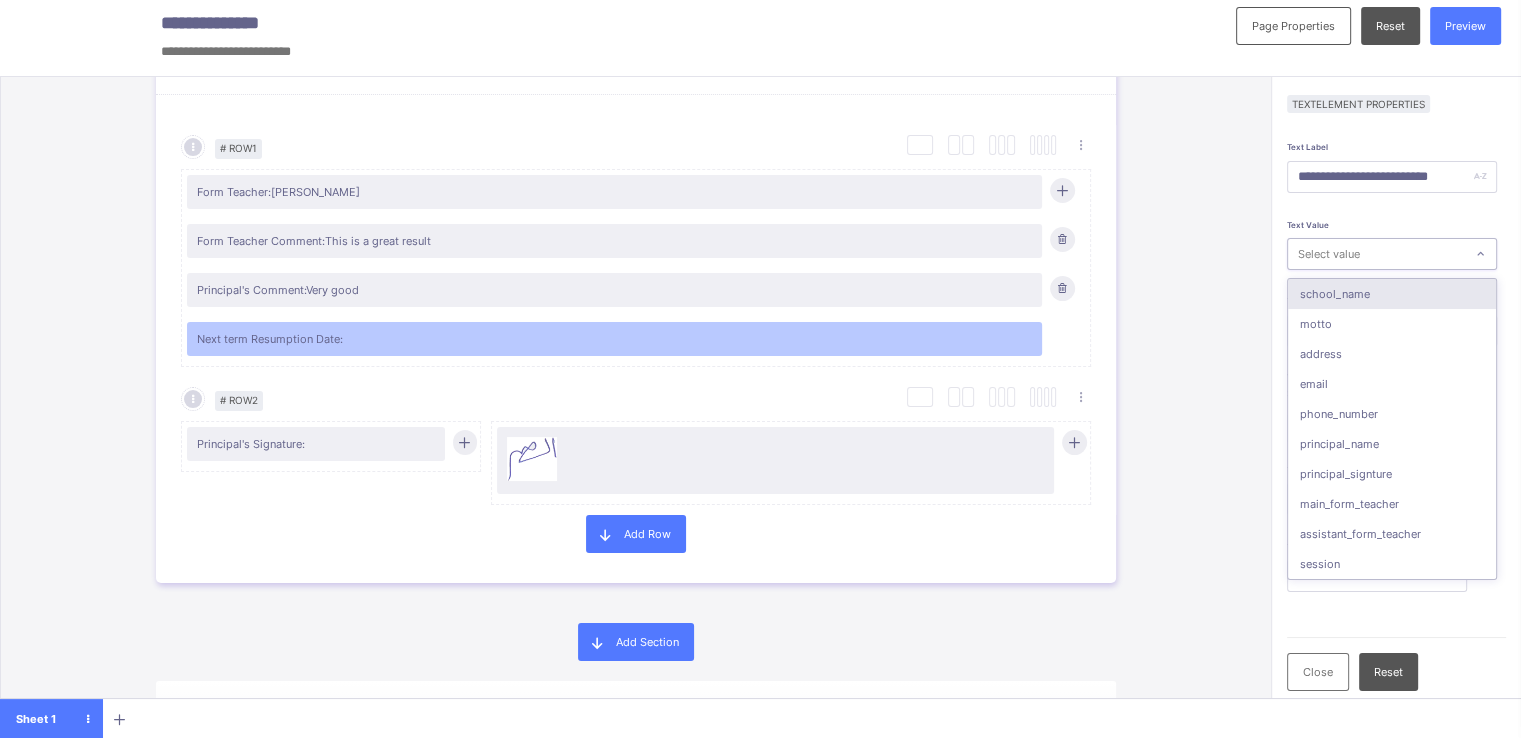 click on "Select value" at bounding box center (1376, 254) 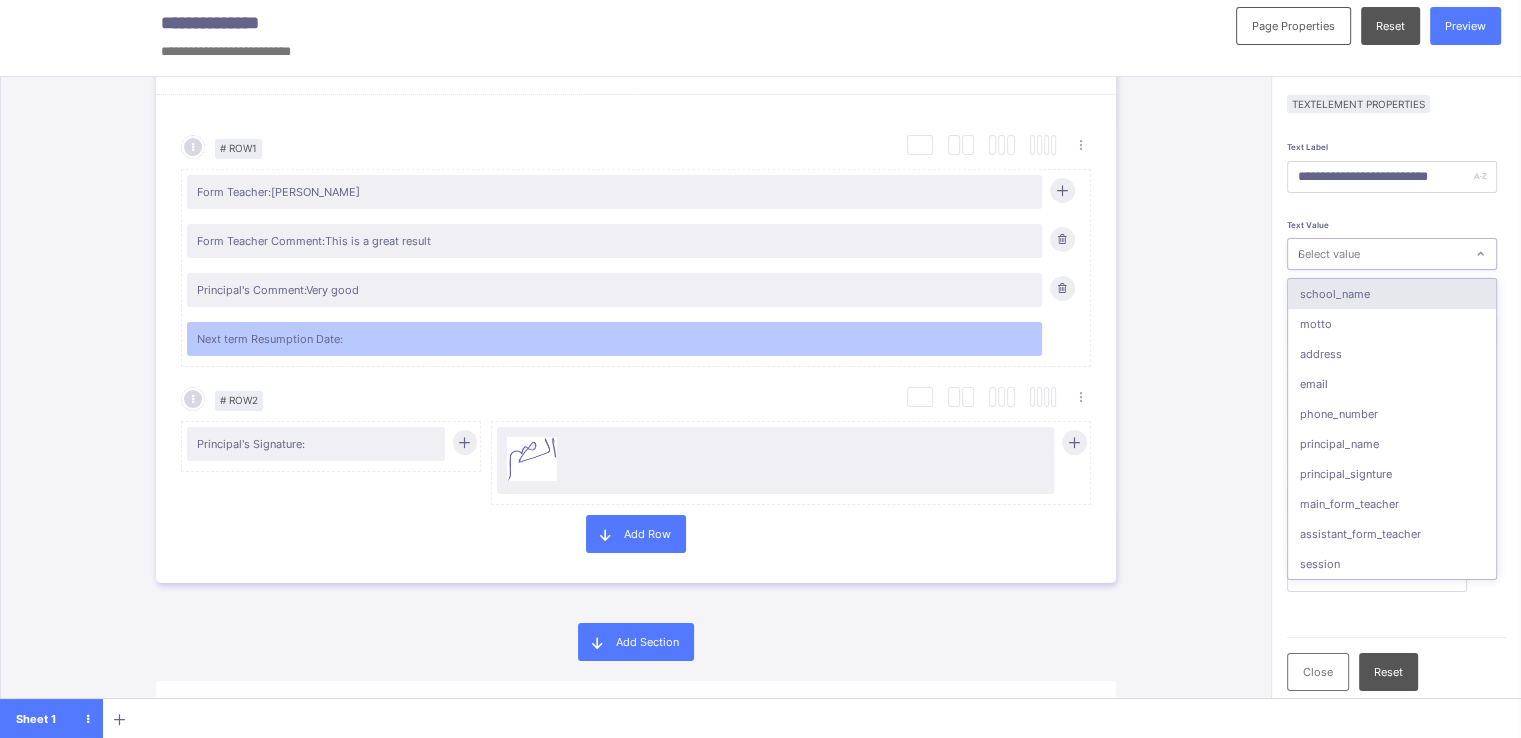 type on "*******" 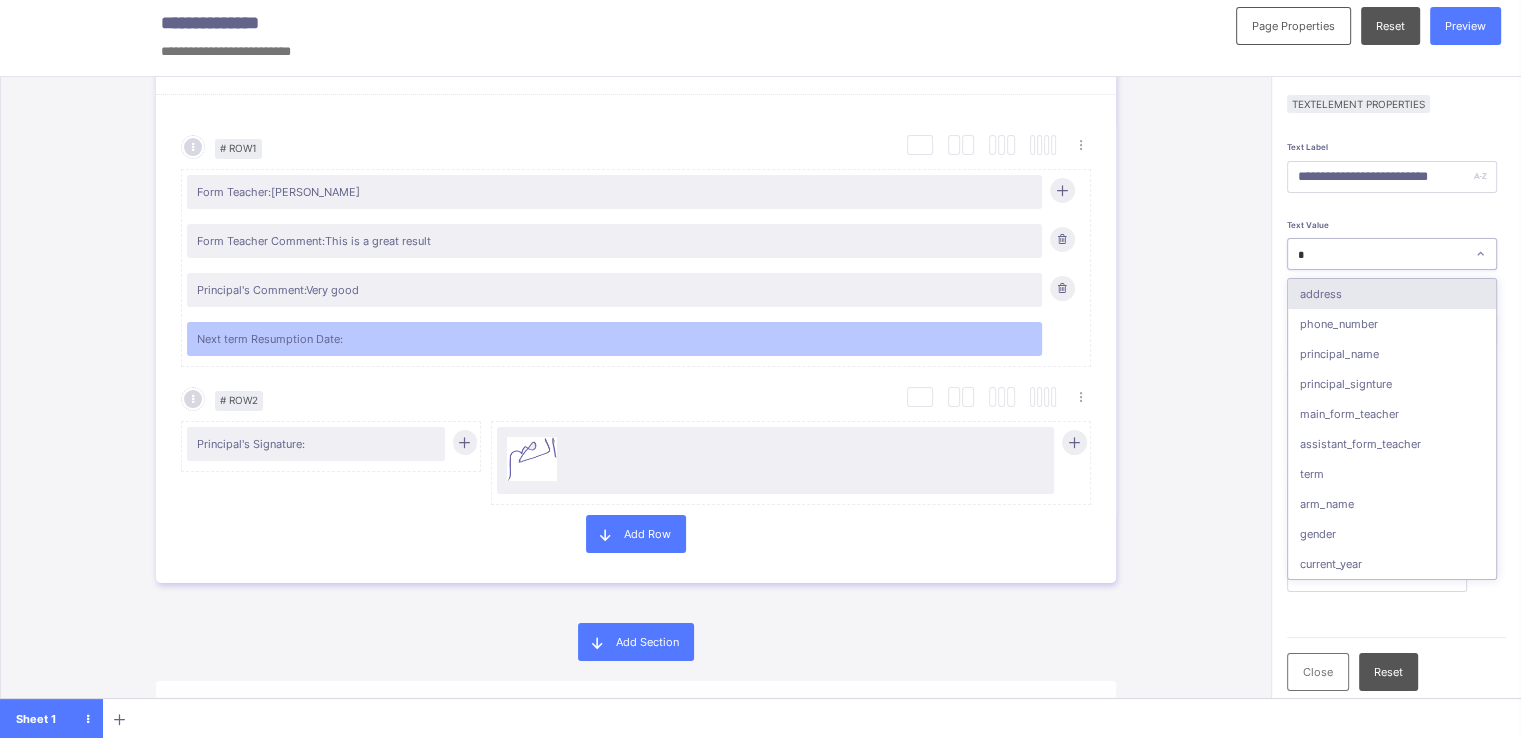 type on "**" 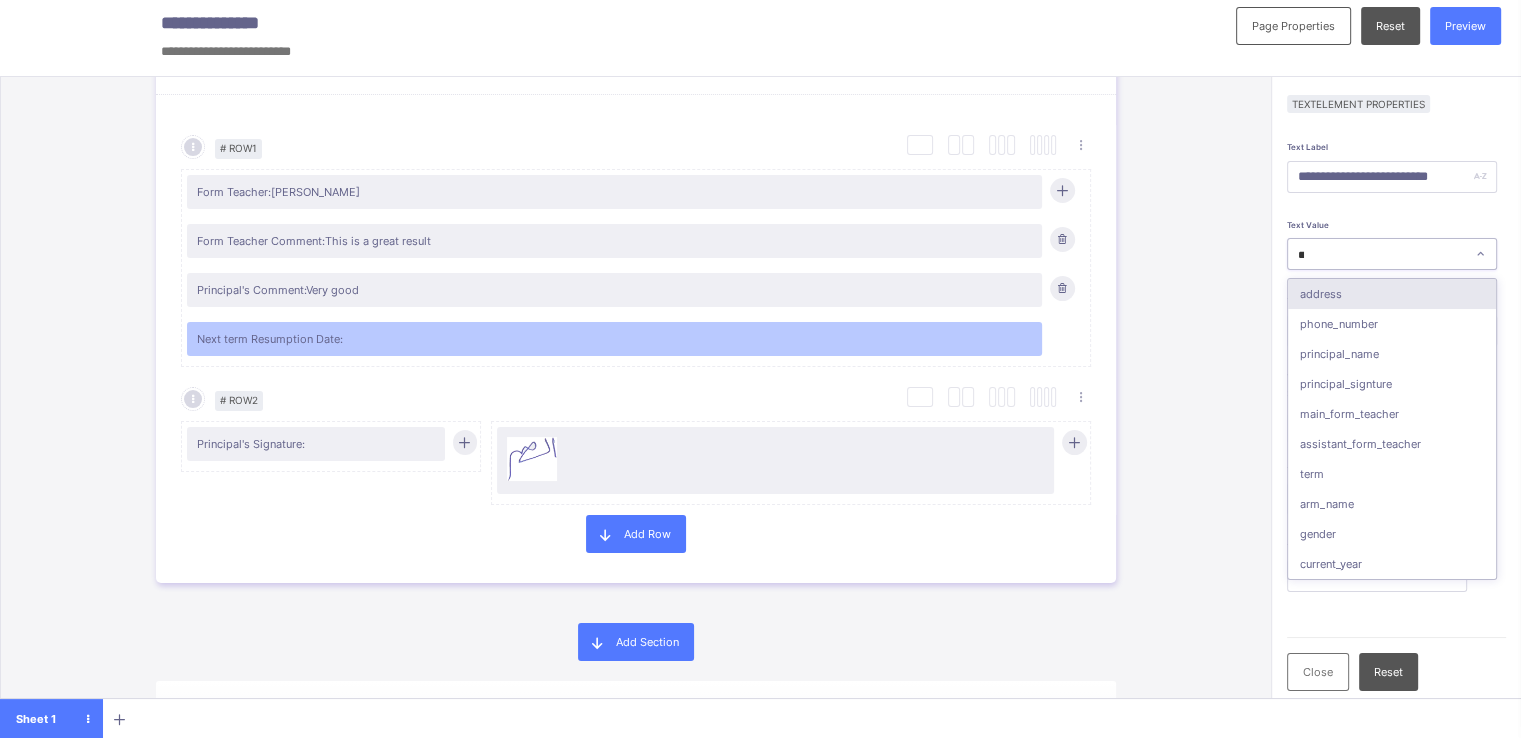 type on "*******" 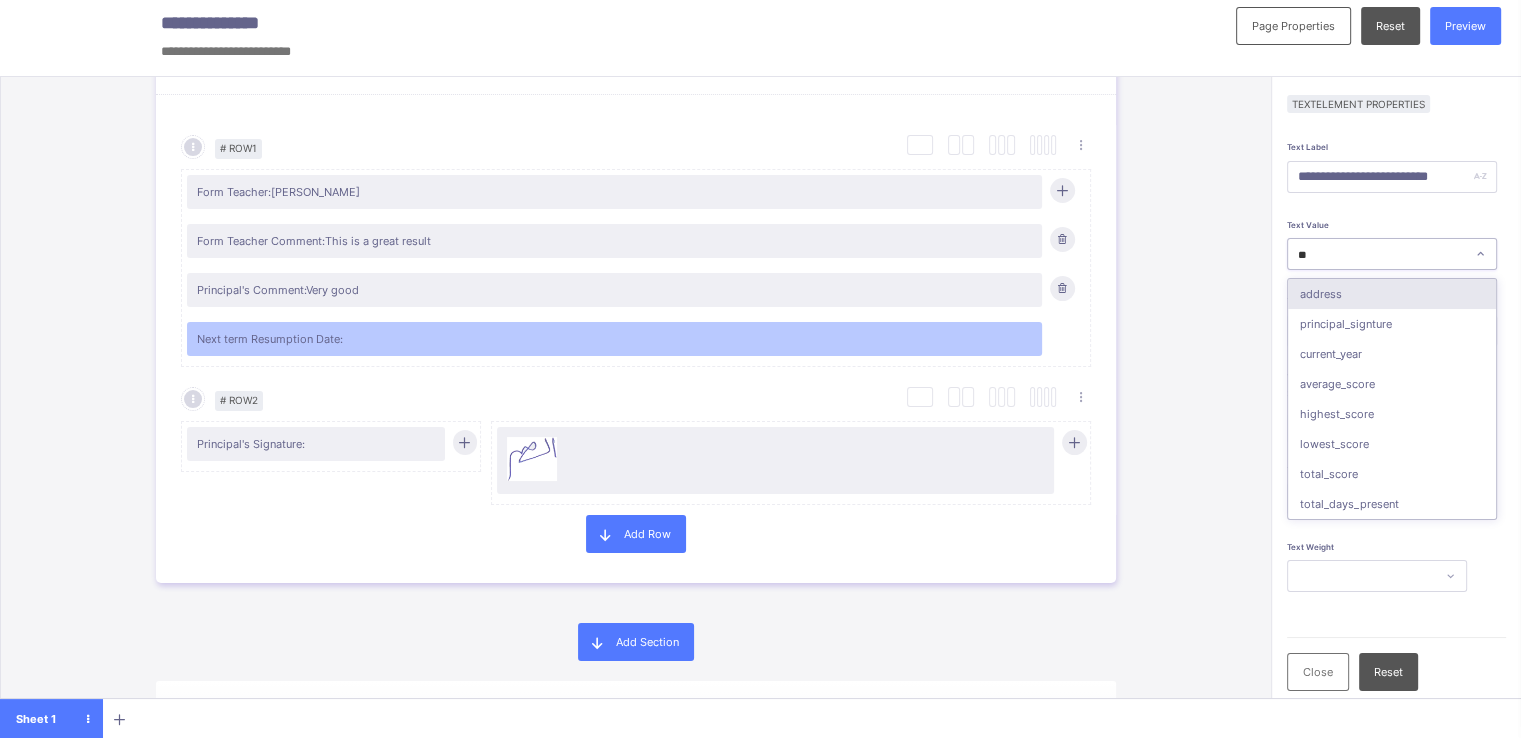 type on "*" 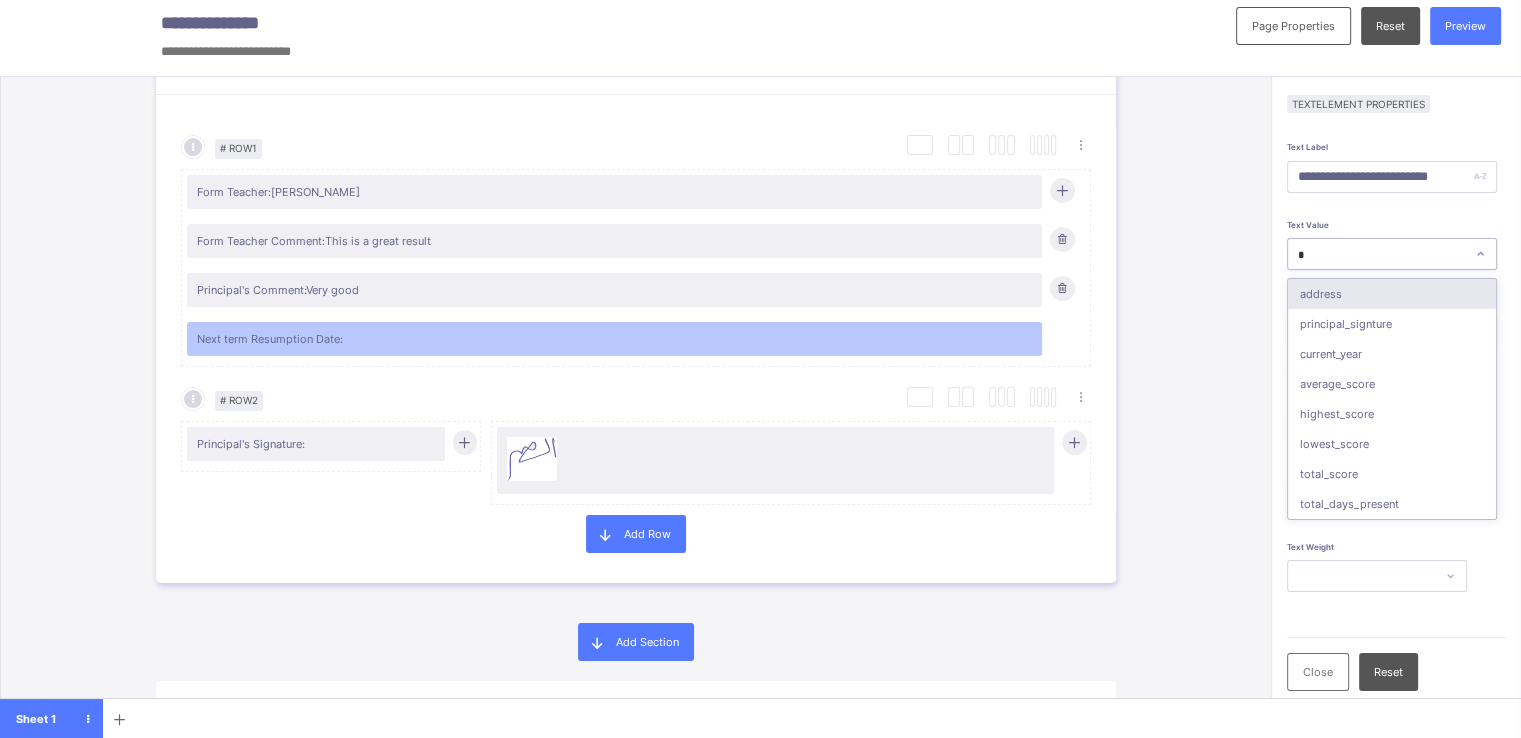 type 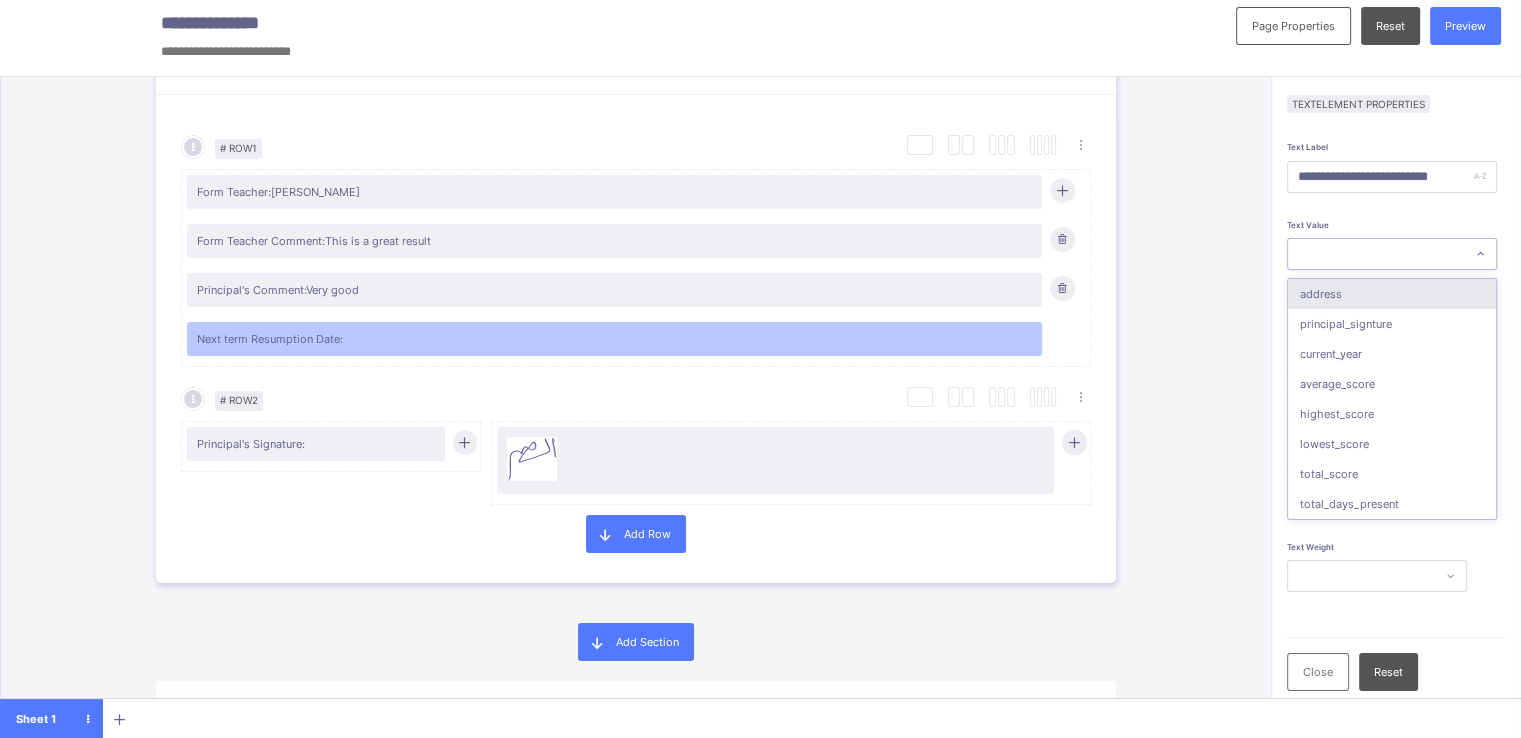 type on "*******" 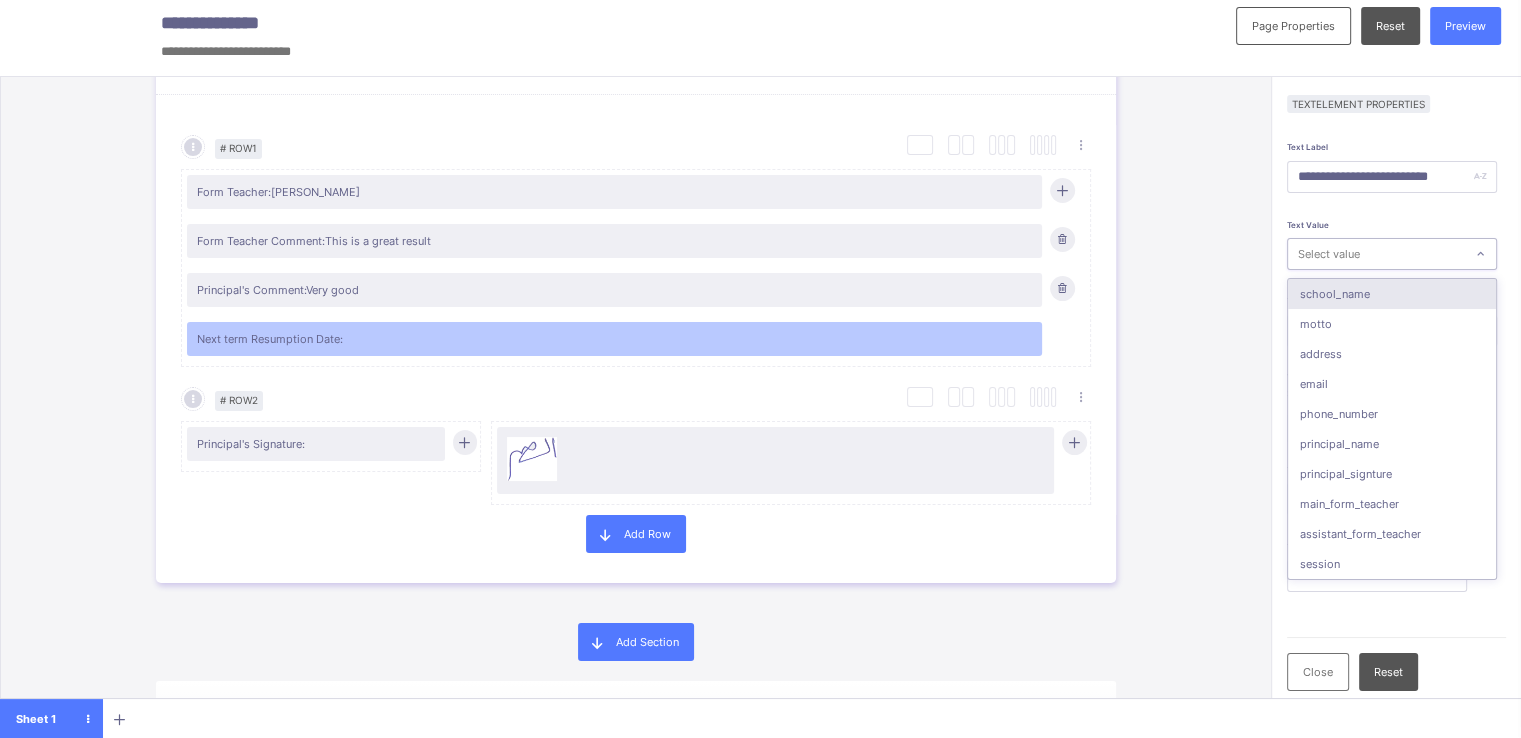 type on "*" 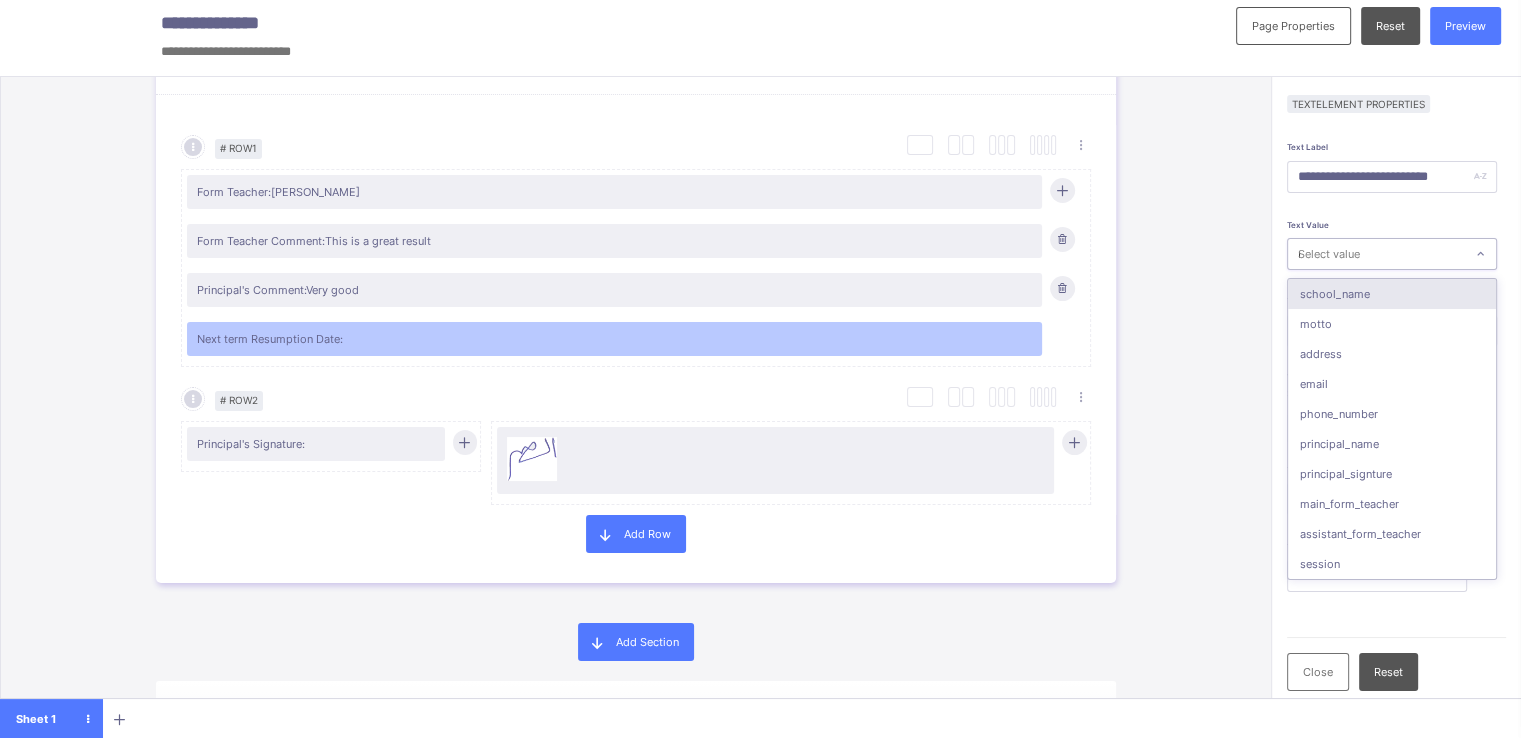 type on "*******" 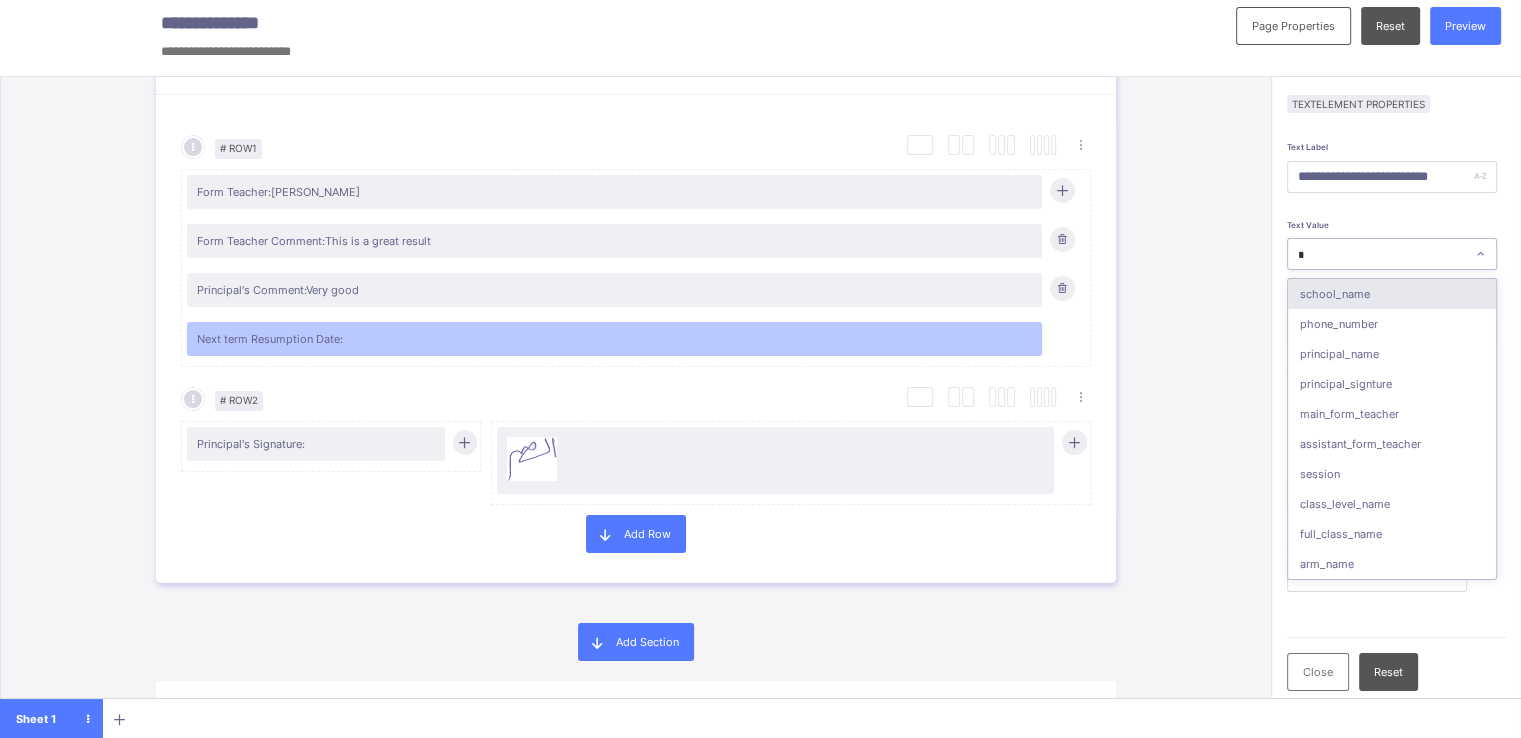 type on "**" 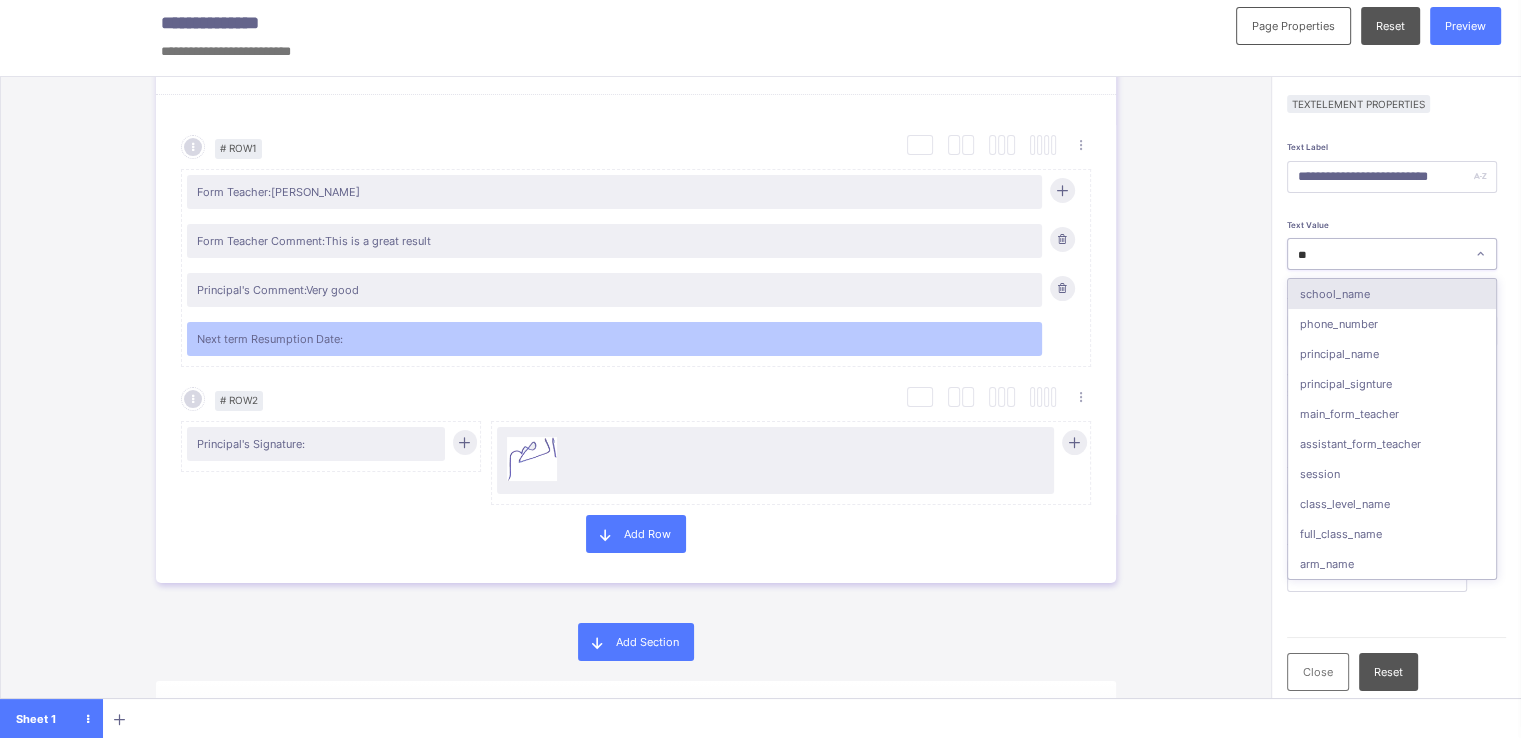 type on "*******" 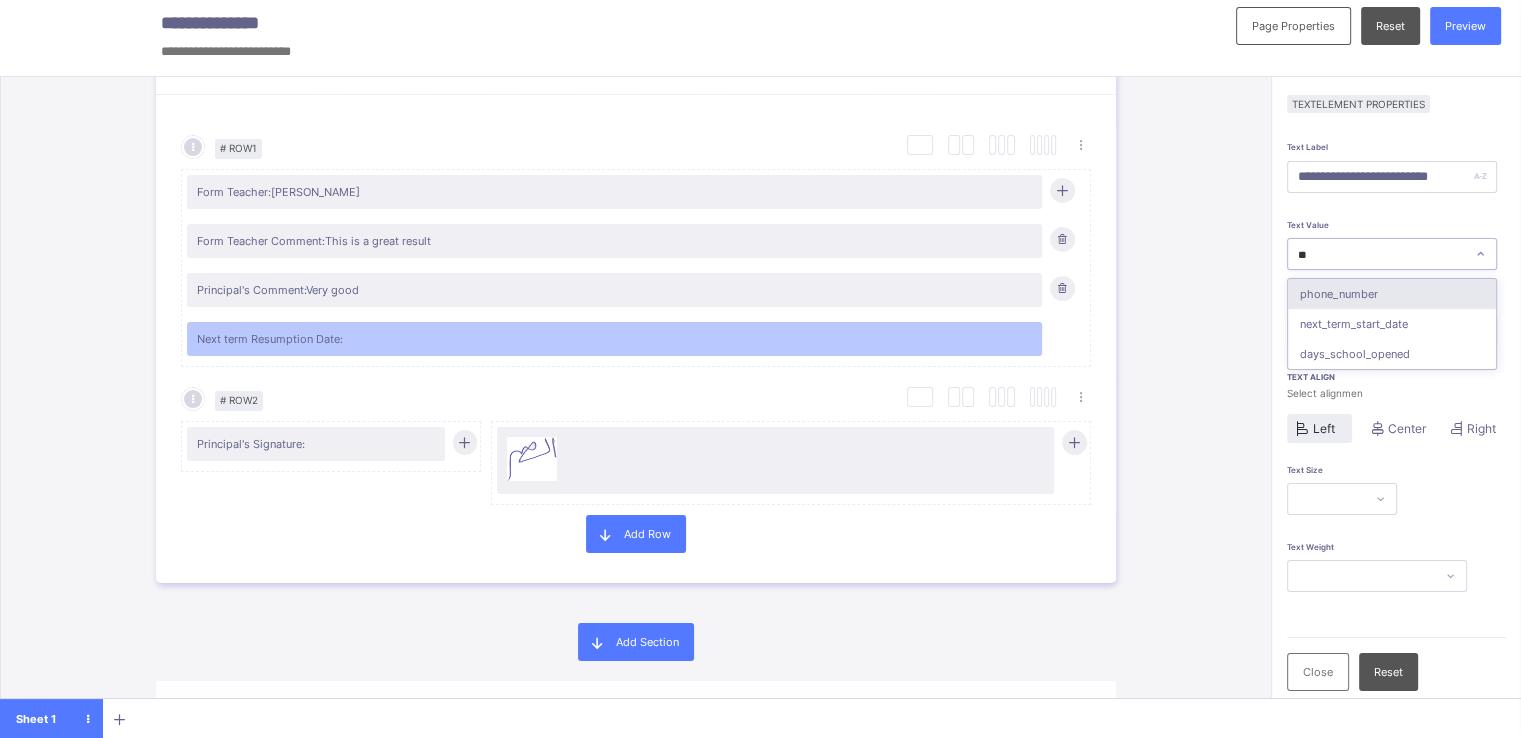 type on "***" 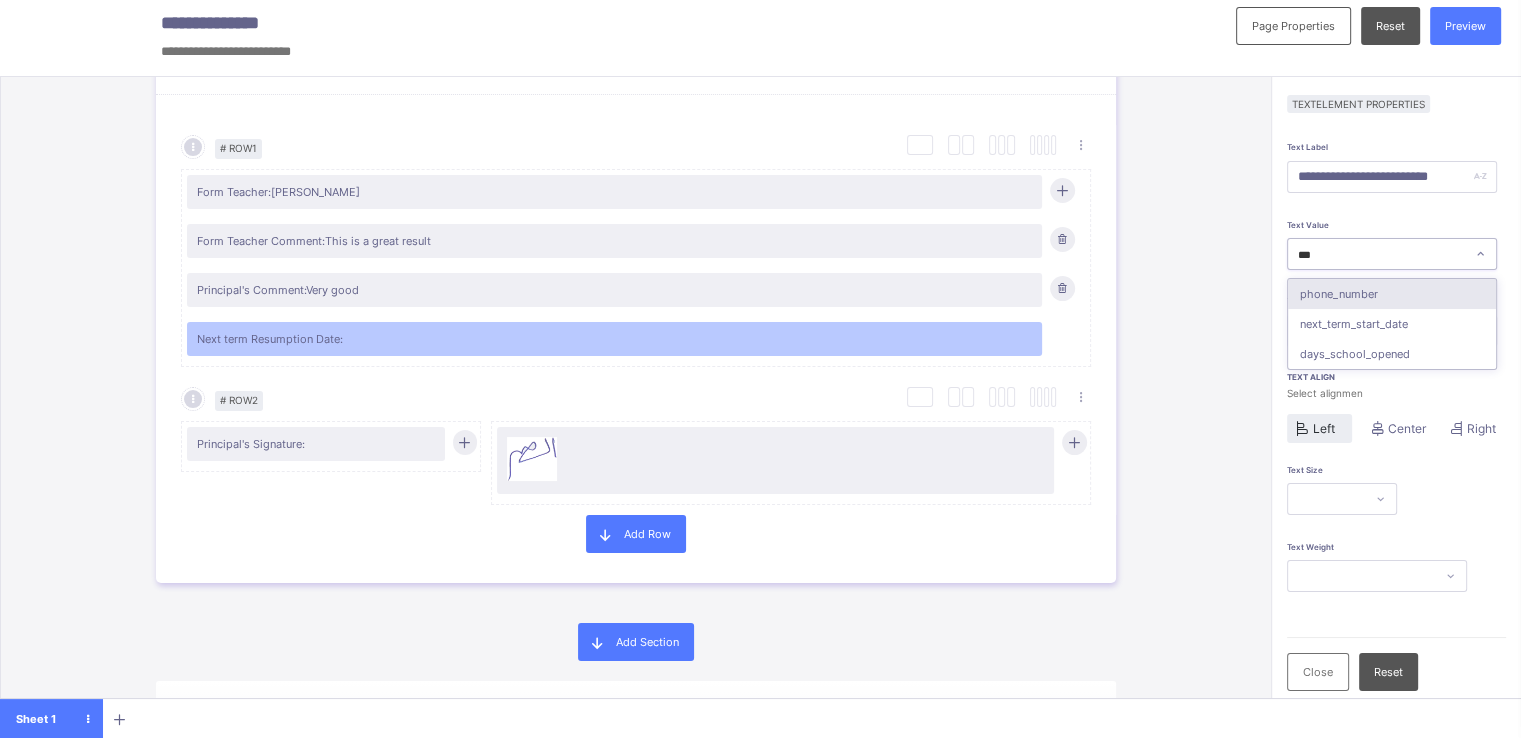 type on "*******" 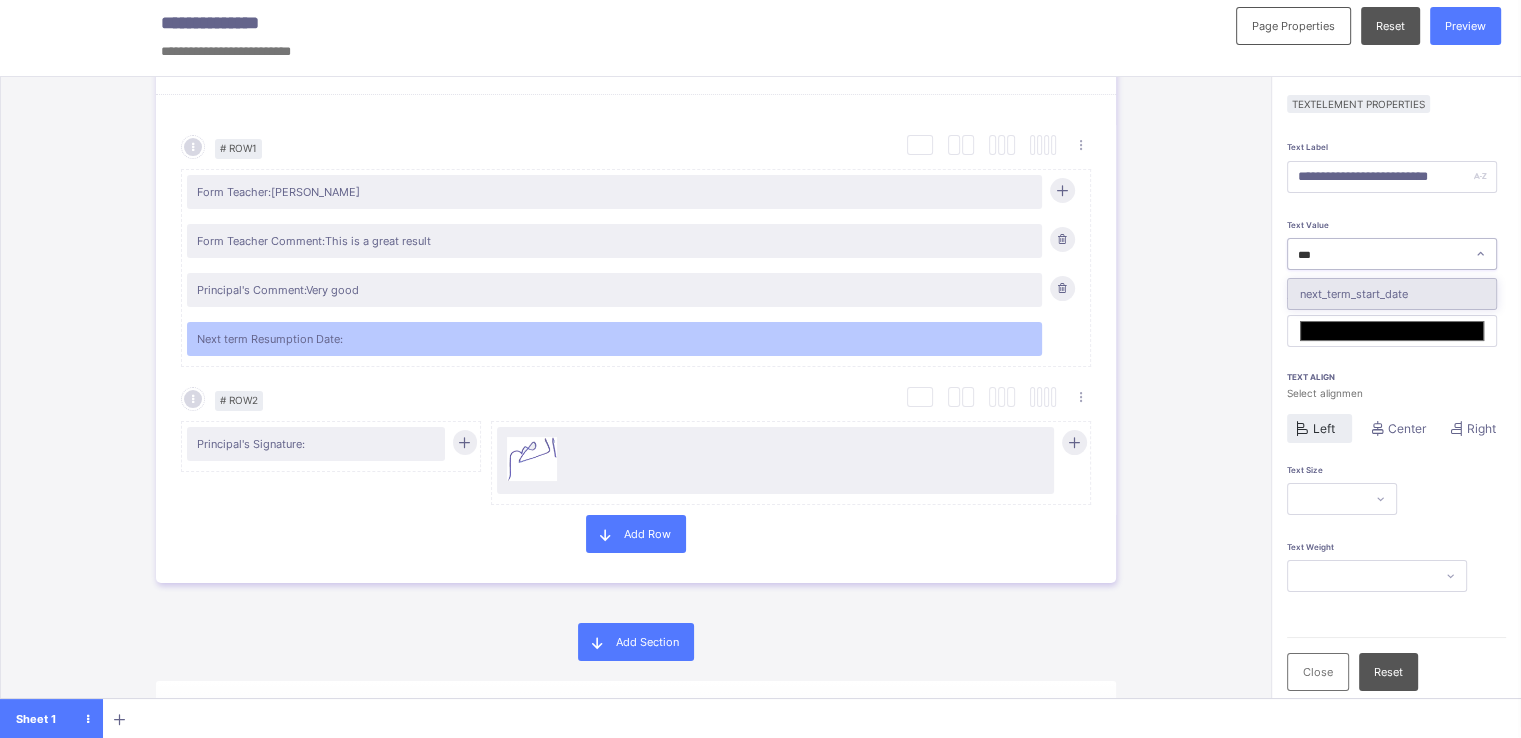 click on "next_term_start_date" at bounding box center [1392, 294] 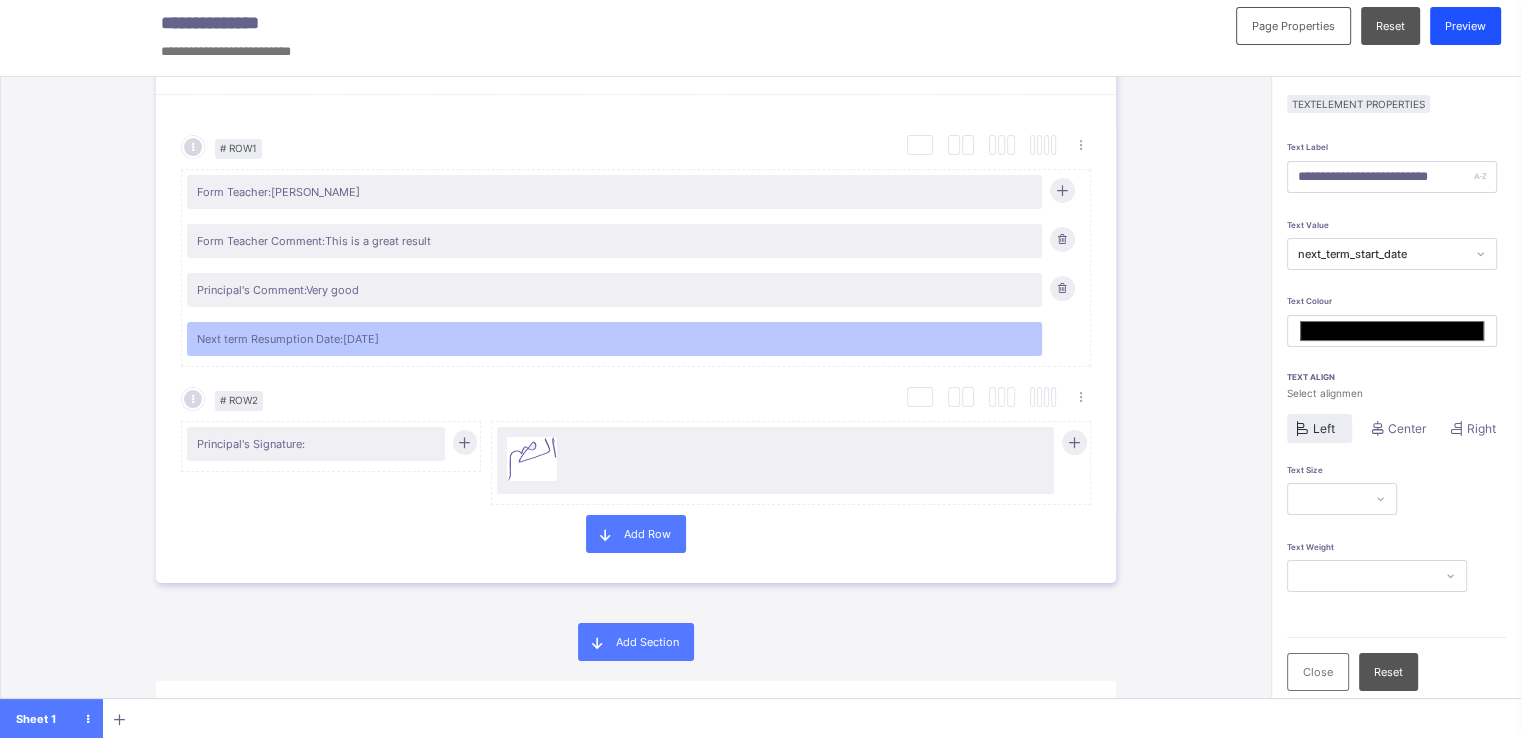 click on "Preview" at bounding box center (1465, 26) 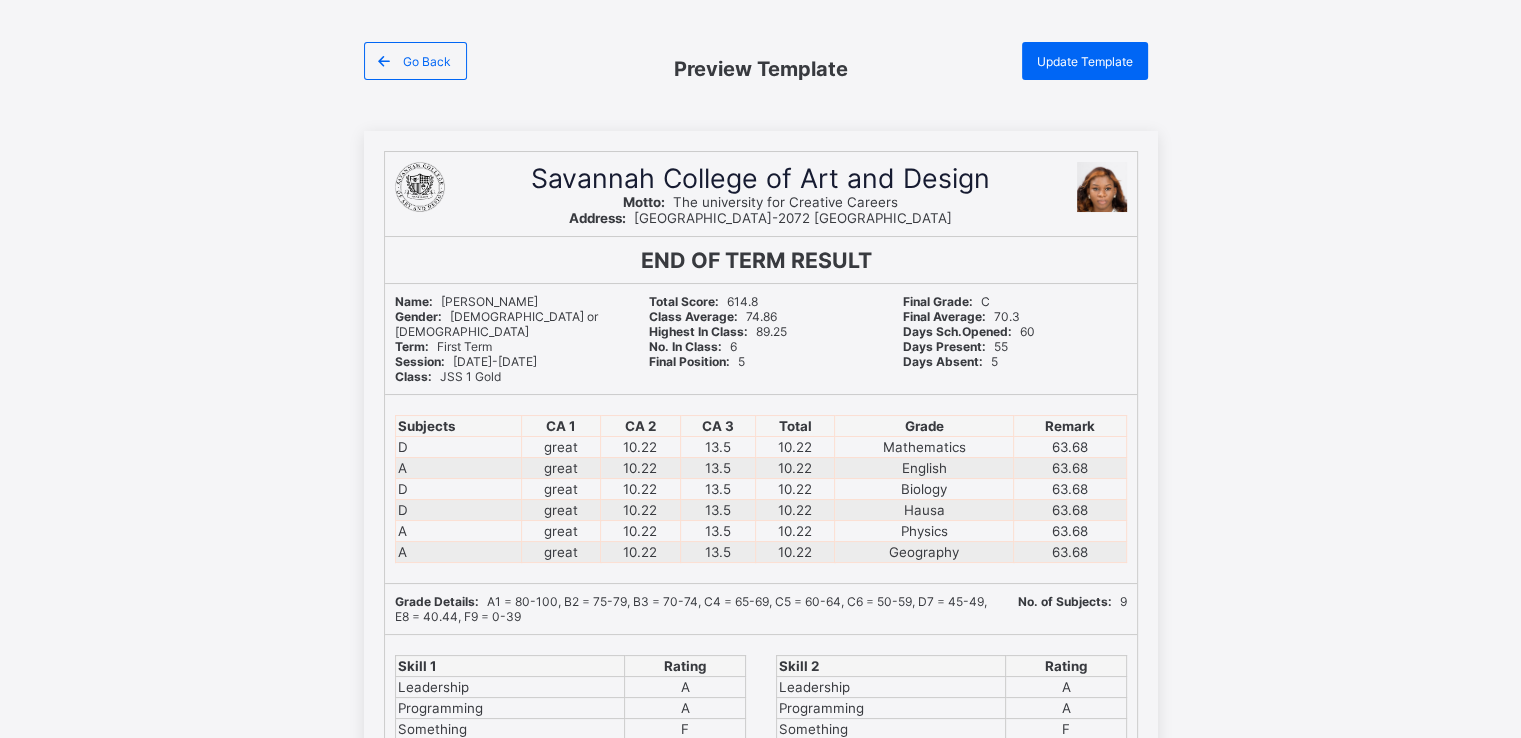 scroll, scrollTop: 59, scrollLeft: 2, axis: both 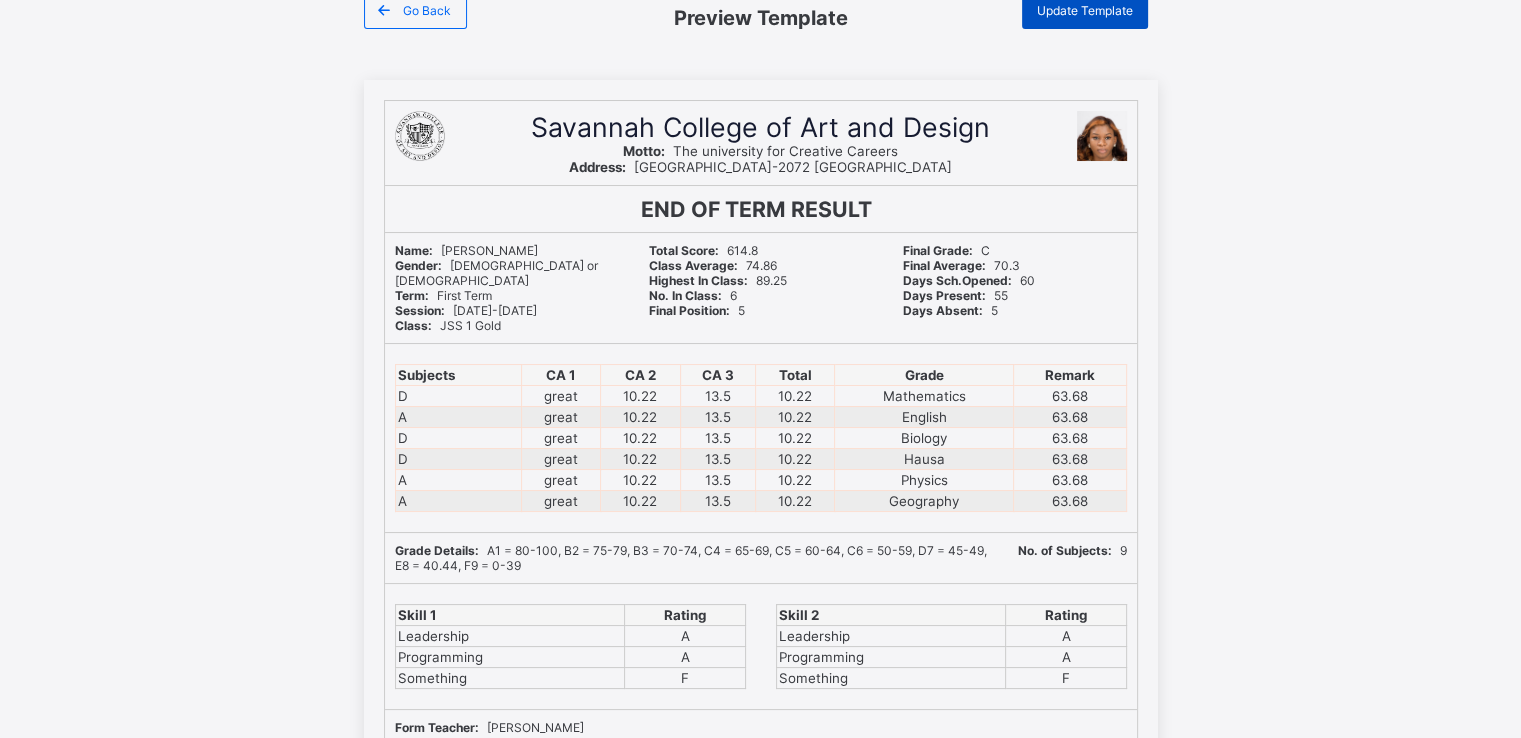 click on "Update Template" at bounding box center [1085, 10] 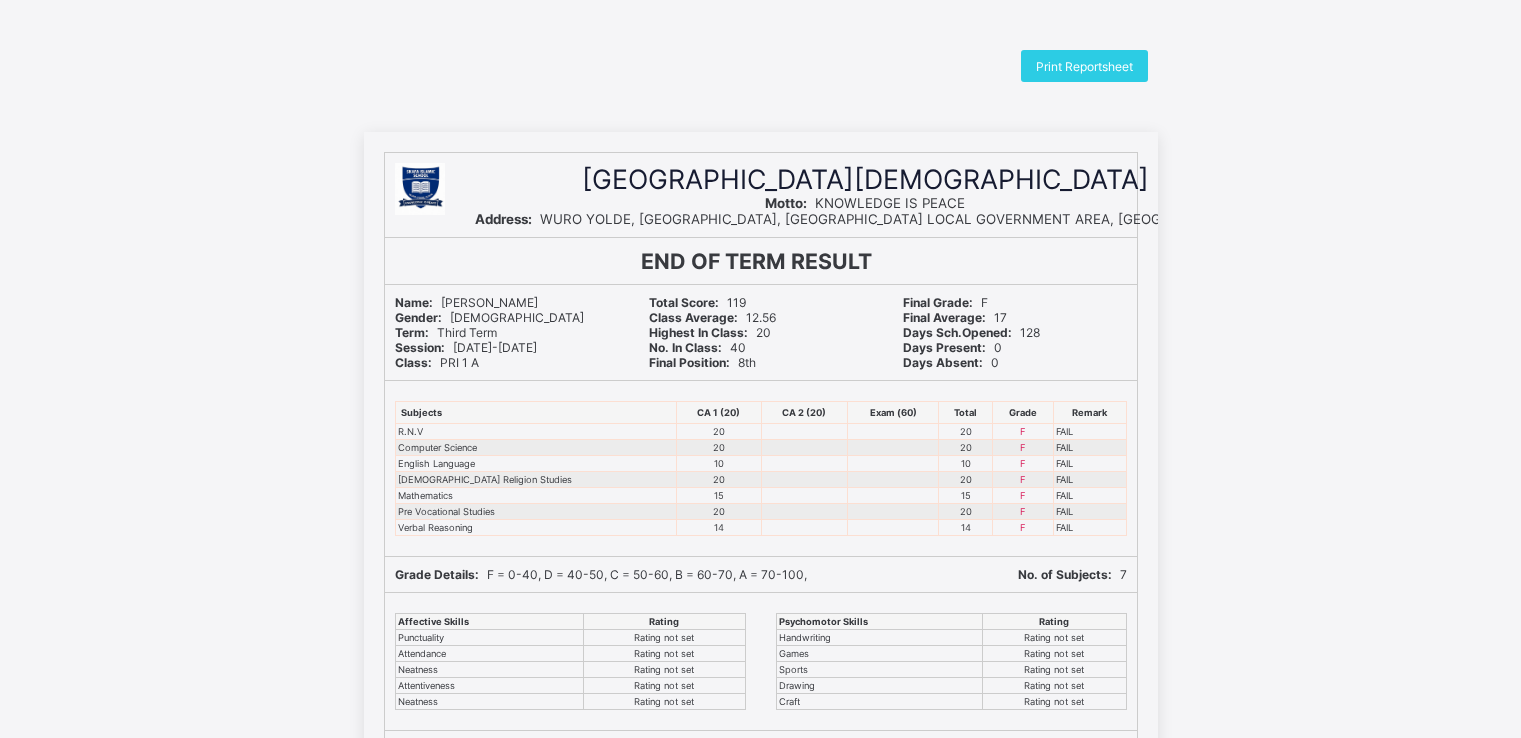 scroll, scrollTop: 0, scrollLeft: 0, axis: both 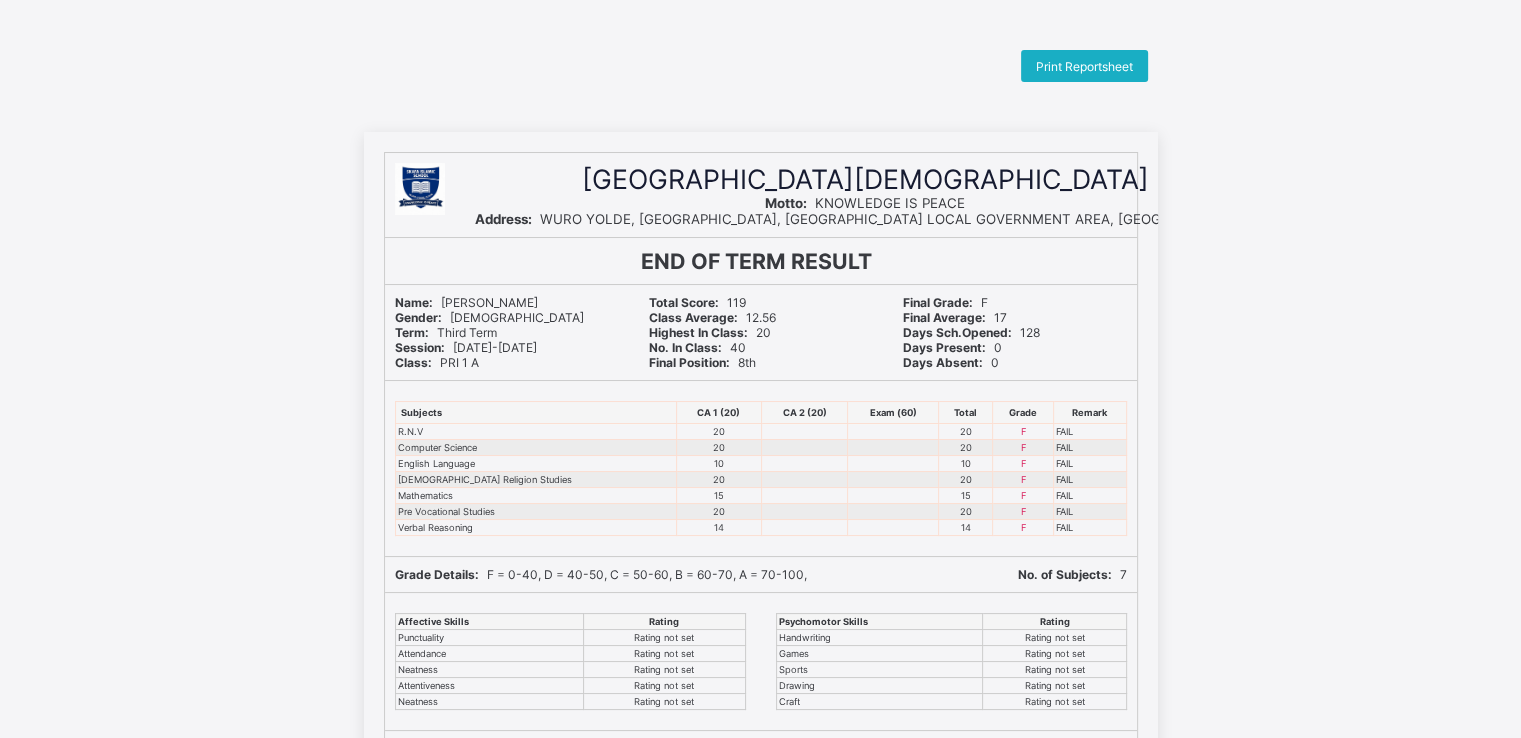 click on "Print Reportsheet" at bounding box center [1084, 66] 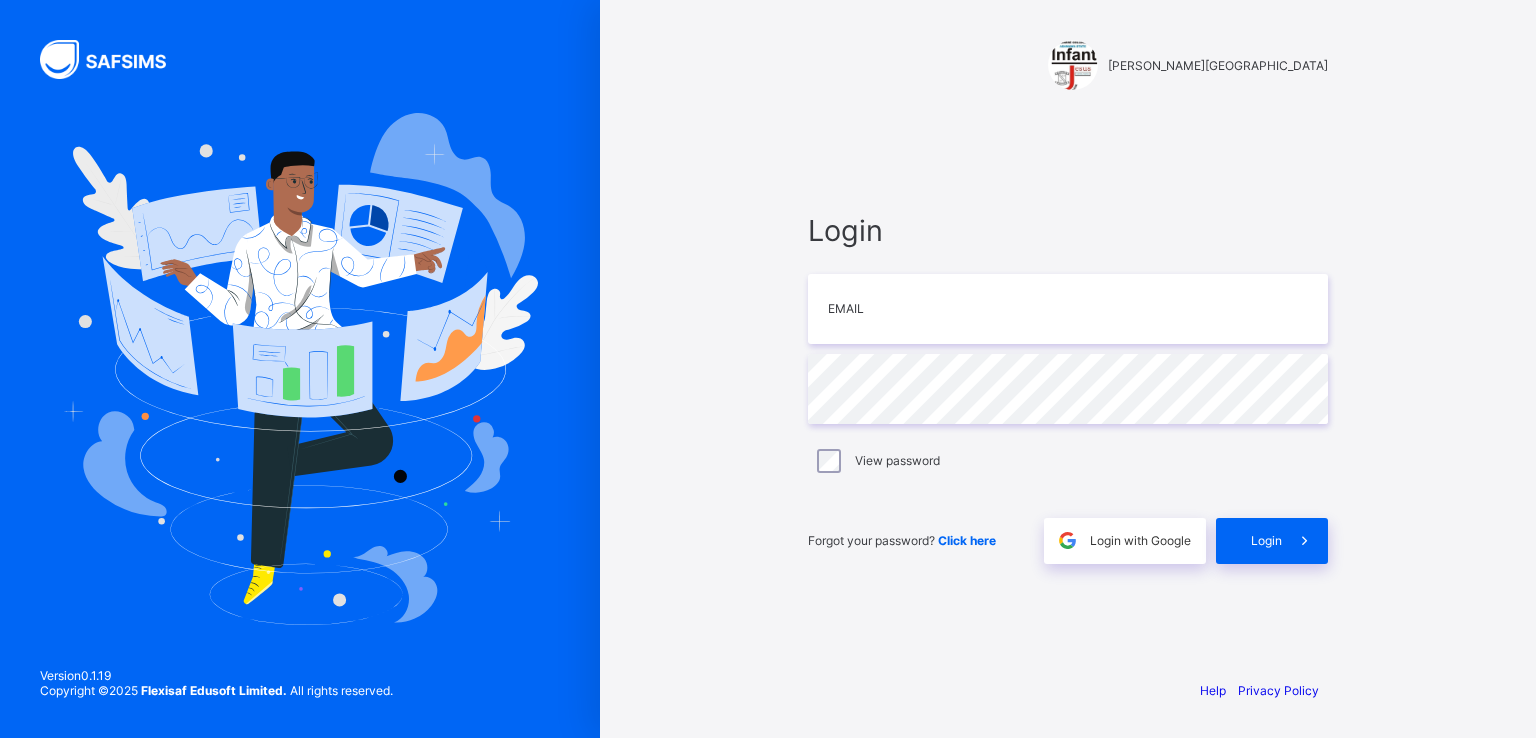 scroll, scrollTop: 0, scrollLeft: 0, axis: both 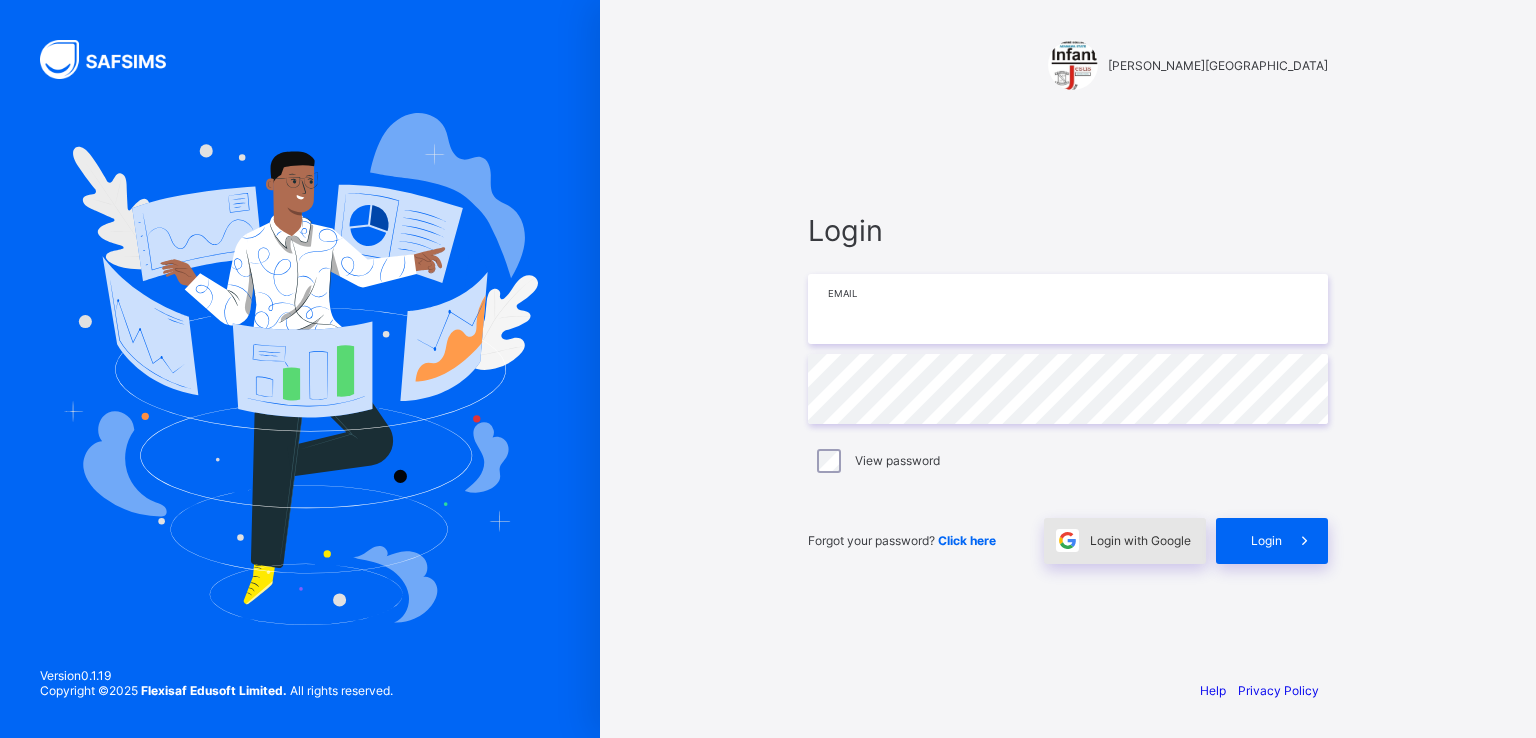 type on "**********" 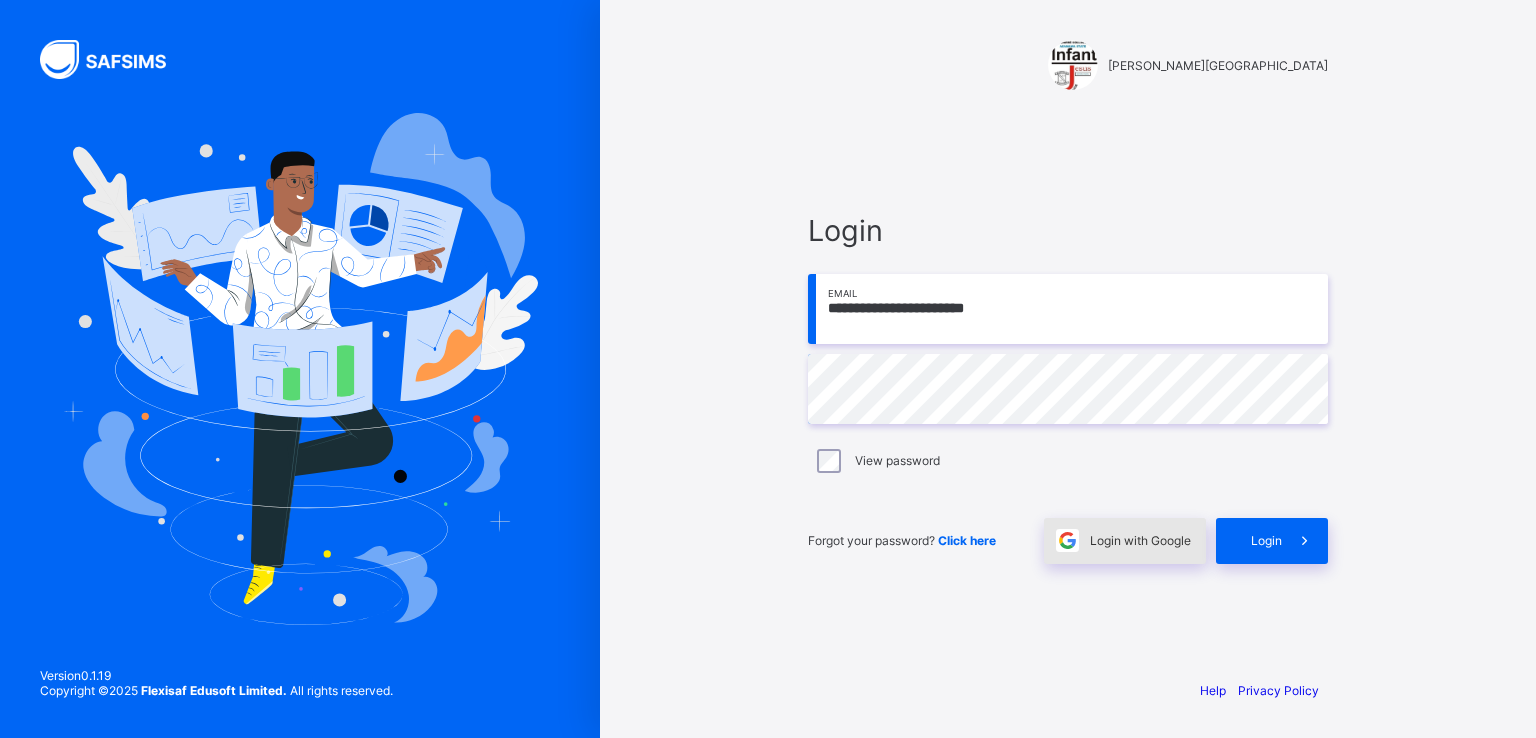 click on "Login with Google" at bounding box center [1140, 540] 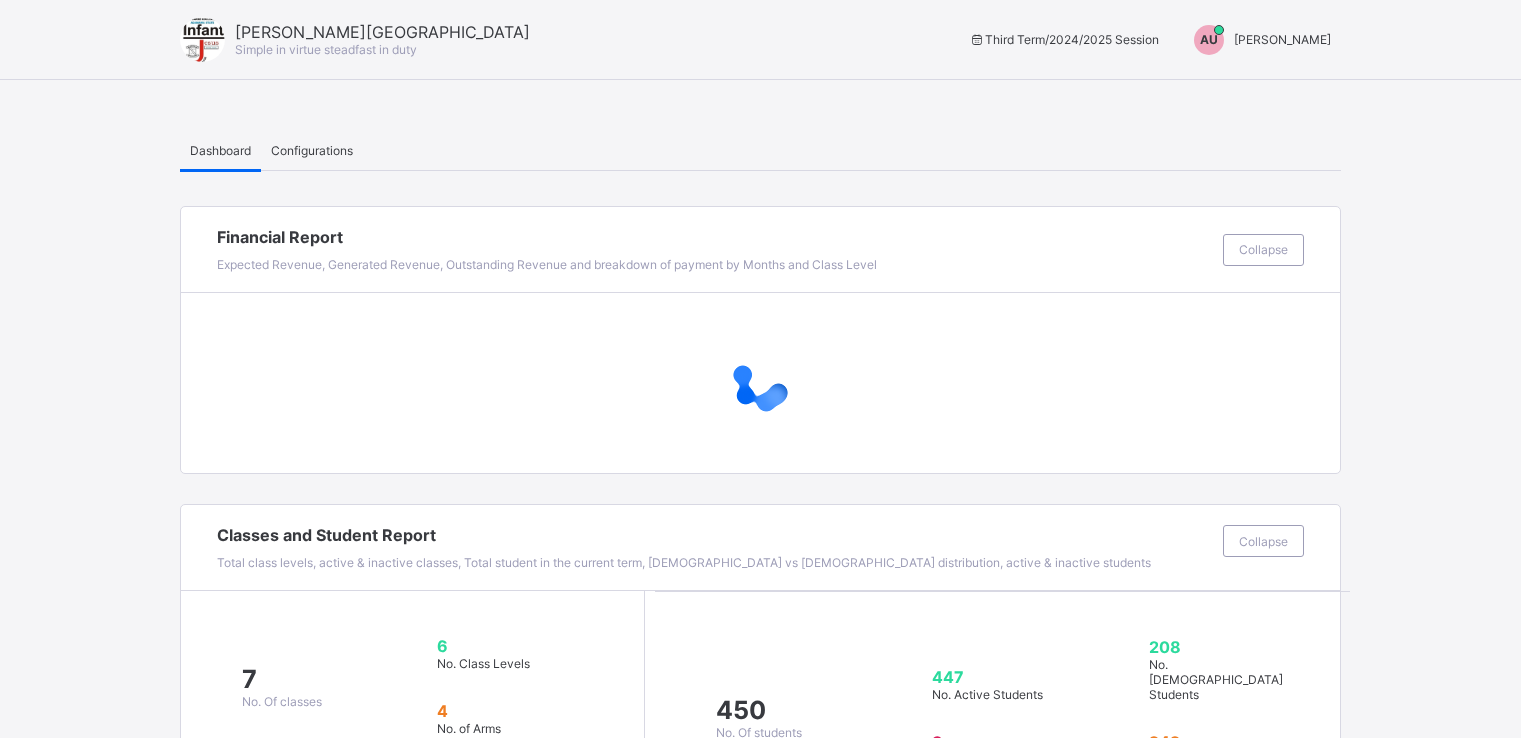 scroll, scrollTop: 0, scrollLeft: 0, axis: both 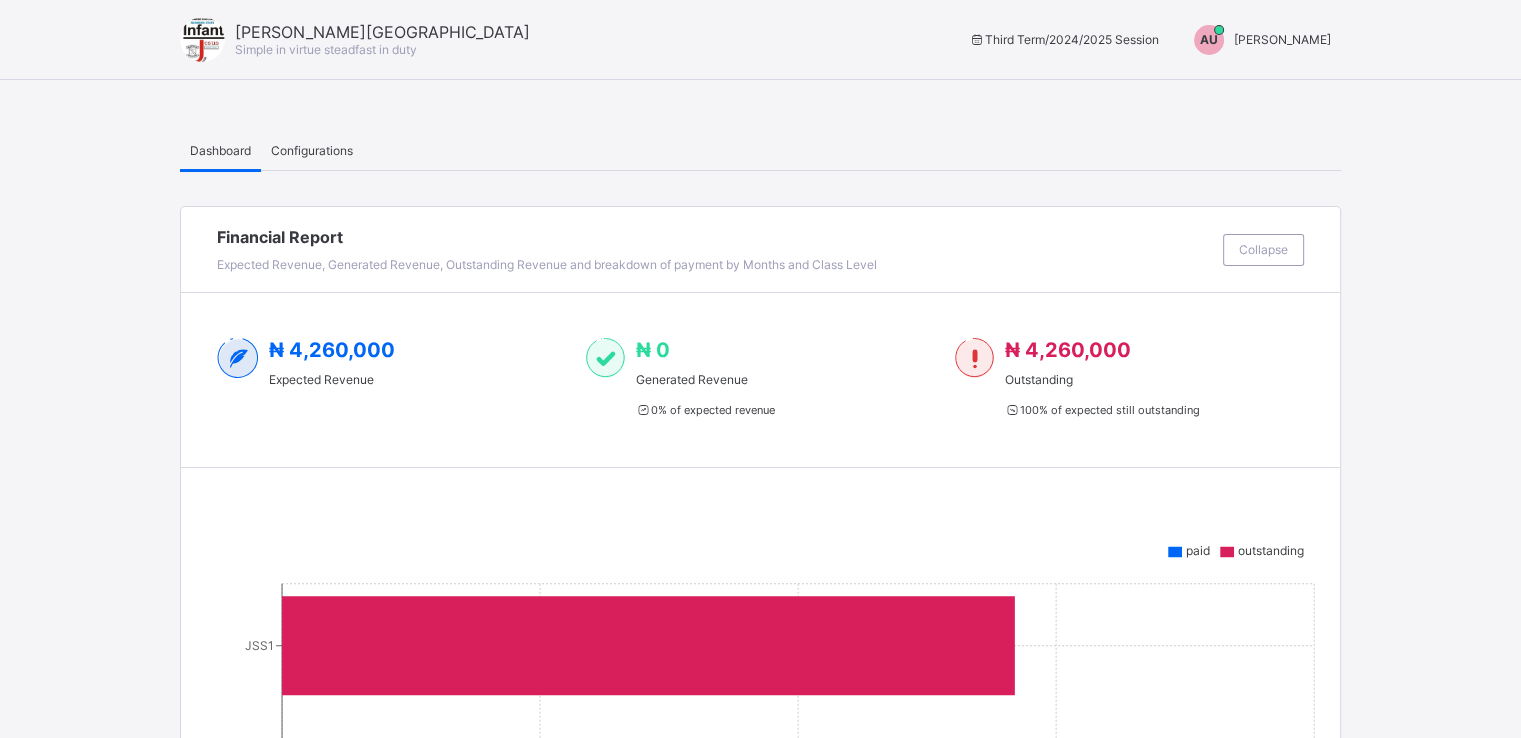 click on "AU Aliyu Umar" at bounding box center (1257, 40) 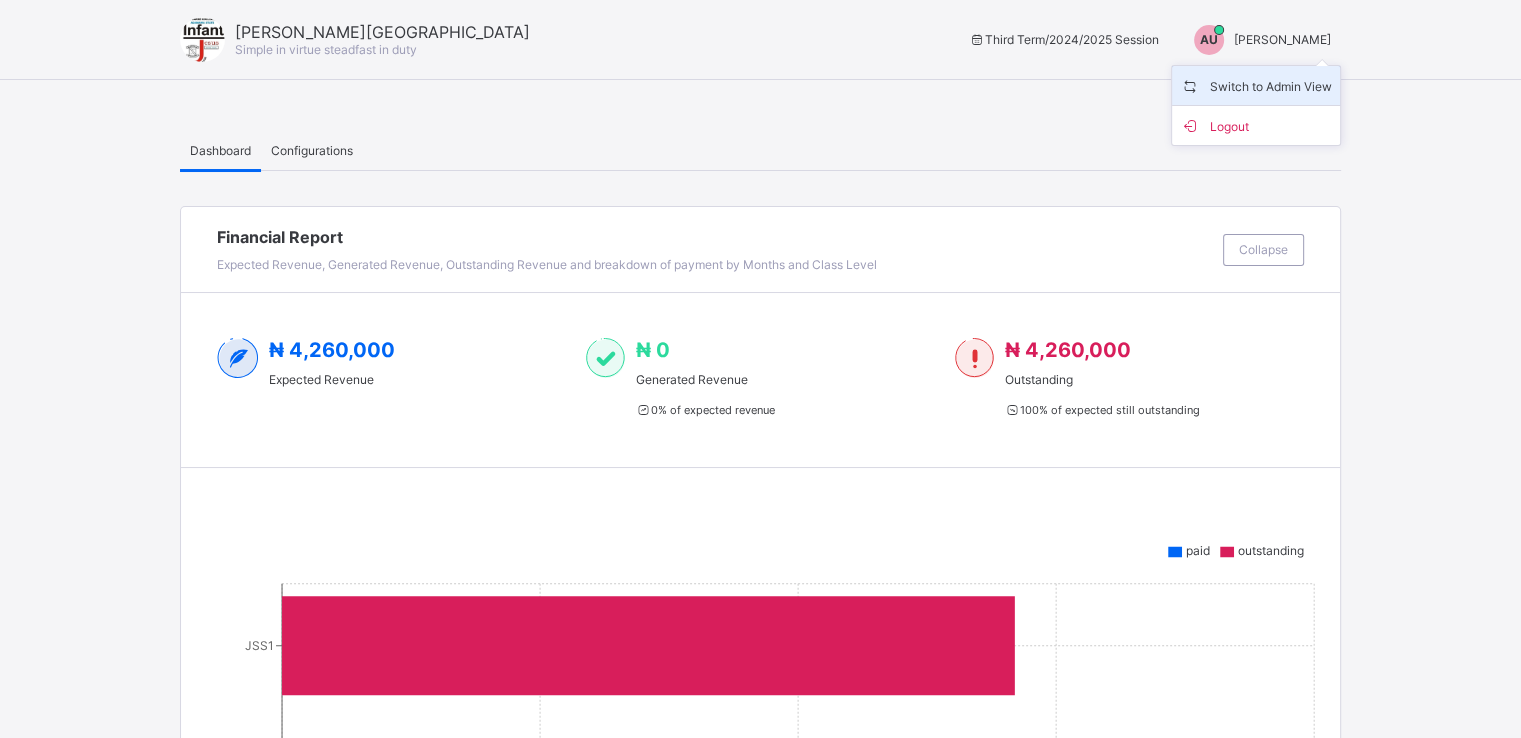 click on "Switch to Admin View" at bounding box center (1256, 85) 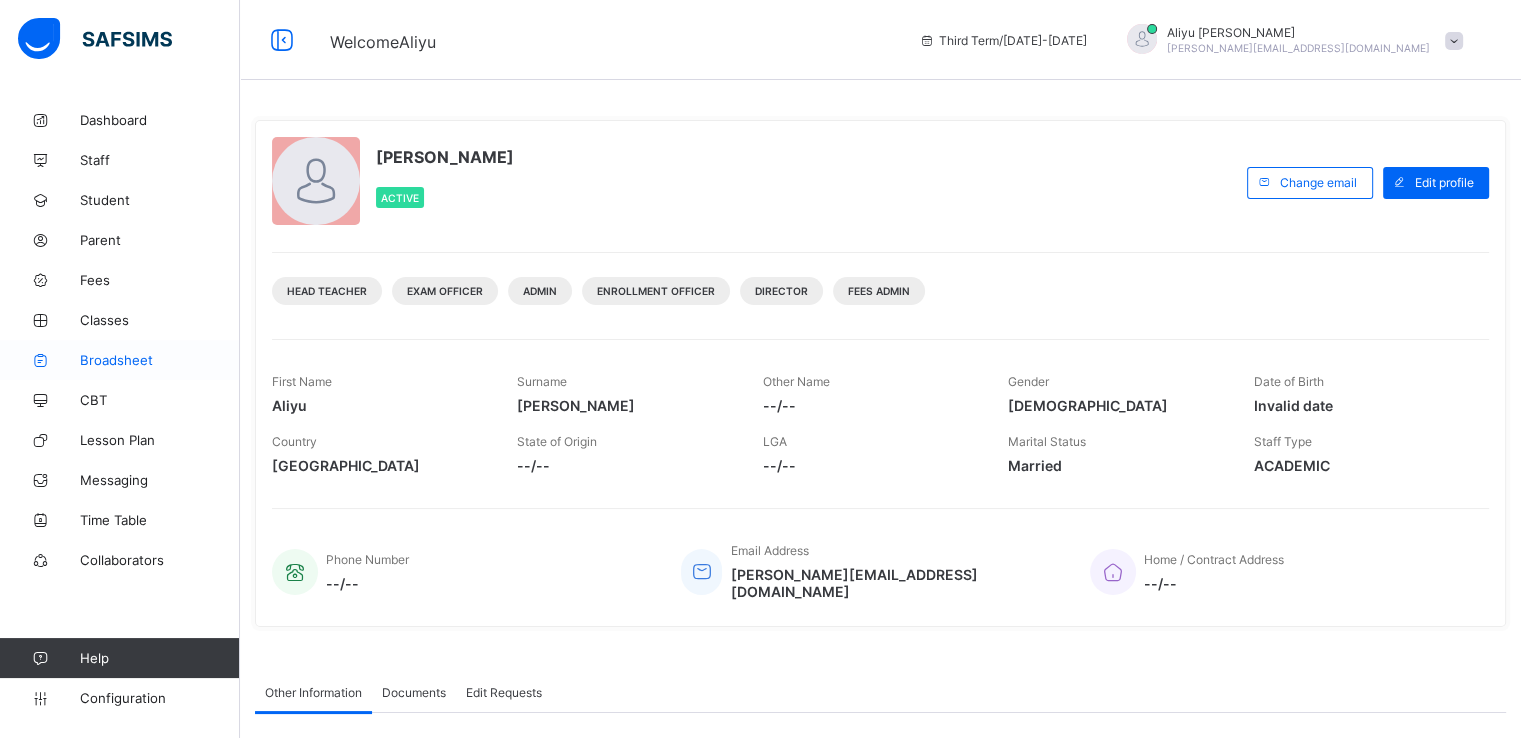 click on "Broadsheet" at bounding box center [160, 360] 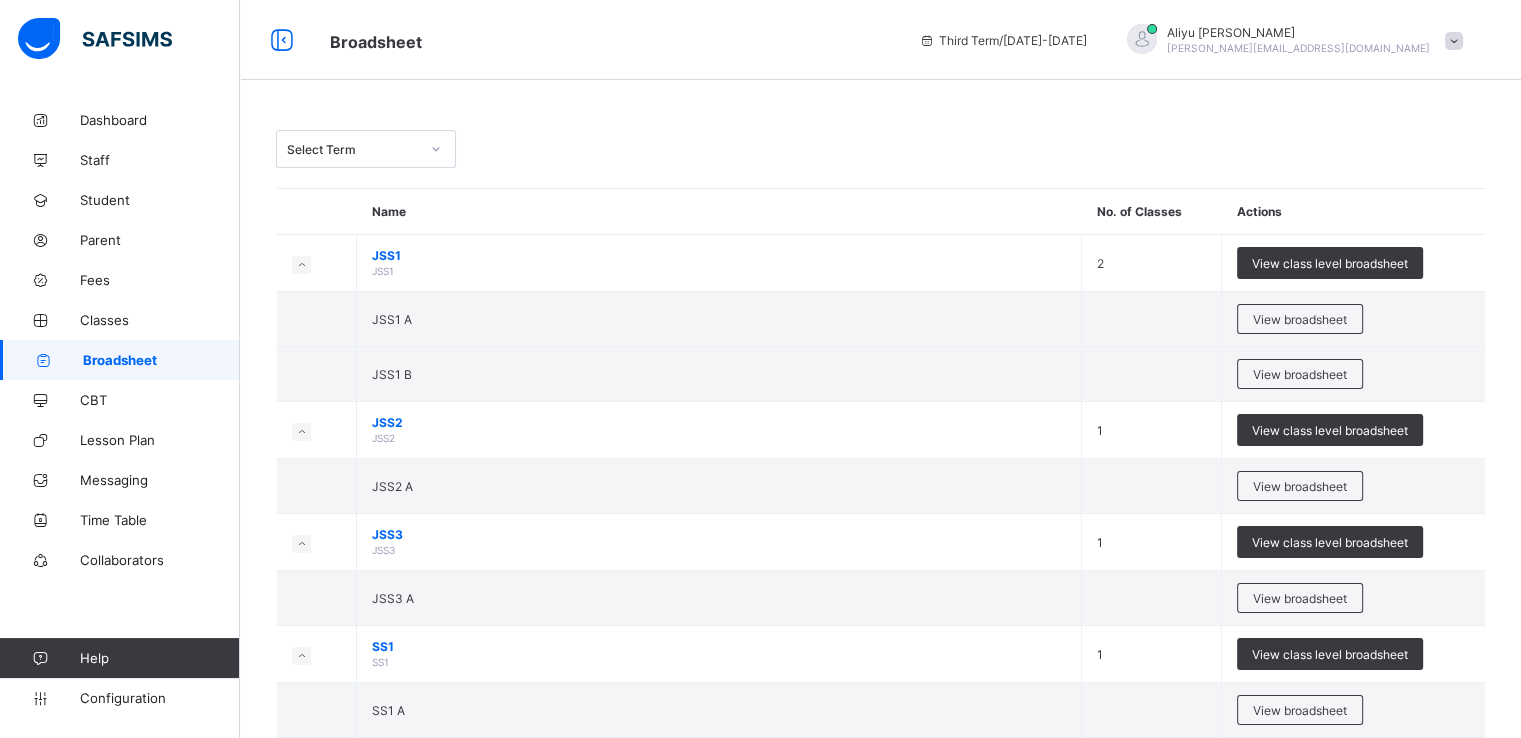 scroll, scrollTop: 272, scrollLeft: 0, axis: vertical 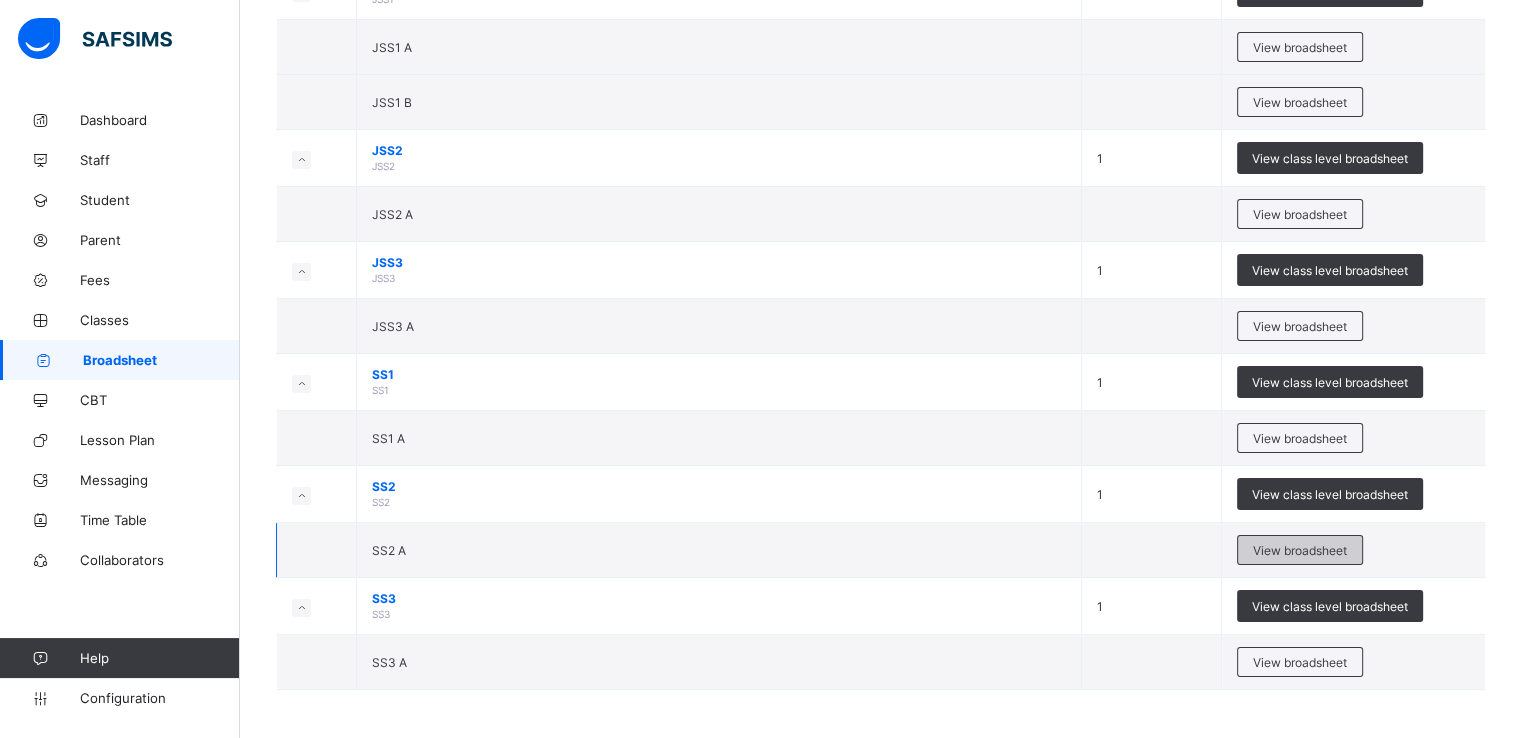 click on "View broadsheet" at bounding box center [1300, 550] 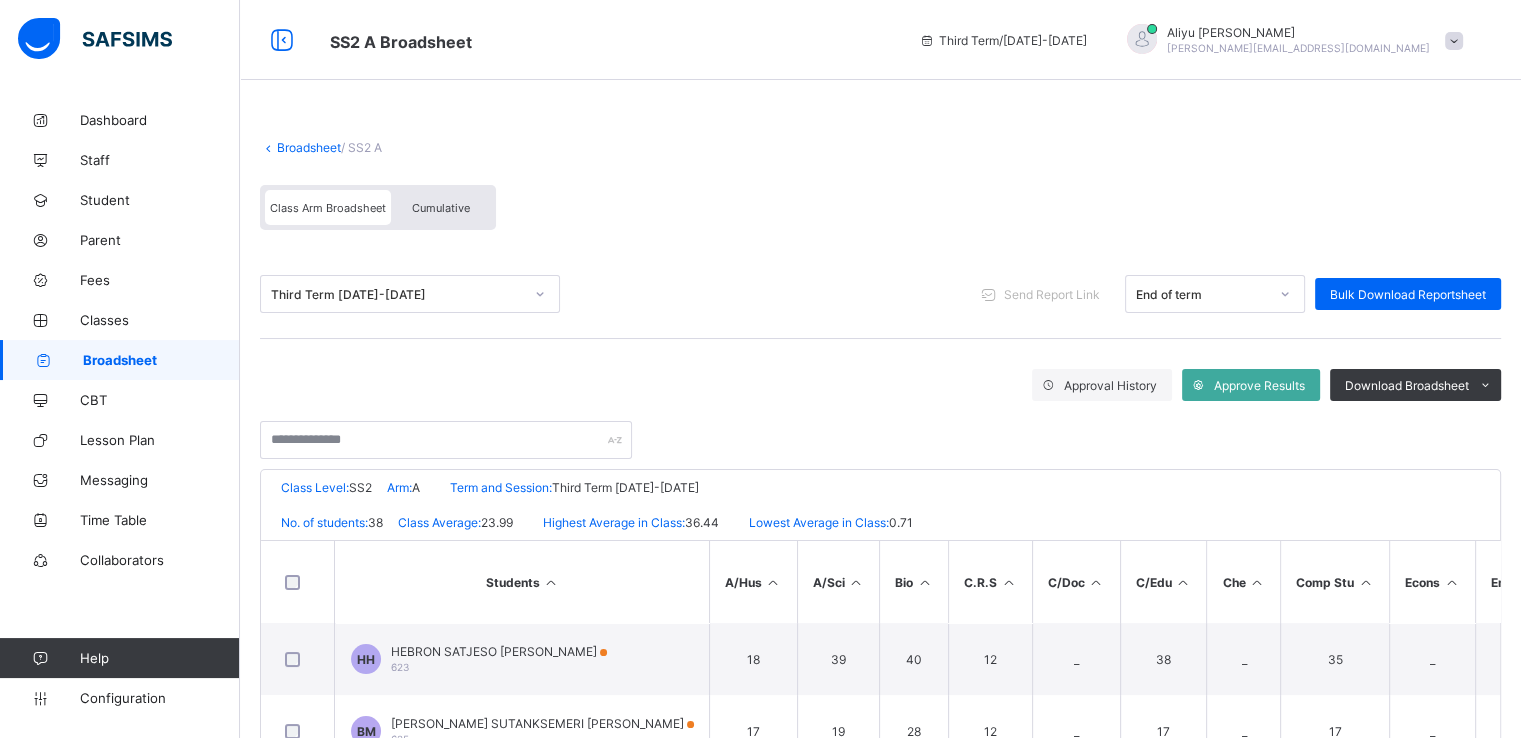 click on "Cumulative" at bounding box center [441, 208] 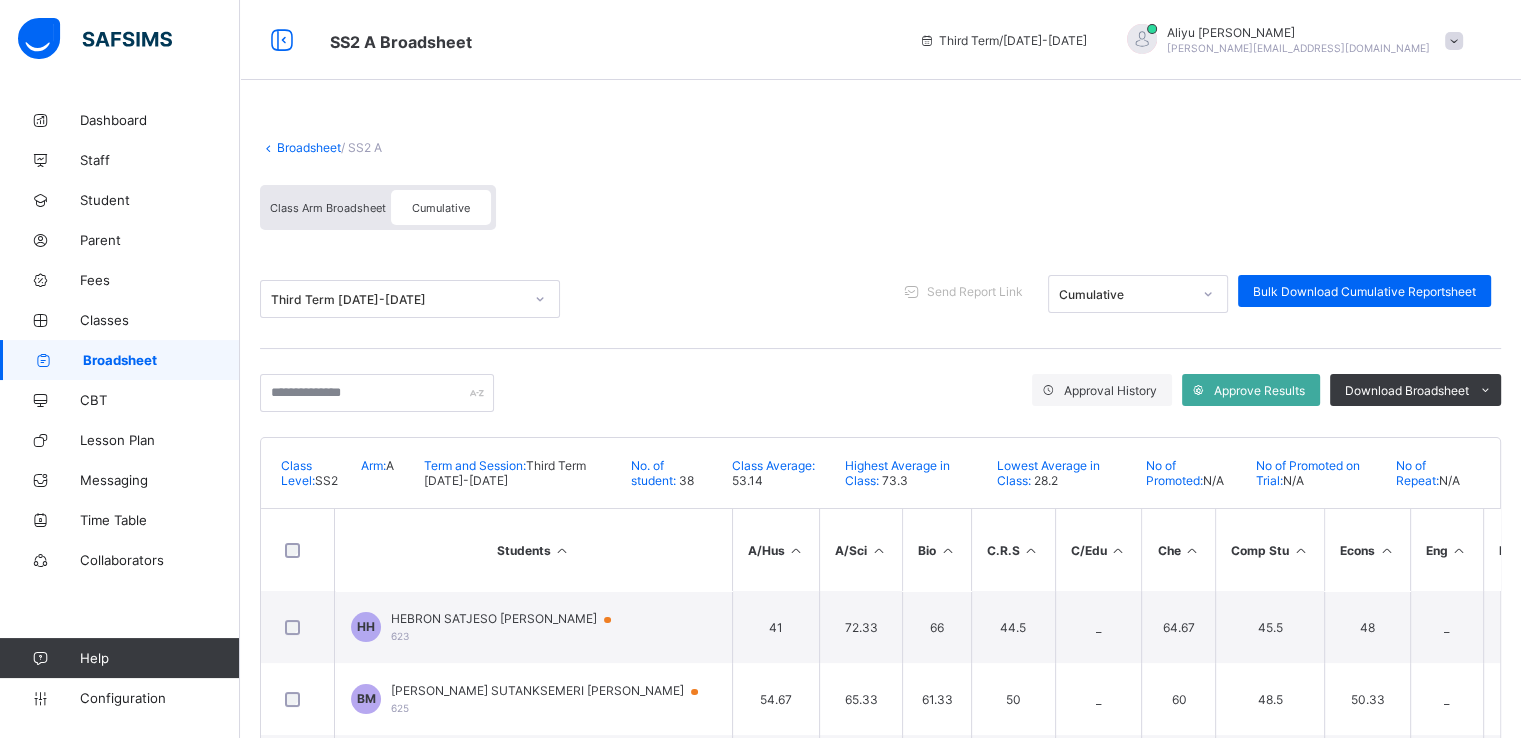 scroll, scrollTop: 312, scrollLeft: 0, axis: vertical 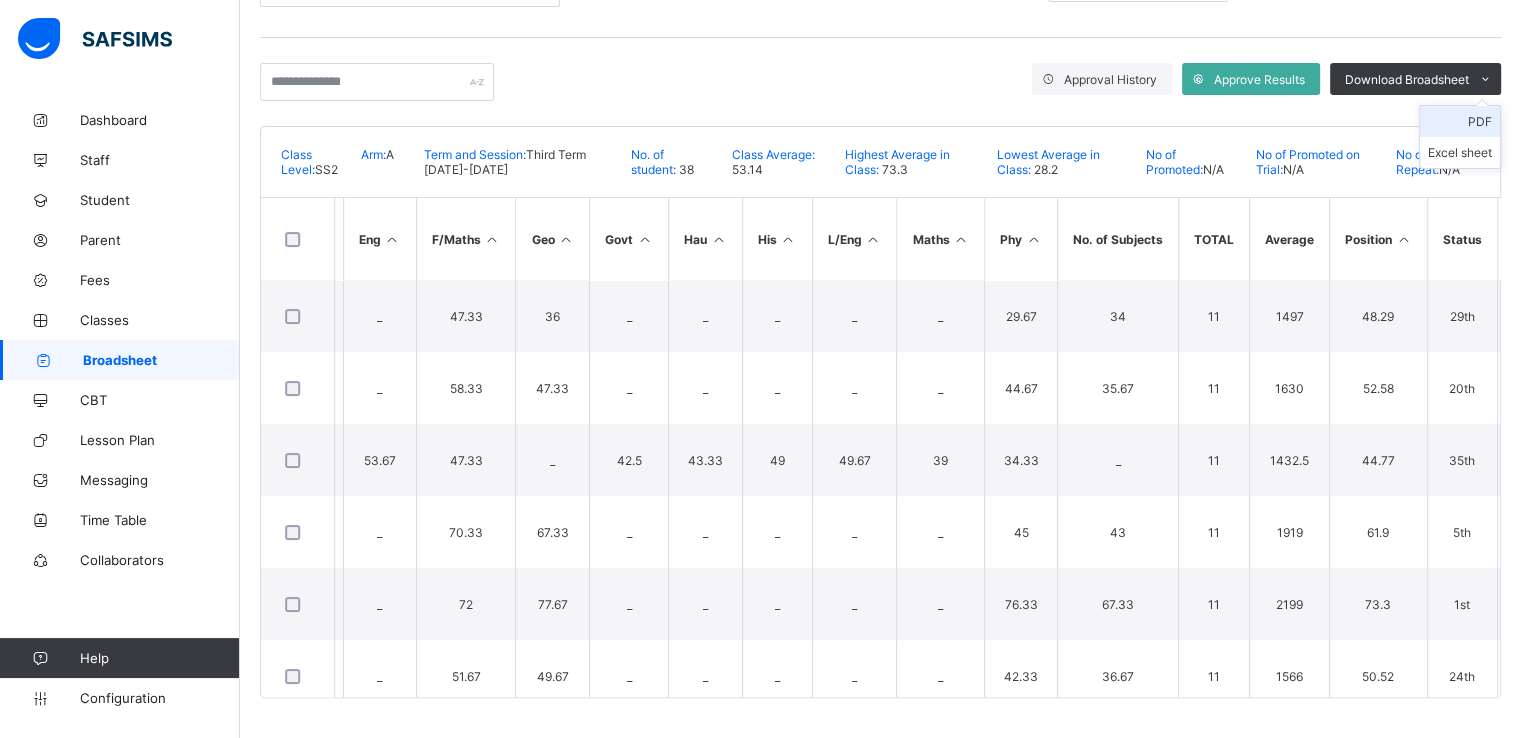 click on "PDF" at bounding box center (1460, 121) 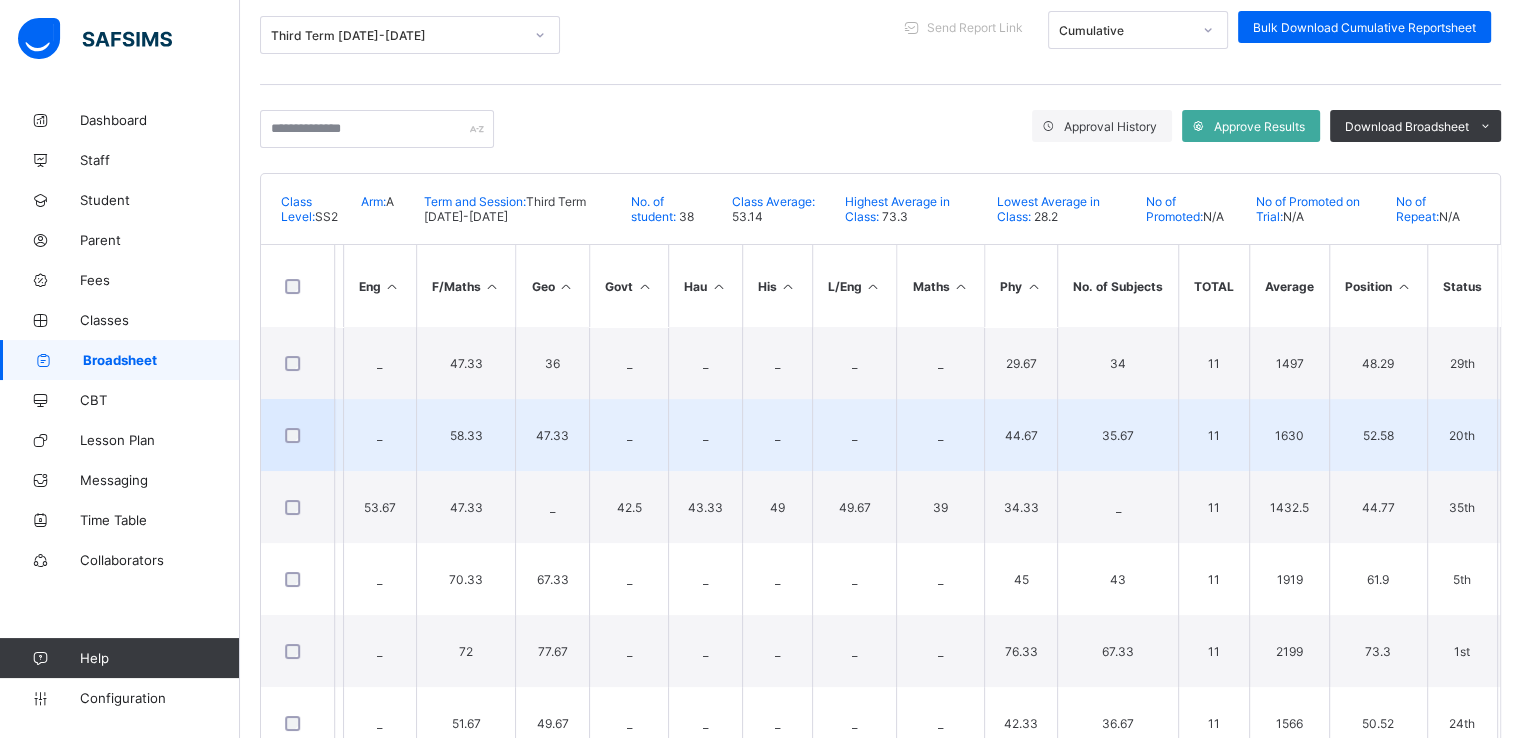 scroll, scrollTop: 224, scrollLeft: 0, axis: vertical 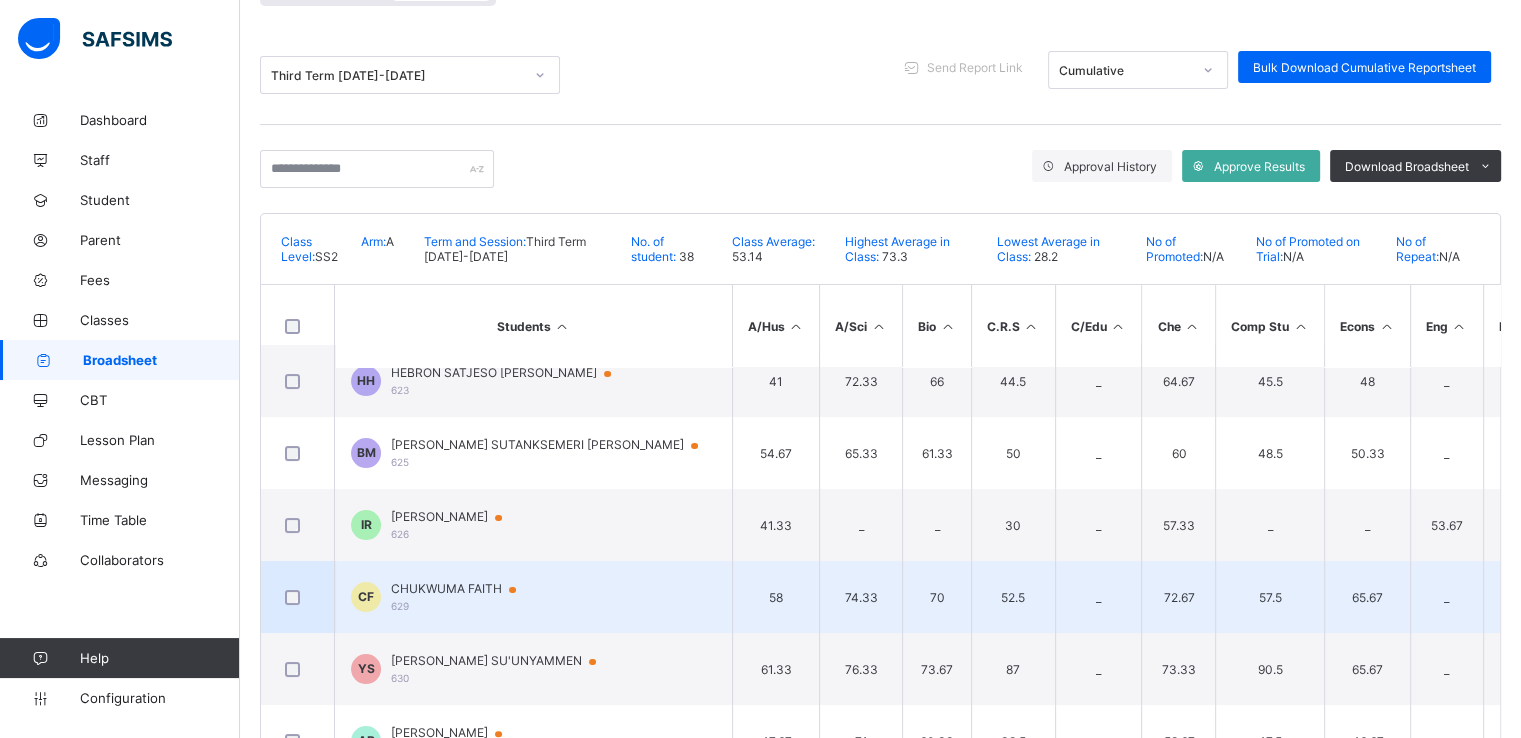 click on "CHUKWUMA  FAITH" at bounding box center (463, 589) 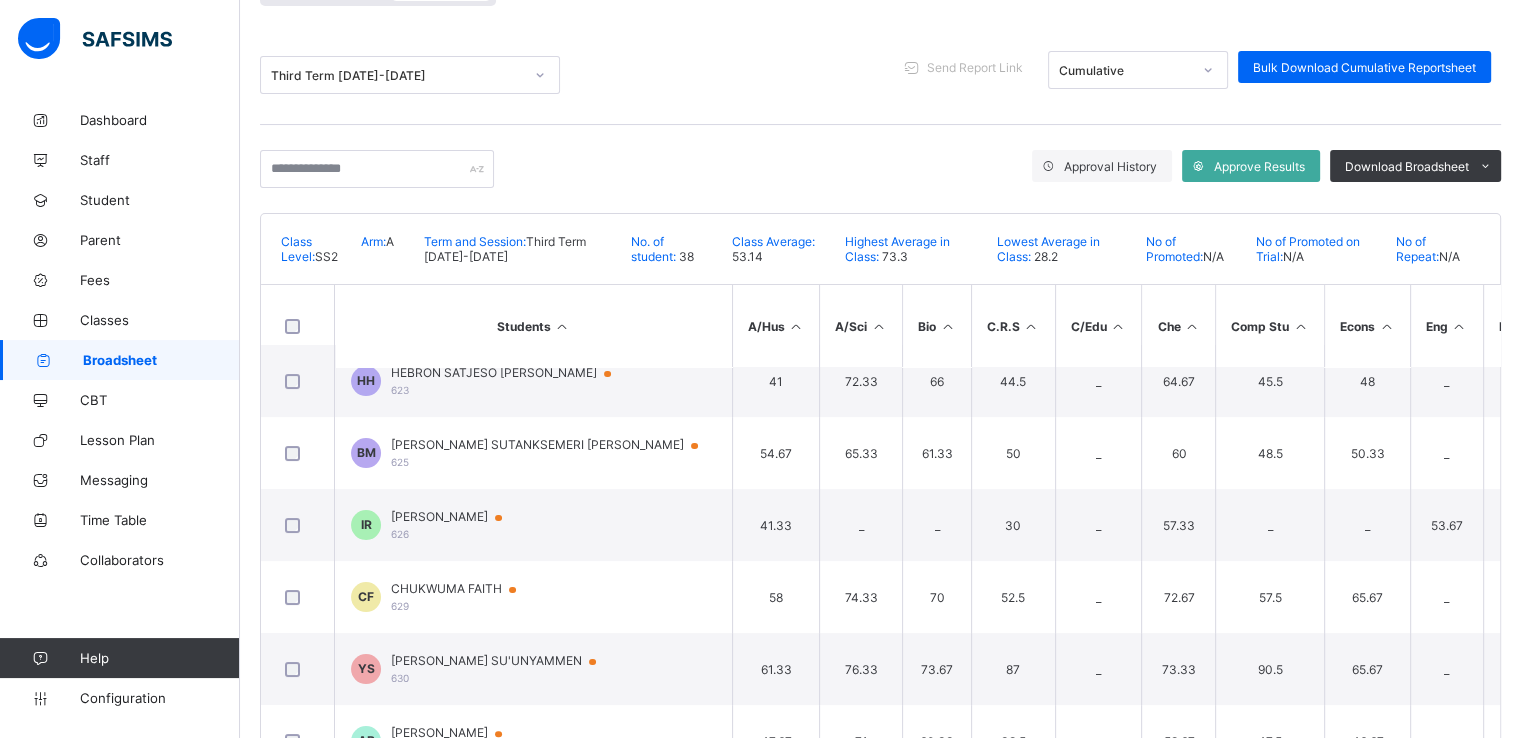 click on "View Reportsheet" at bounding box center [1308, 839] 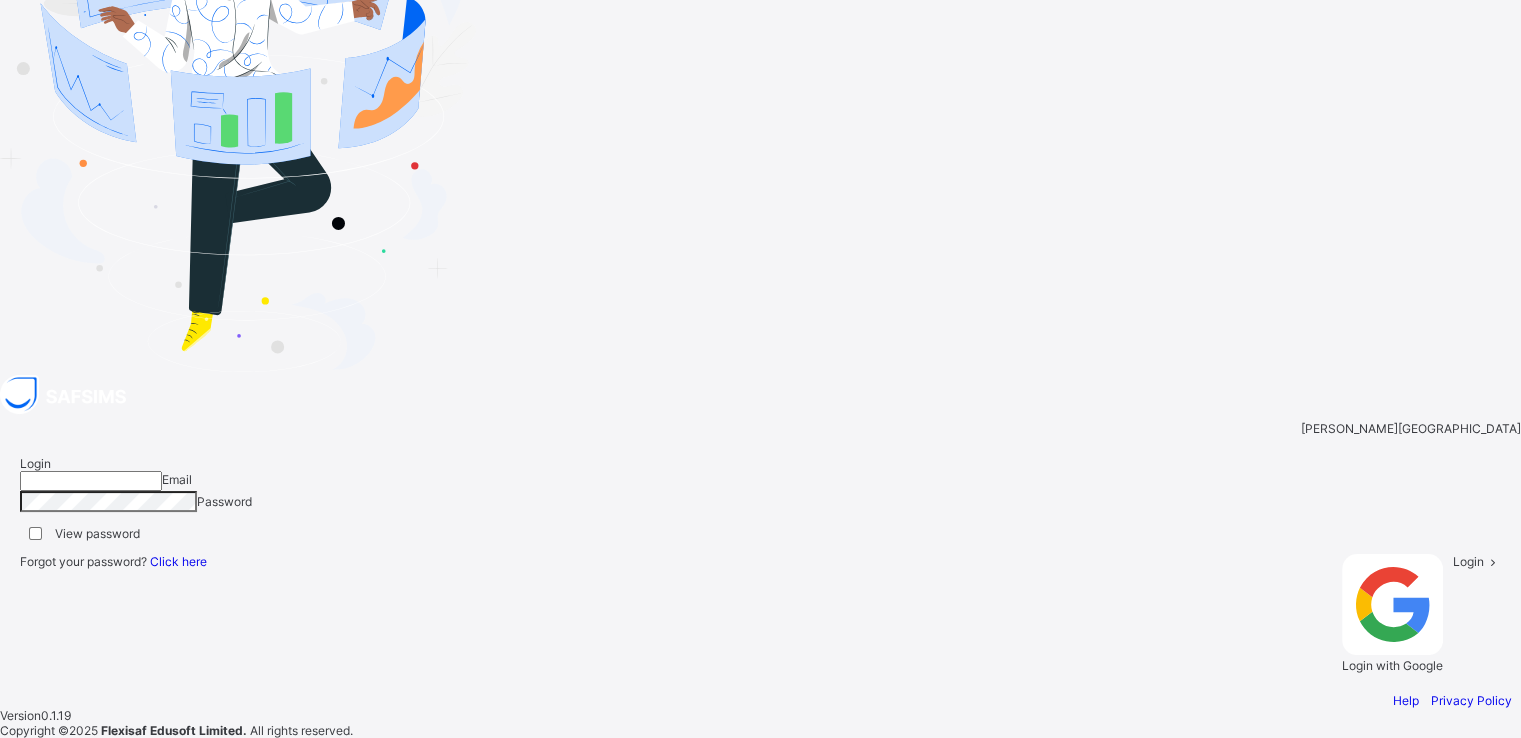 type on "**********" 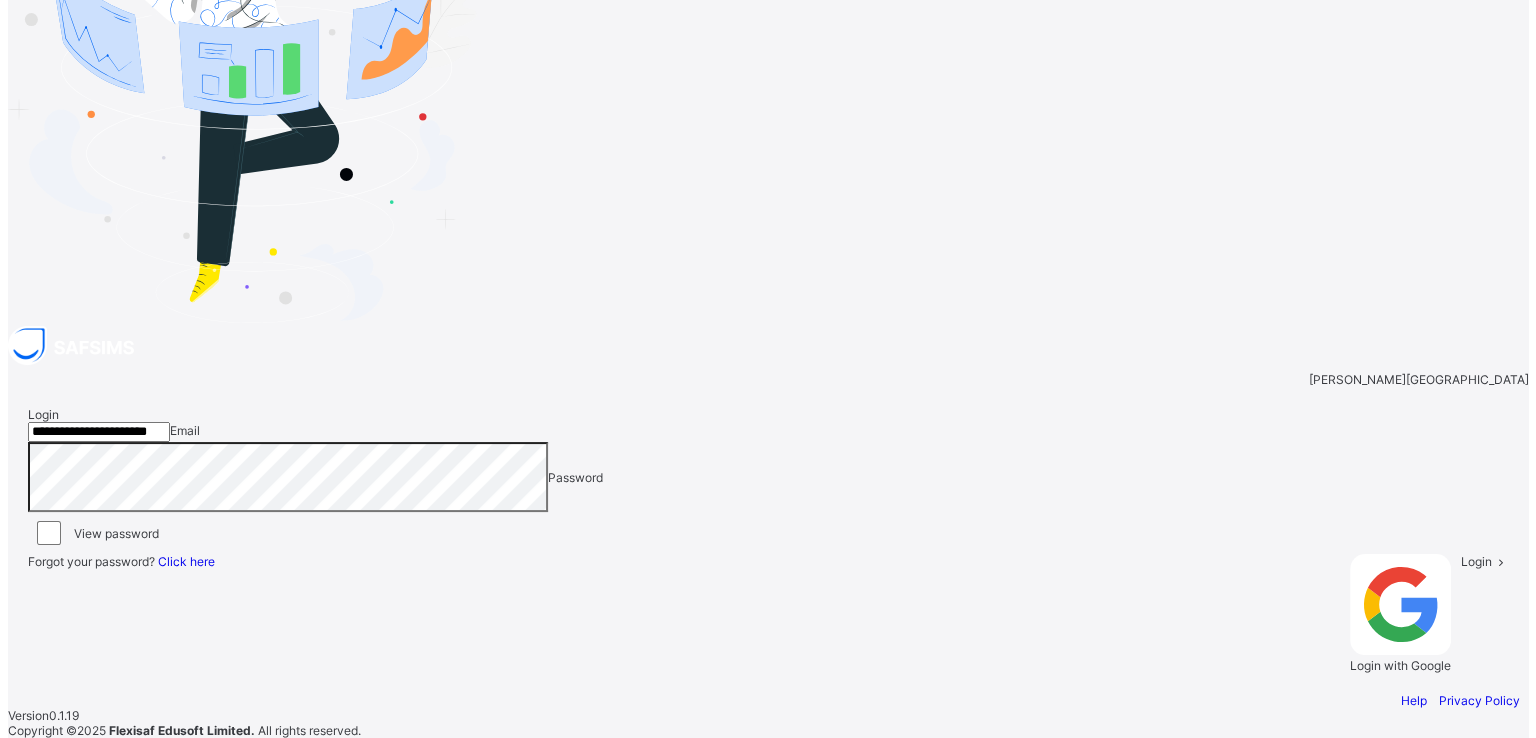 scroll, scrollTop: 0, scrollLeft: 0, axis: both 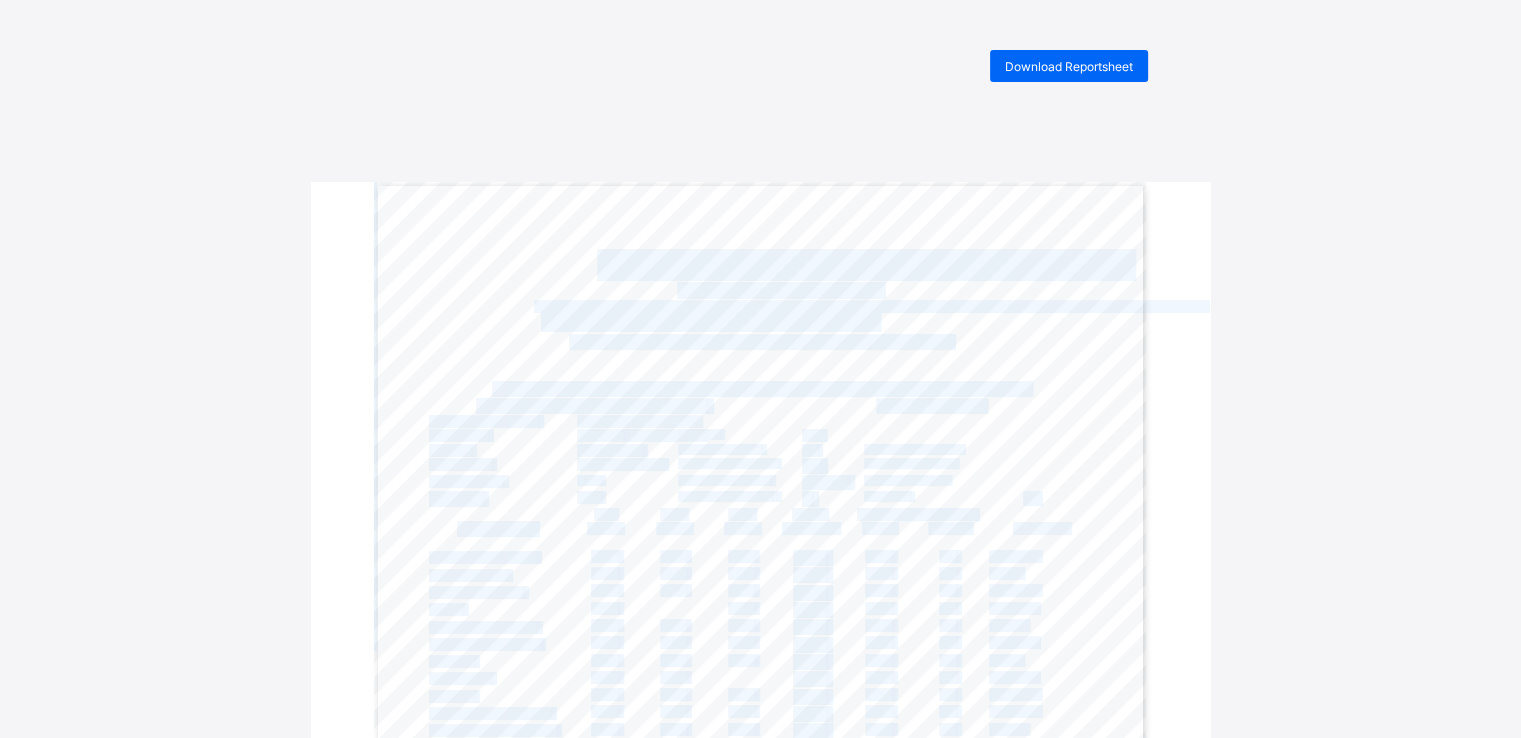 drag, startPoint x: 992, startPoint y: 651, endPoint x: 1191, endPoint y: 309, distance: 395.68295 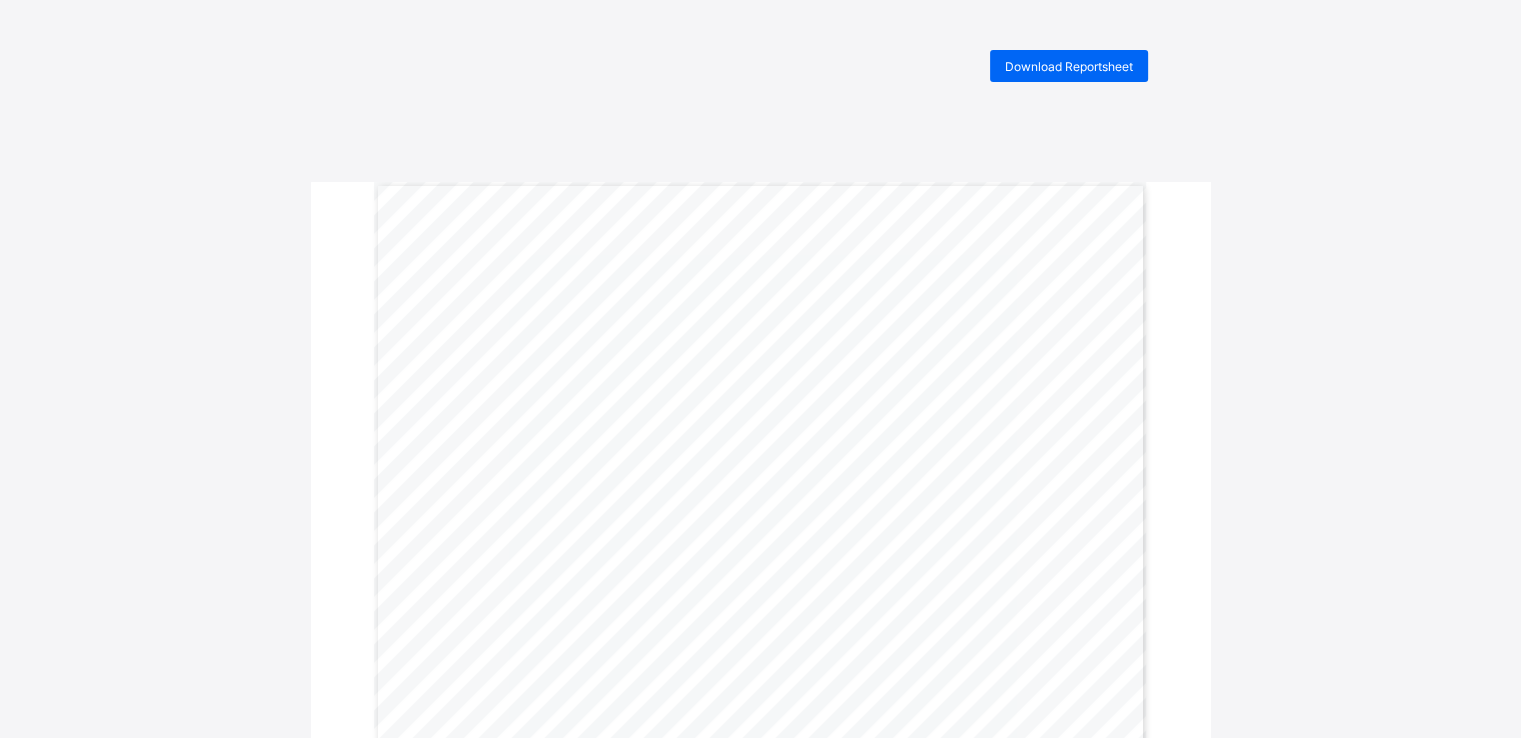 click on "Download Reportsheet [PERSON_NAME][GEOGRAPHIC_DATA] [GEOGRAPHIC_DATA] Adamawa State. Emails: [EMAIL_ADDRESS][DOMAIN_NAME],[DOMAIN_NAME][EMAIL_ADDRESS][DOMAIN_NAME] Website: https//:[DOMAIN_NAME] MOTTO: SIMPLE IN VIRTUE STEADFAST IN DUTY THIRD TERM CUMULATIVE REPORT SHEET FOR 2023/2024 SESSION STUDENT’S PERSONAL DATA   ATTENDANCE STUDENT NAME:   CHUKWUMA FAITH GENDER:   [DEMOGRAPHIC_DATA]   CLASS:   SS2 TERM:   Third Term   NO. IN CLASS:   38   DAYS SCH OPEN: SESSION:   [DATE]-[DATE]   NO. OF SUBJECT:   11   DAYS PRESENT: FINAL AVE:   61.4   TOTAL SCORES:   1919.0   DAYS ABSENT: ID NO:   629   FINAL POSITION :   5   GRADE:   F9 SUBJECTS 1st Term 2nd Term 3nd Term Cum. Average [DOMAIN_NAME] class Cum. Grade   REMARK English Language   86.0   90.0   35.0   87.8   55.6   A1   V.GOOD Mathematics   70.0   53.0   12.0   51.0   40.2   C6   PASS Civic Education   91.0   92.0   35.0   90.2   63.5   A1   V.GOOD C.R.S   88.0   17.0   86.5   42.9   A1   CREDIT Computer Studies   80.0   82.0   35.0   83.2   56.8   A1   GOOD Animal Husbandry   75.0   81.0   18.0" at bounding box center (760, 663) 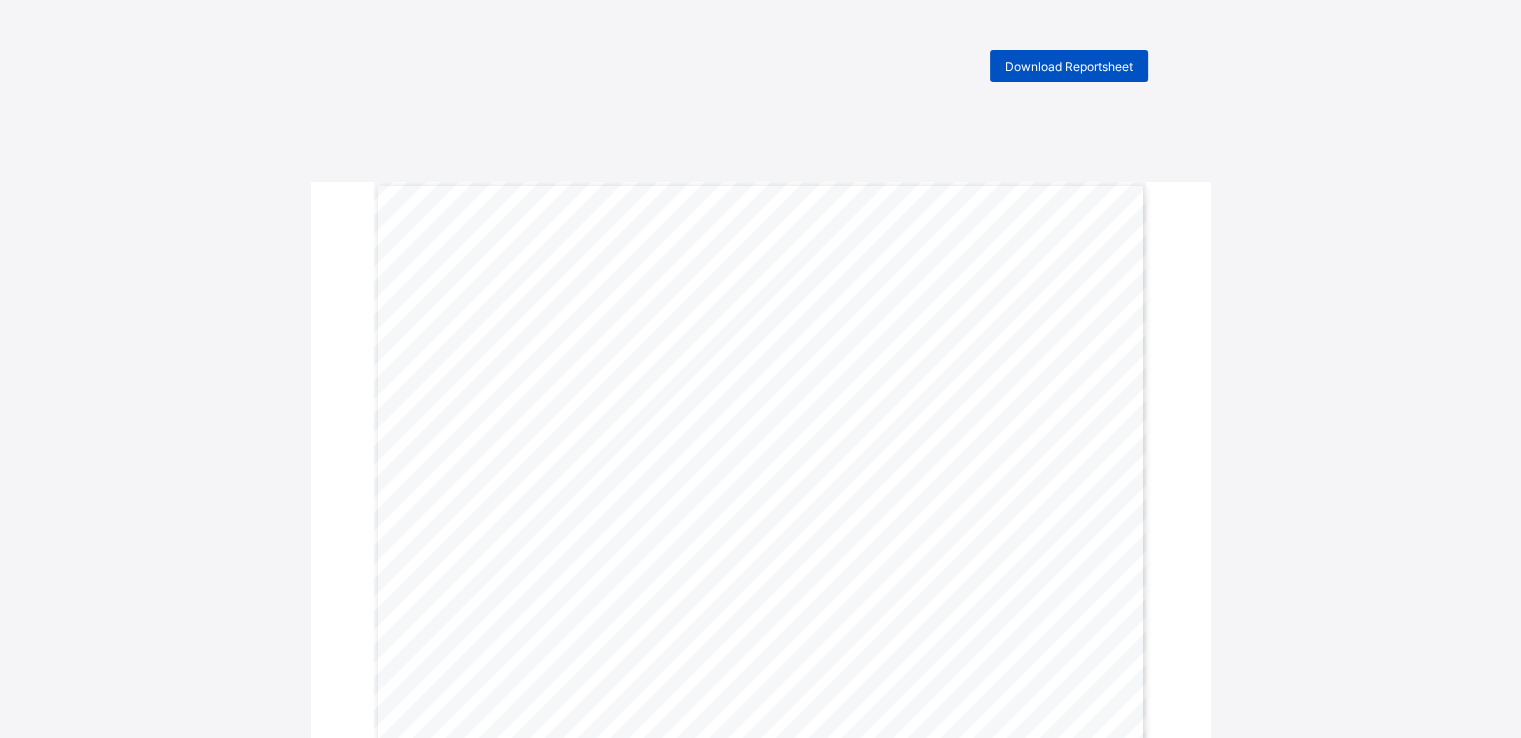 click on "Download Reportsheet" at bounding box center [1069, 66] 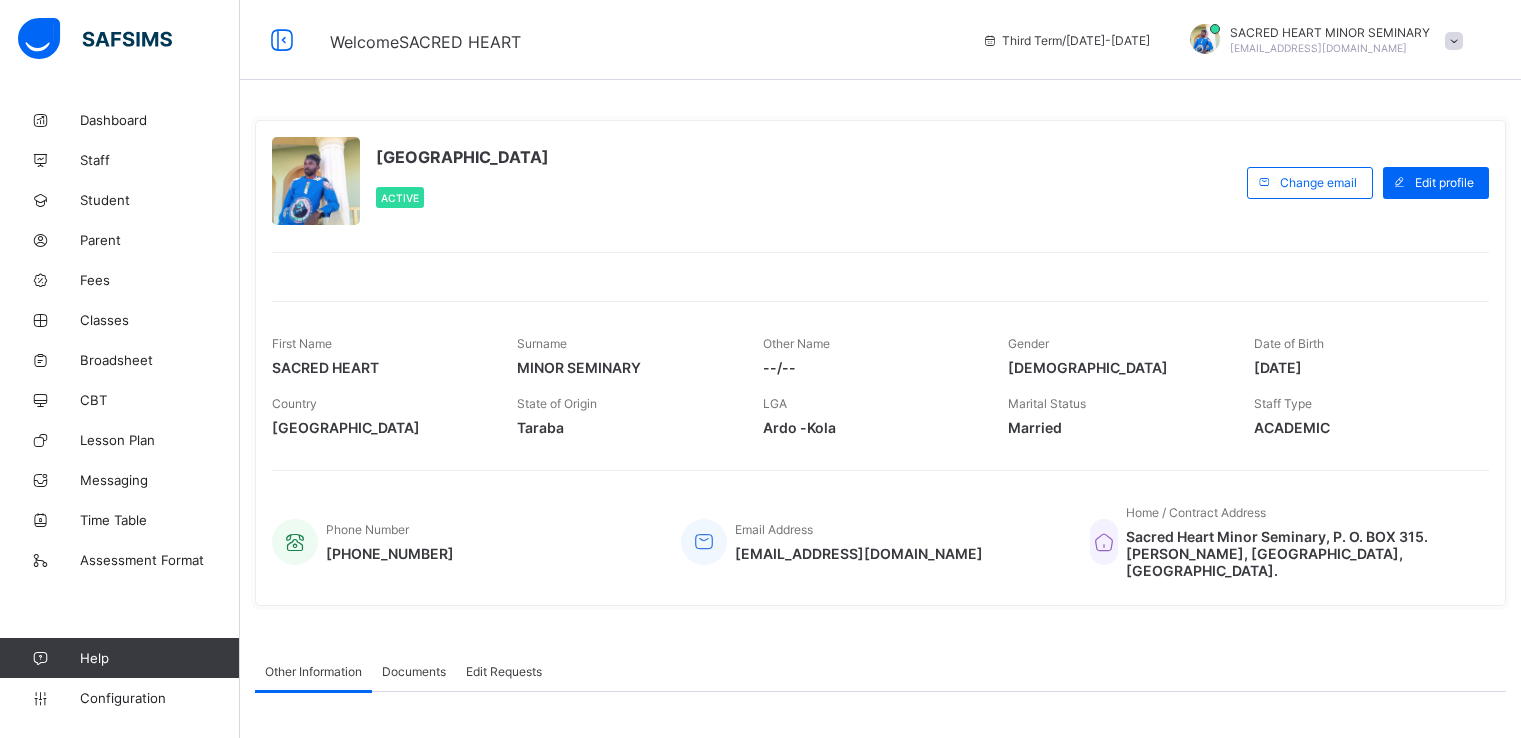 scroll, scrollTop: 0, scrollLeft: 0, axis: both 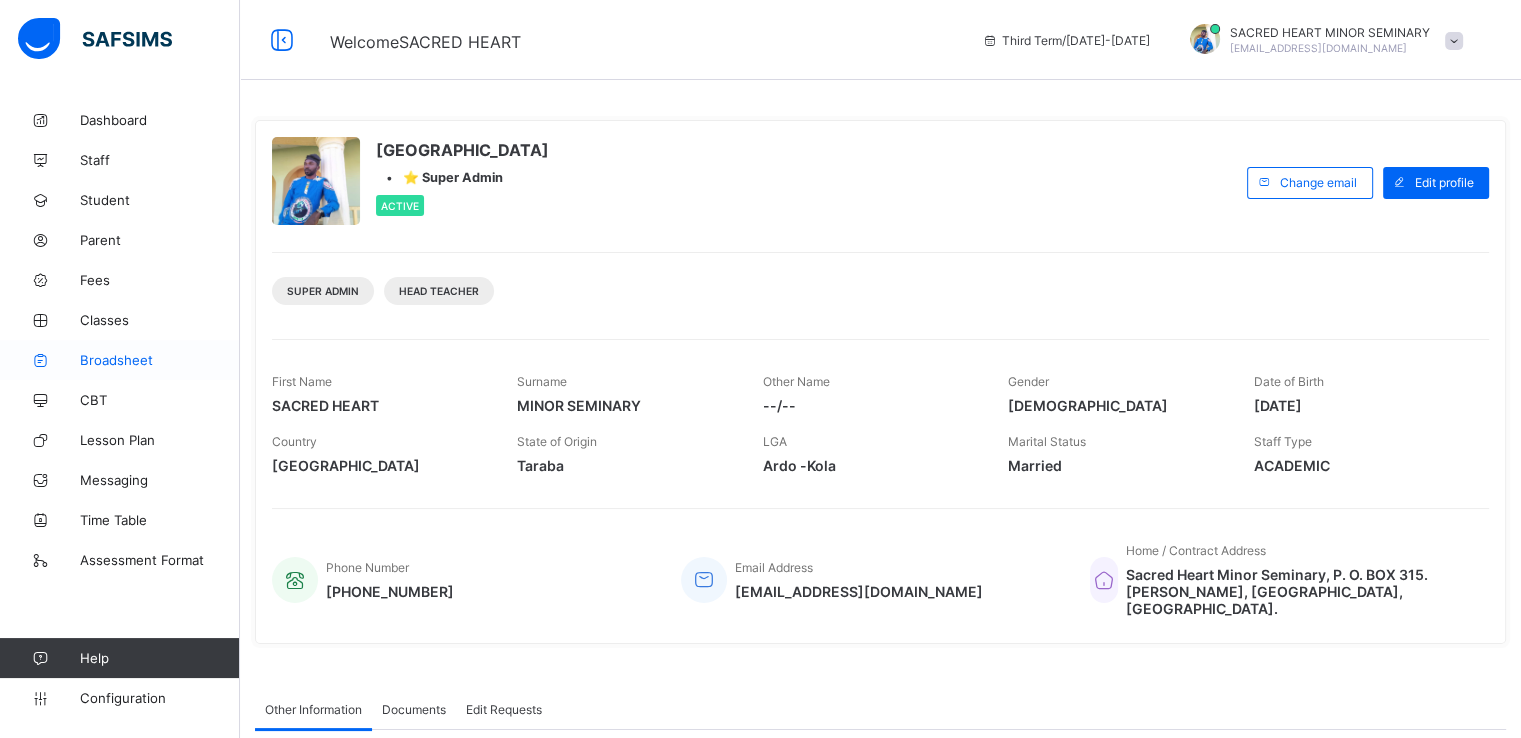 click on "Broadsheet" at bounding box center [120, 360] 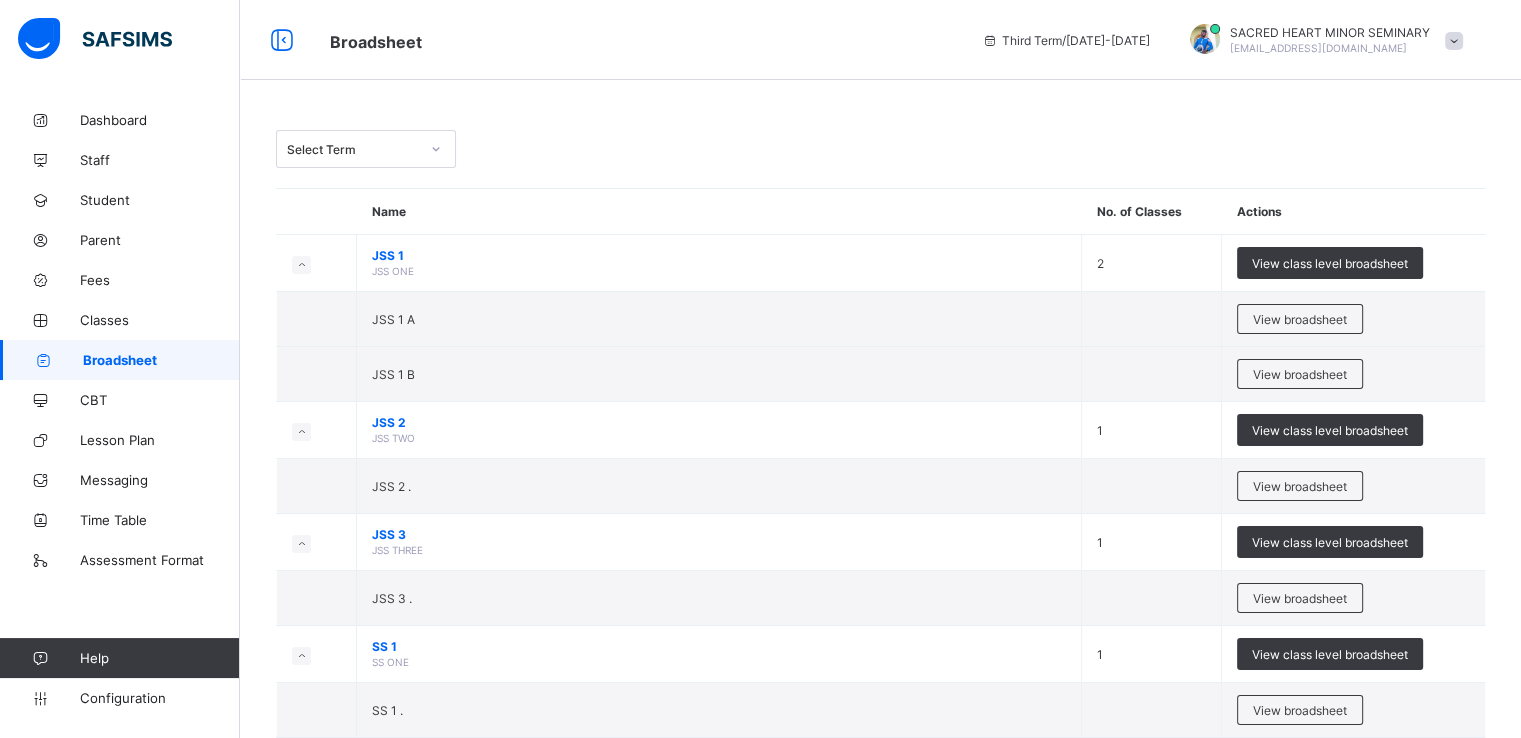scroll, scrollTop: 272, scrollLeft: 0, axis: vertical 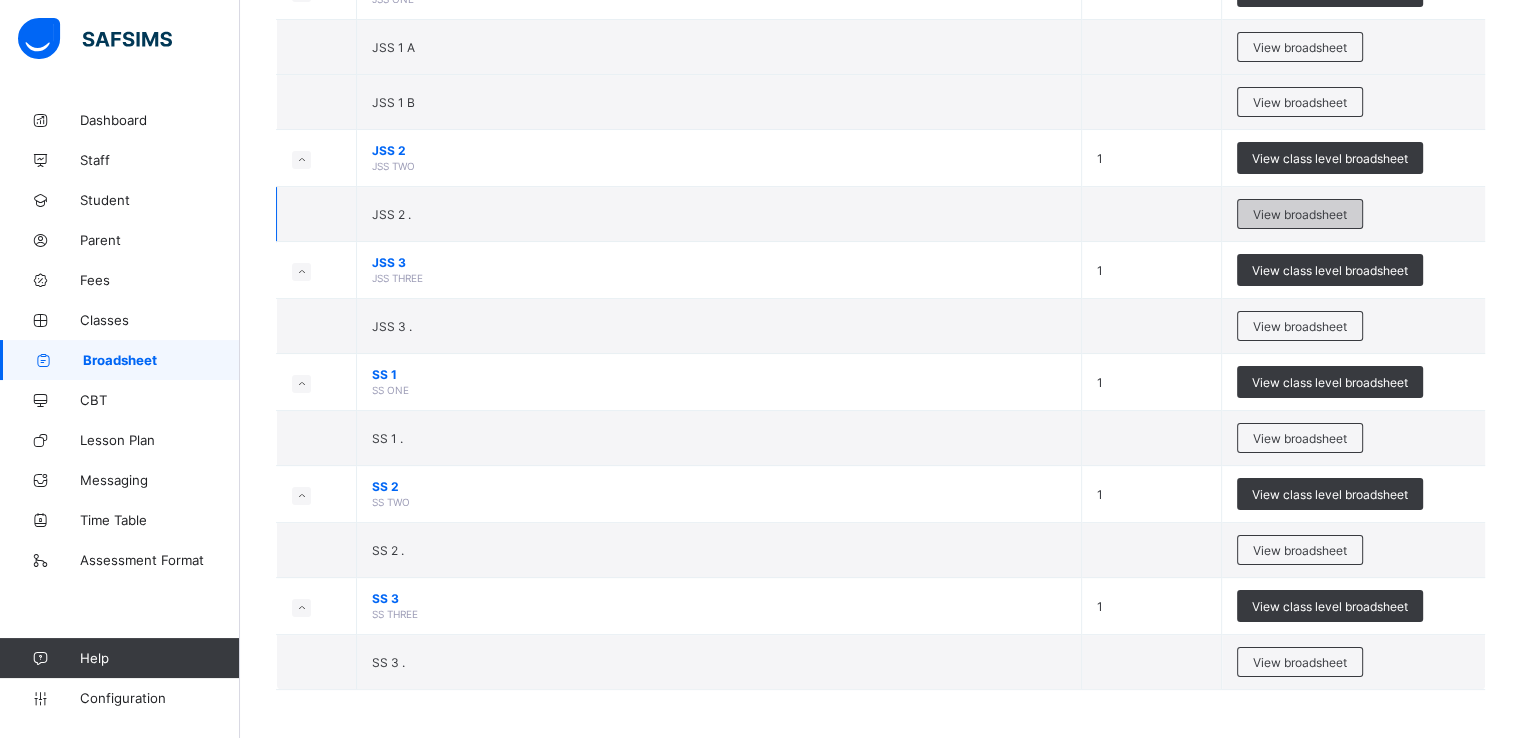 click on "View broadsheet" at bounding box center (1300, 214) 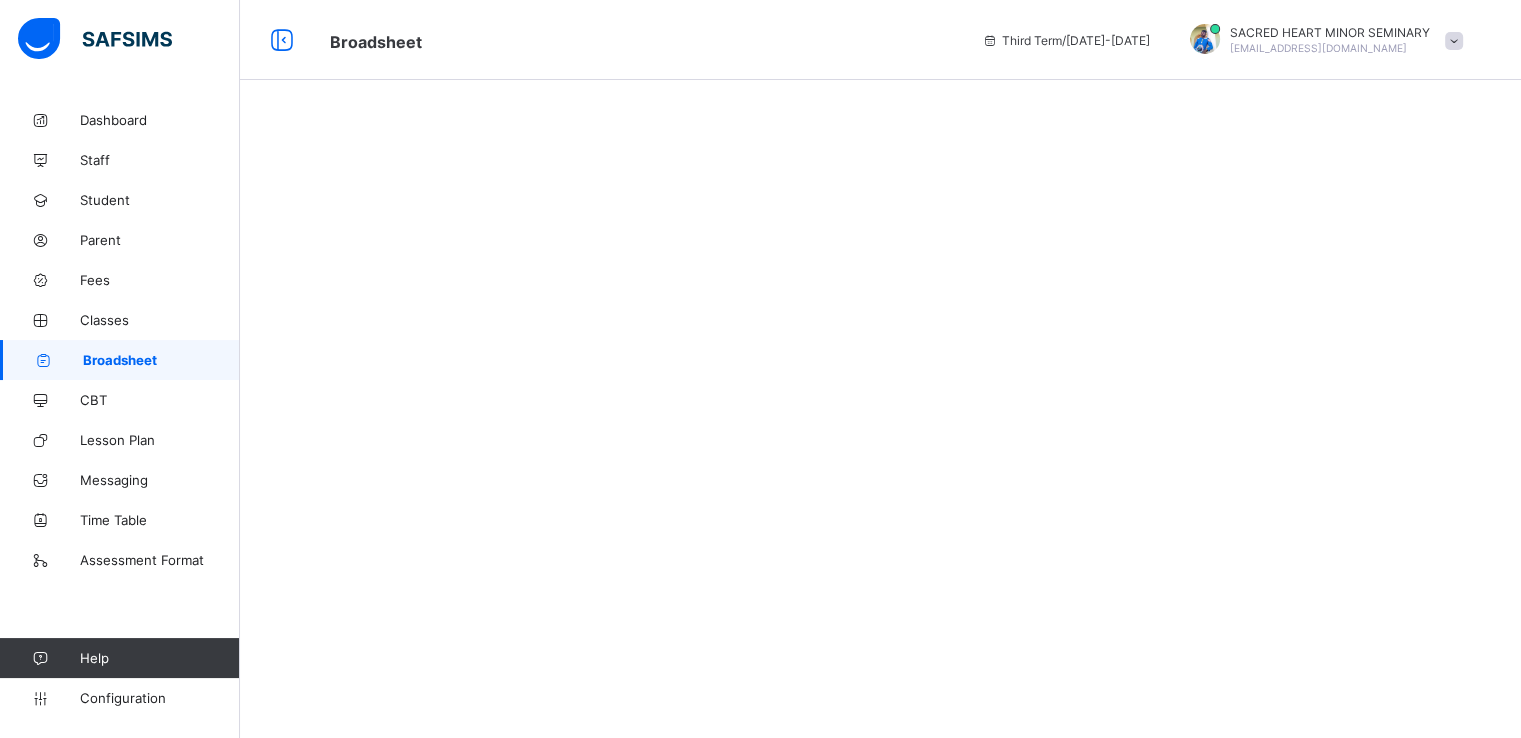 scroll, scrollTop: 0, scrollLeft: 0, axis: both 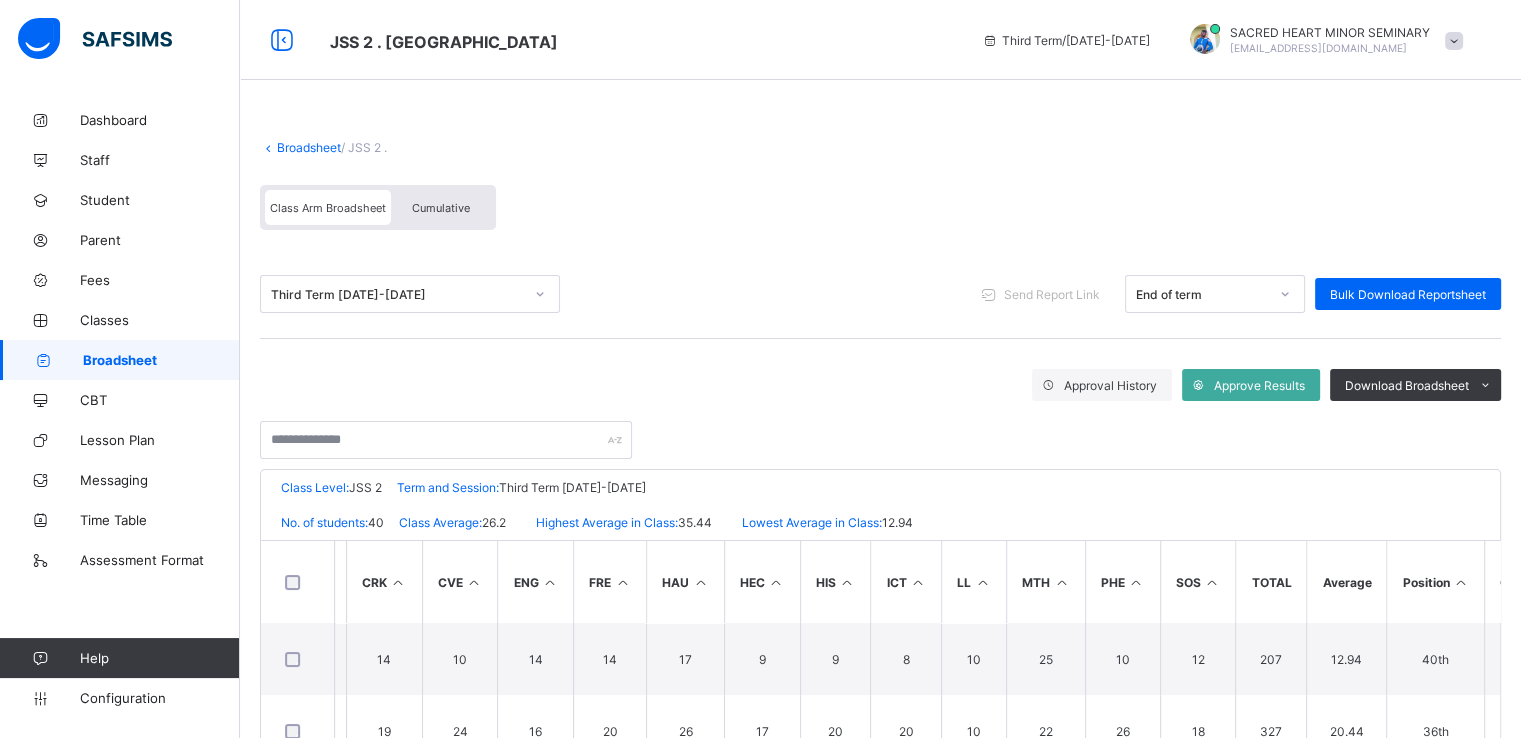 click on "Cumulative" at bounding box center [441, 207] 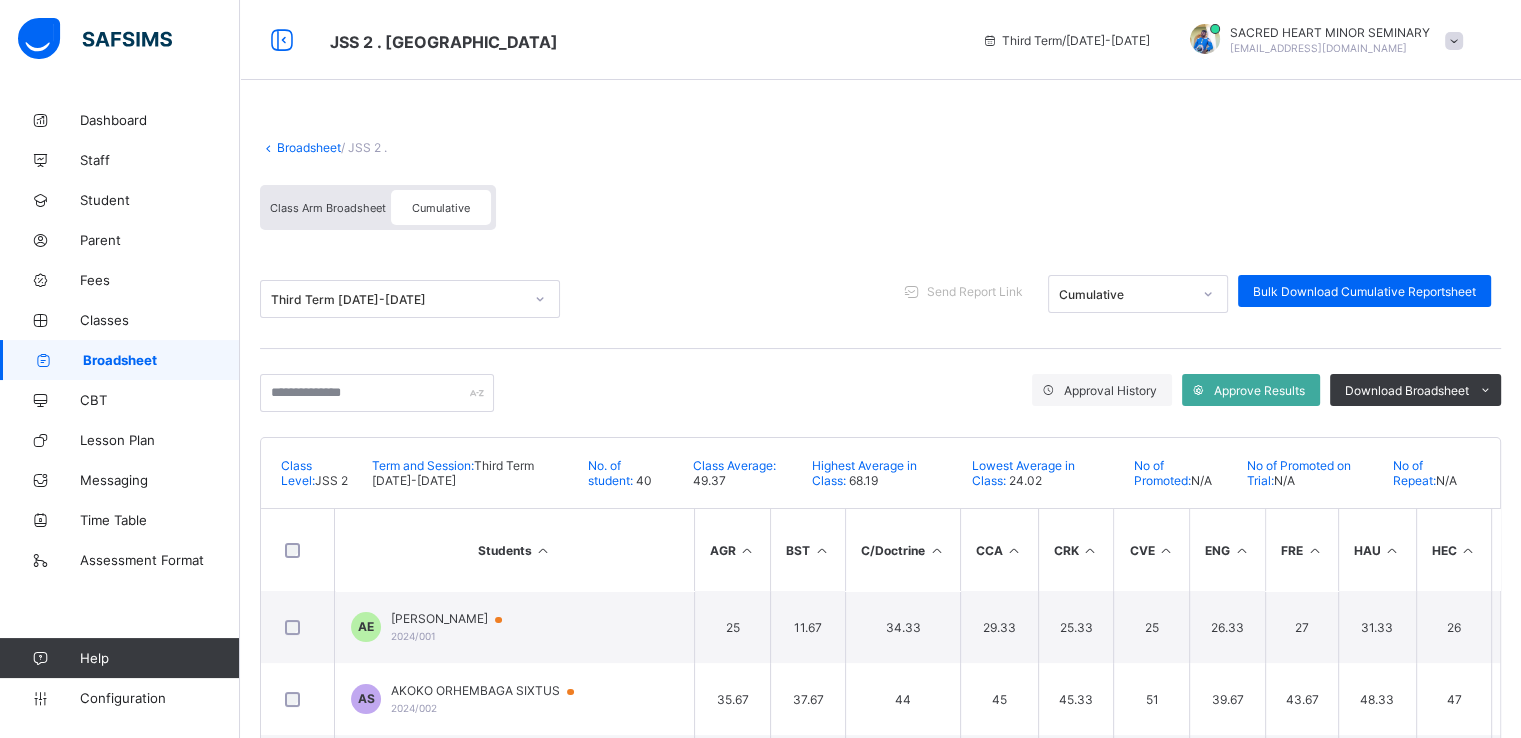 scroll, scrollTop: 312, scrollLeft: 0, axis: vertical 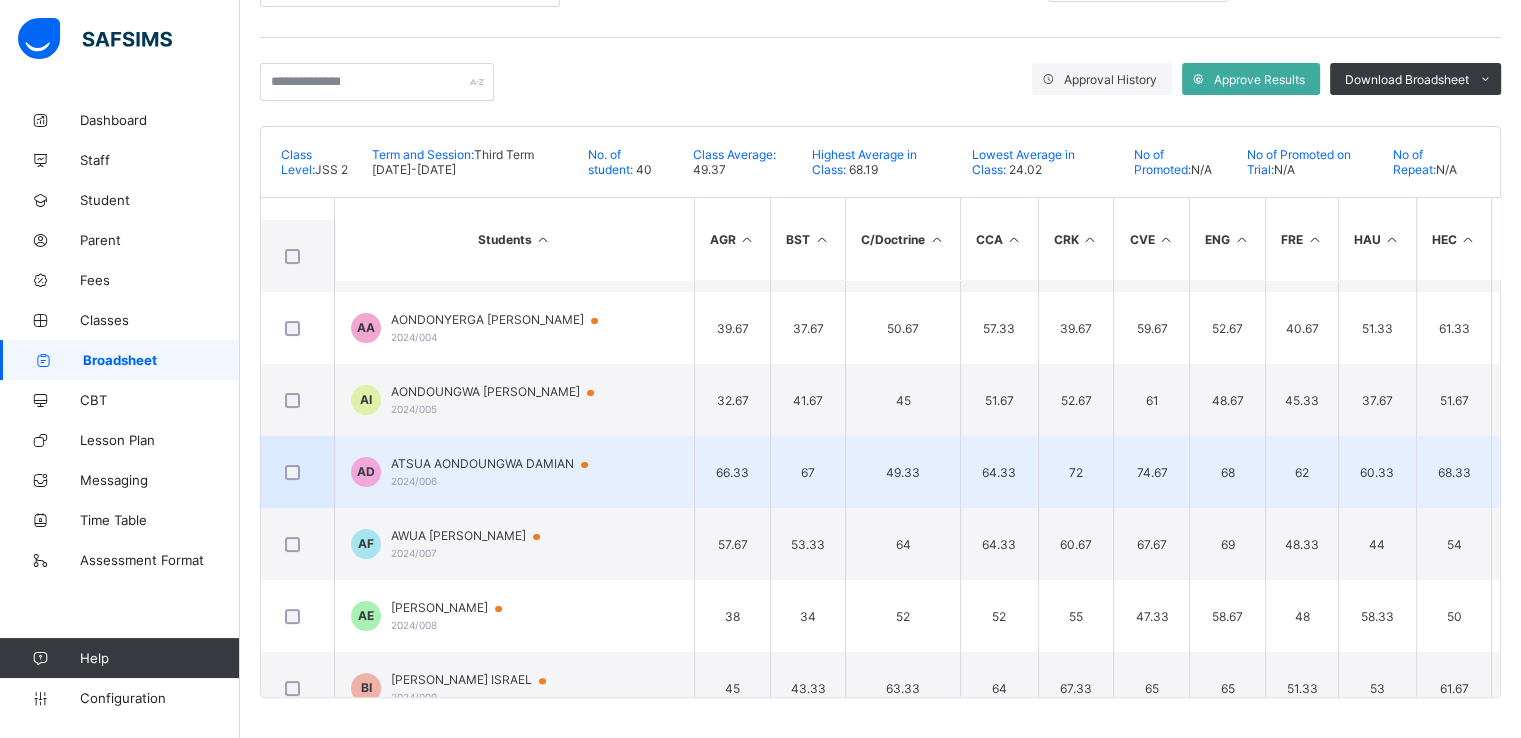 click on "ATSUA AONDOUNGWA DAMIAN" at bounding box center [499, 464] 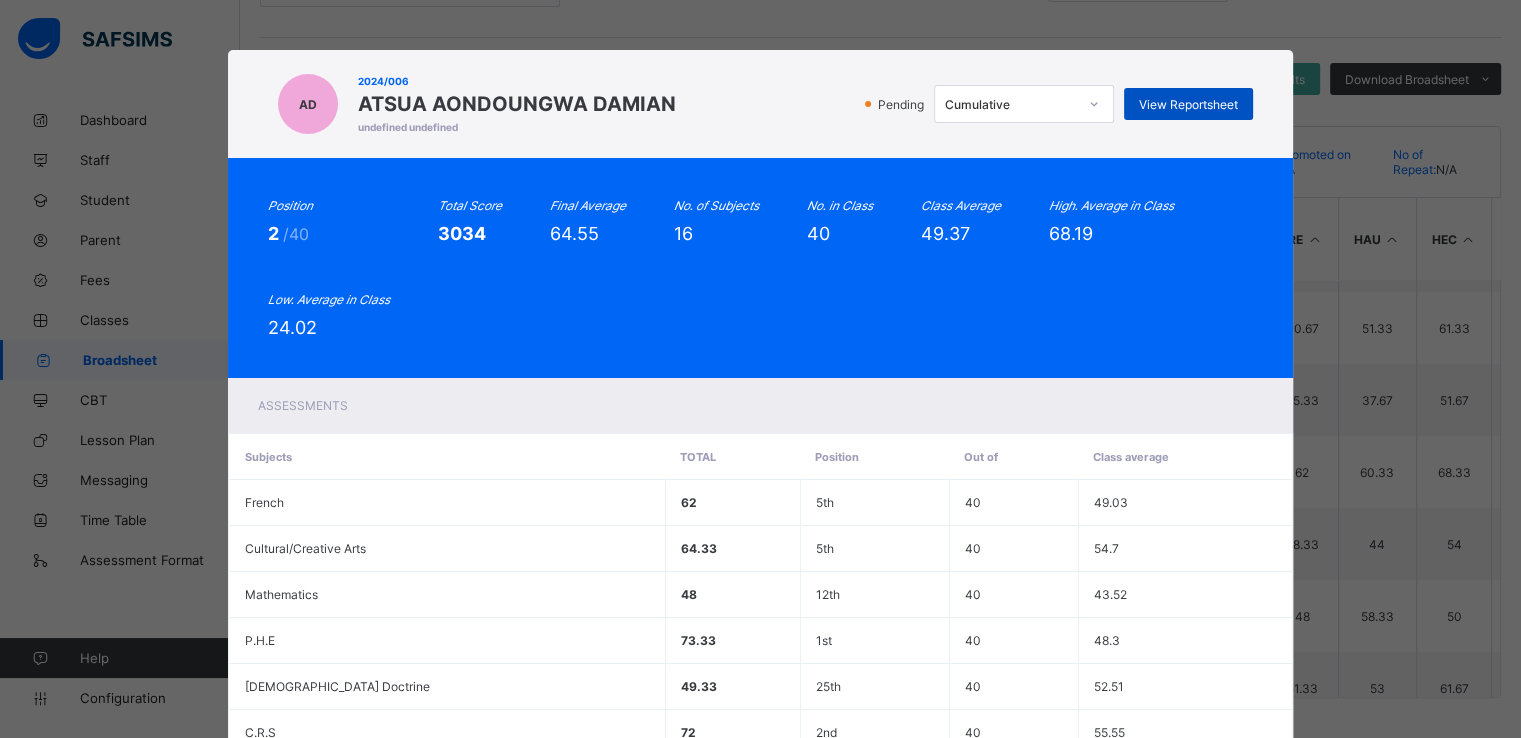 click on "View Reportsheet" at bounding box center (1188, 104) 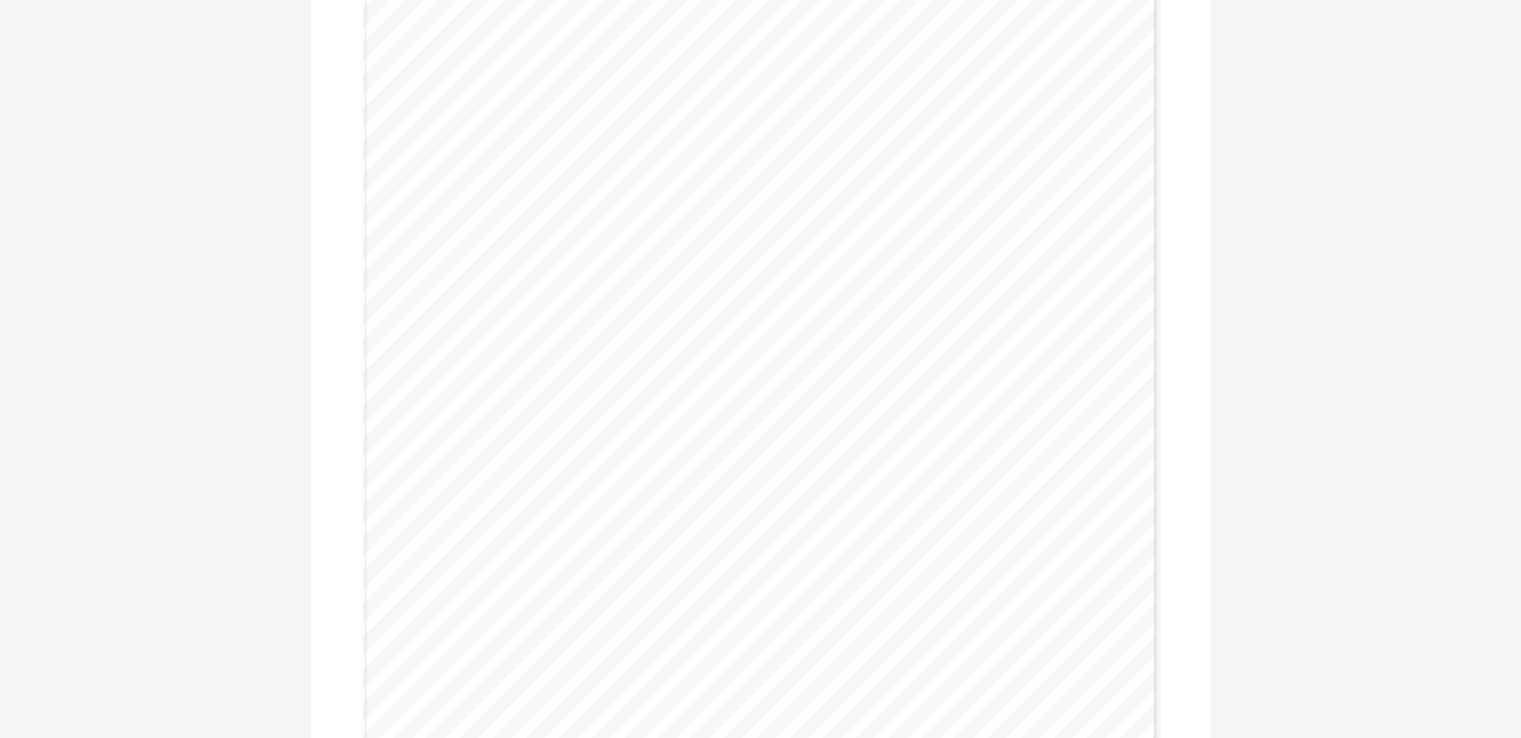 scroll, scrollTop: 0, scrollLeft: 0, axis: both 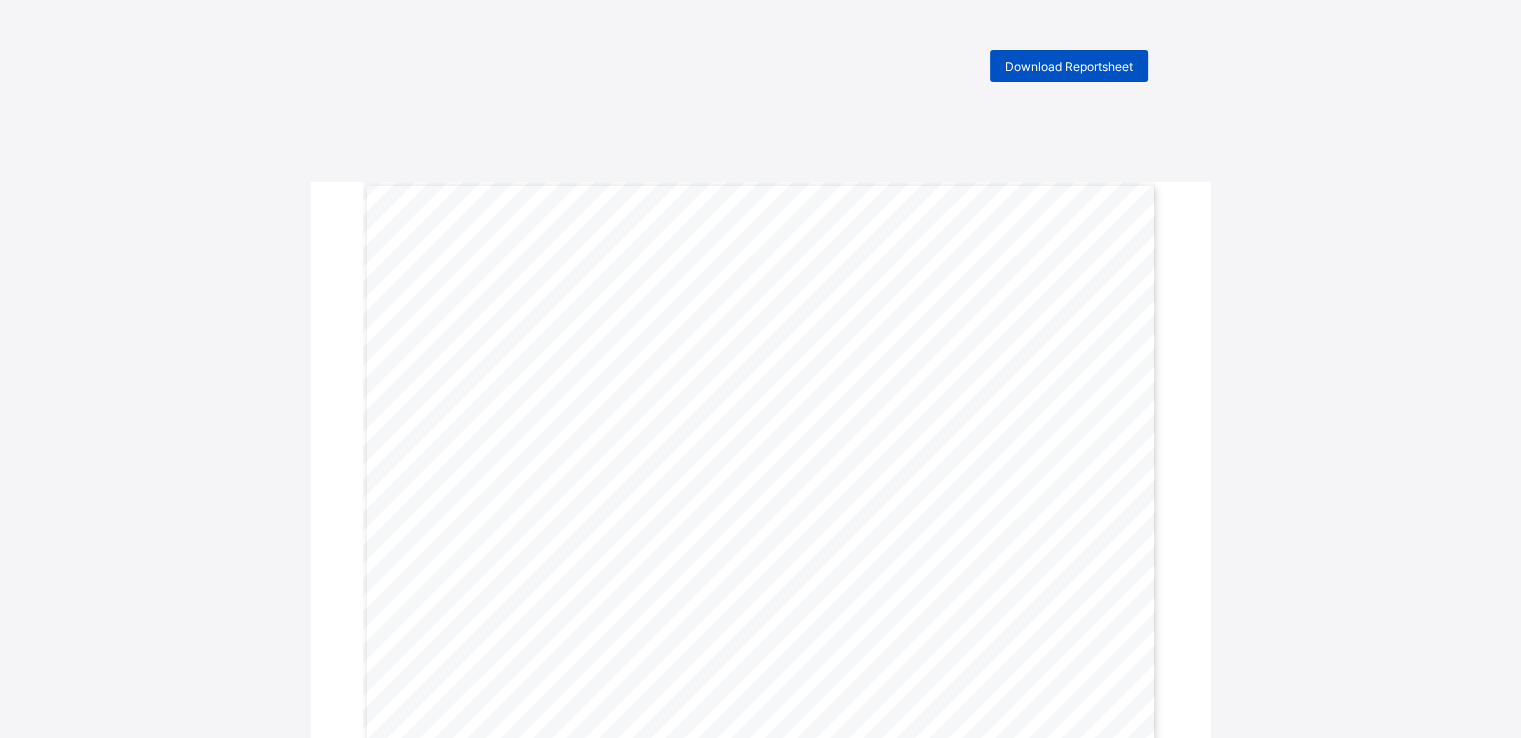 click on "Download Reportsheet" at bounding box center [1069, 66] 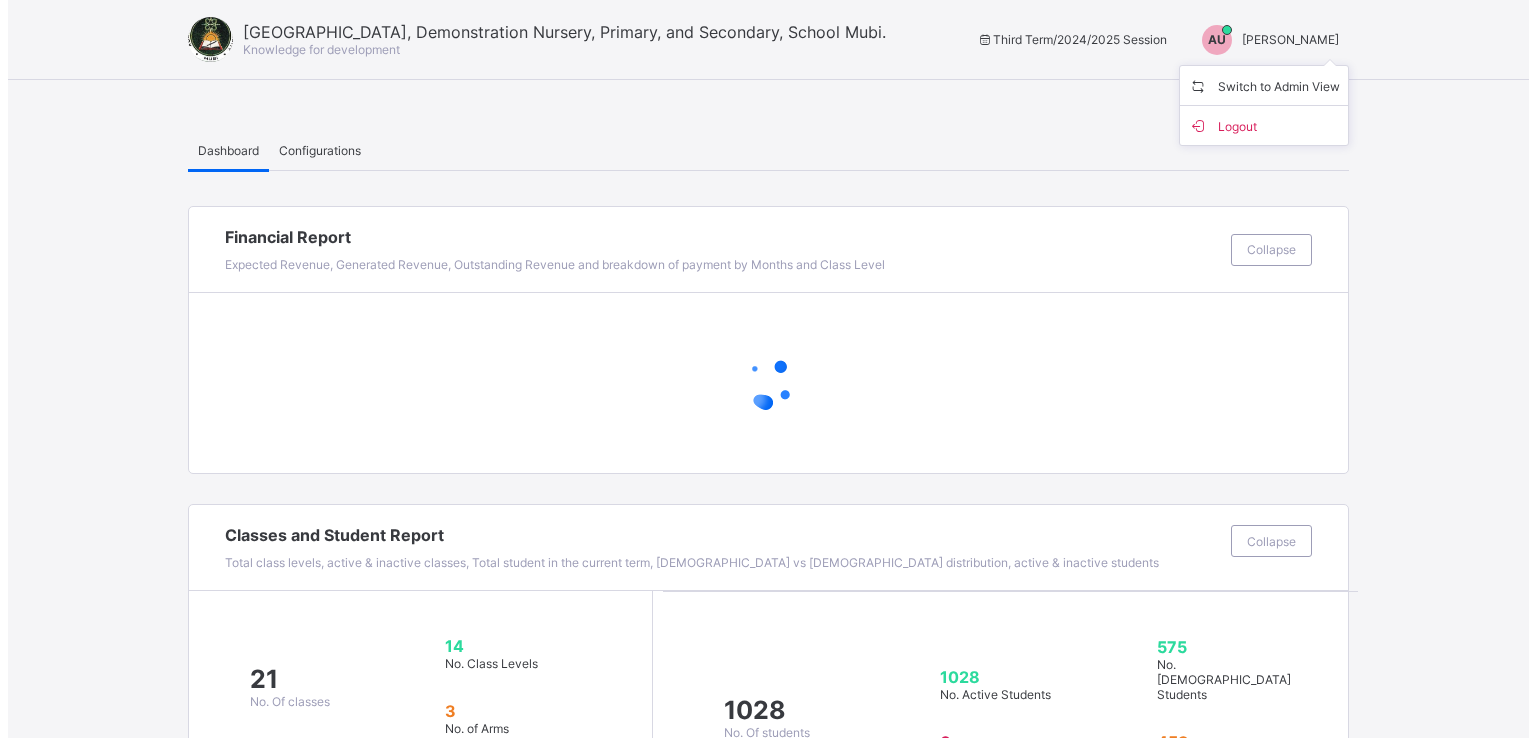 scroll, scrollTop: 0, scrollLeft: 0, axis: both 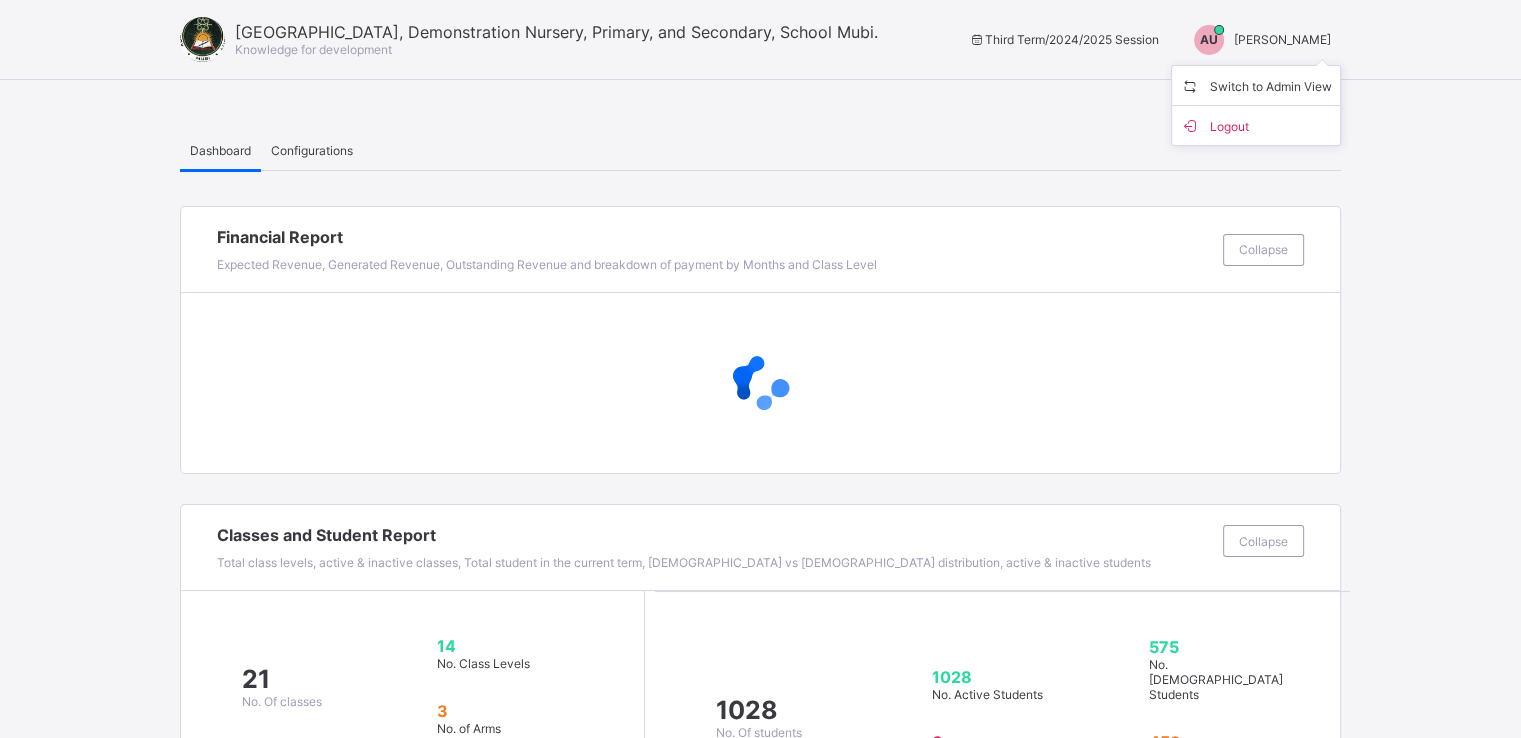 click on "Switch to Admin View" at bounding box center (1256, 85) 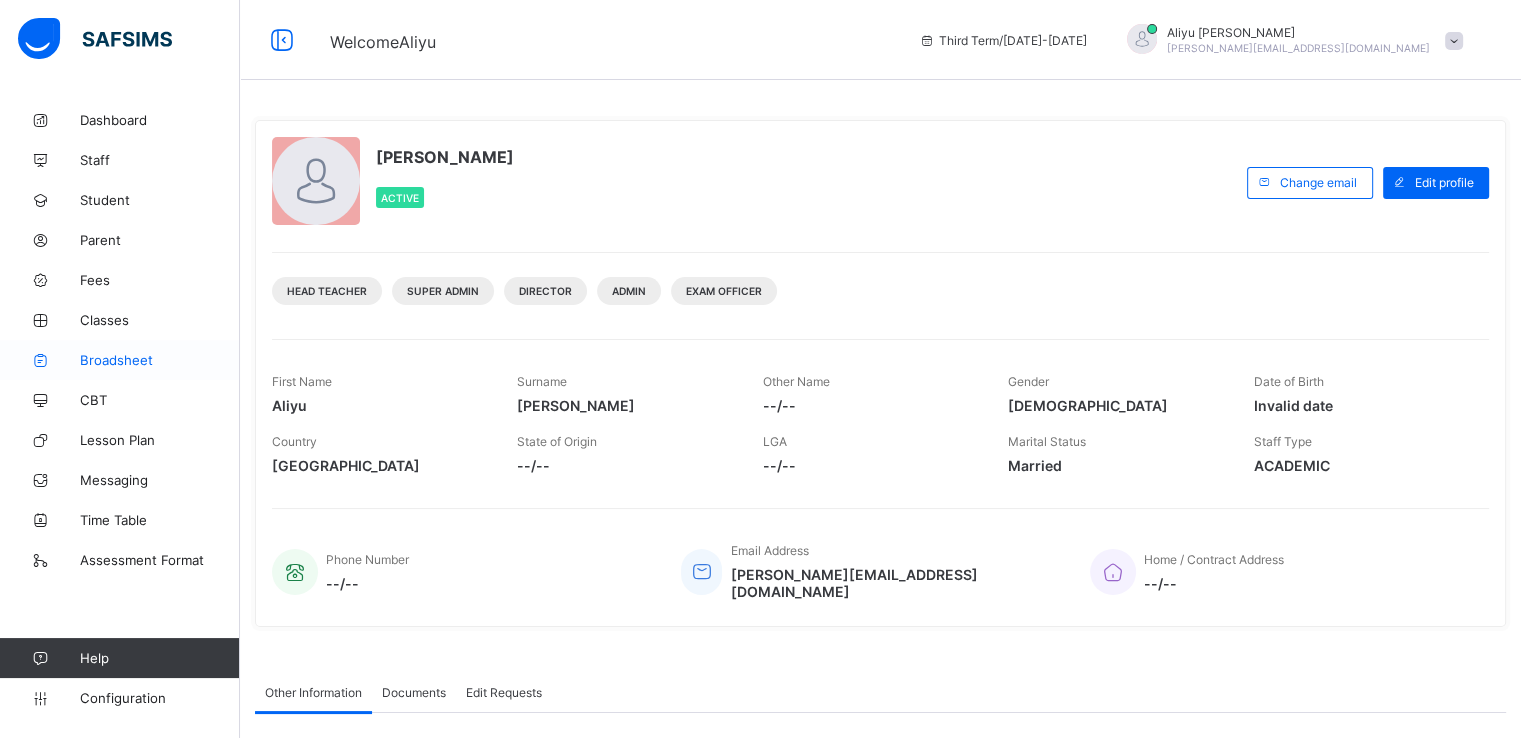 click on "Broadsheet" at bounding box center (160, 360) 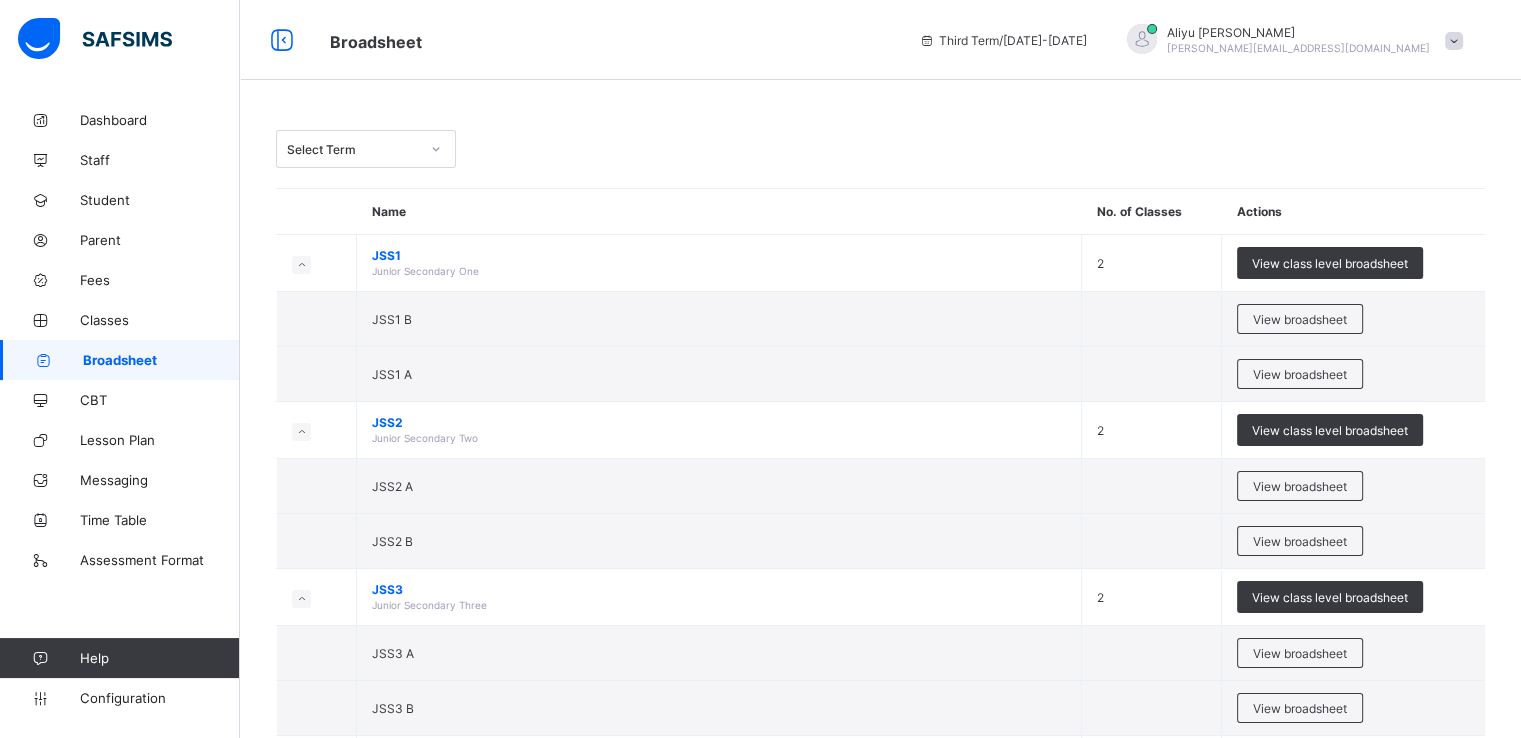 click at bounding box center (1454, 41) 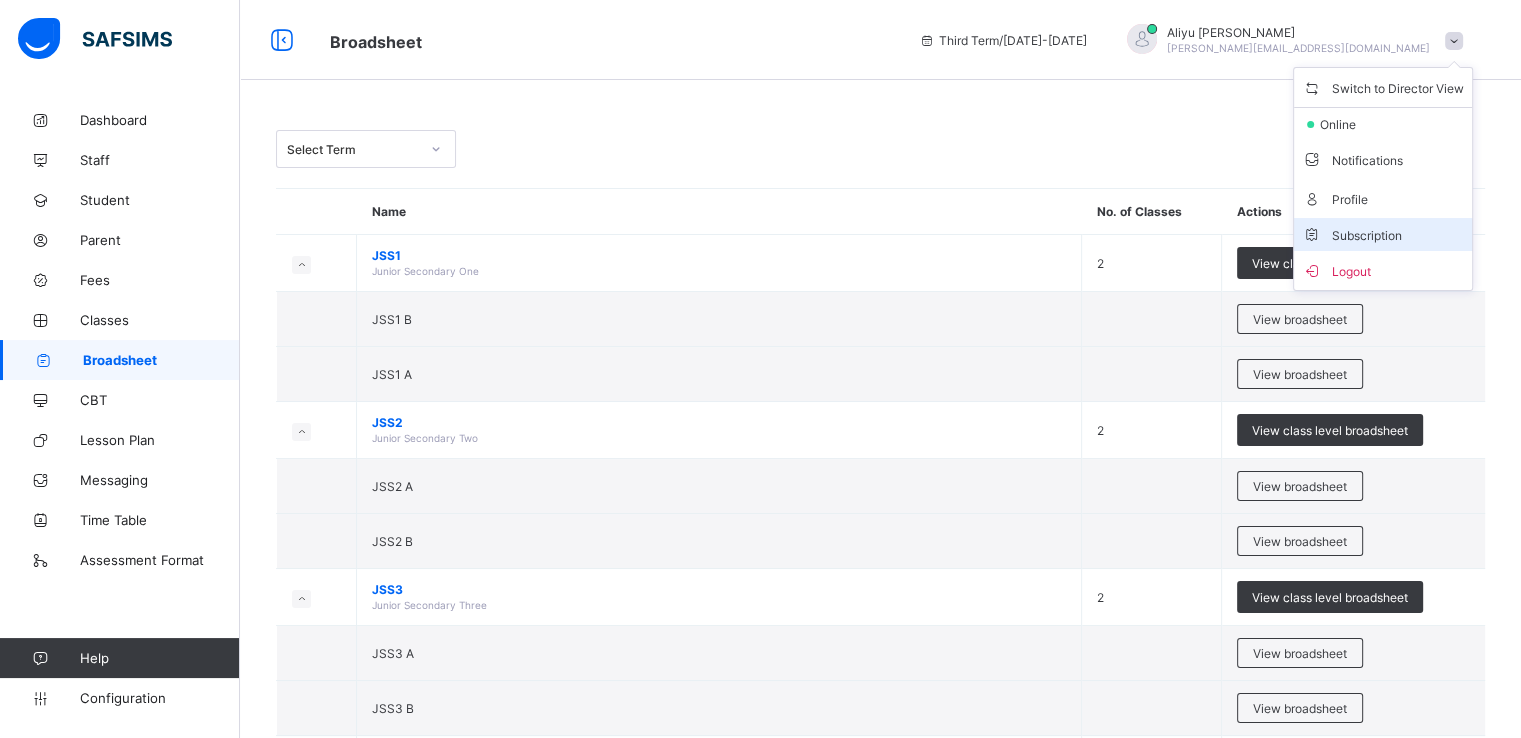 click on "Subscription" at bounding box center [1352, 235] 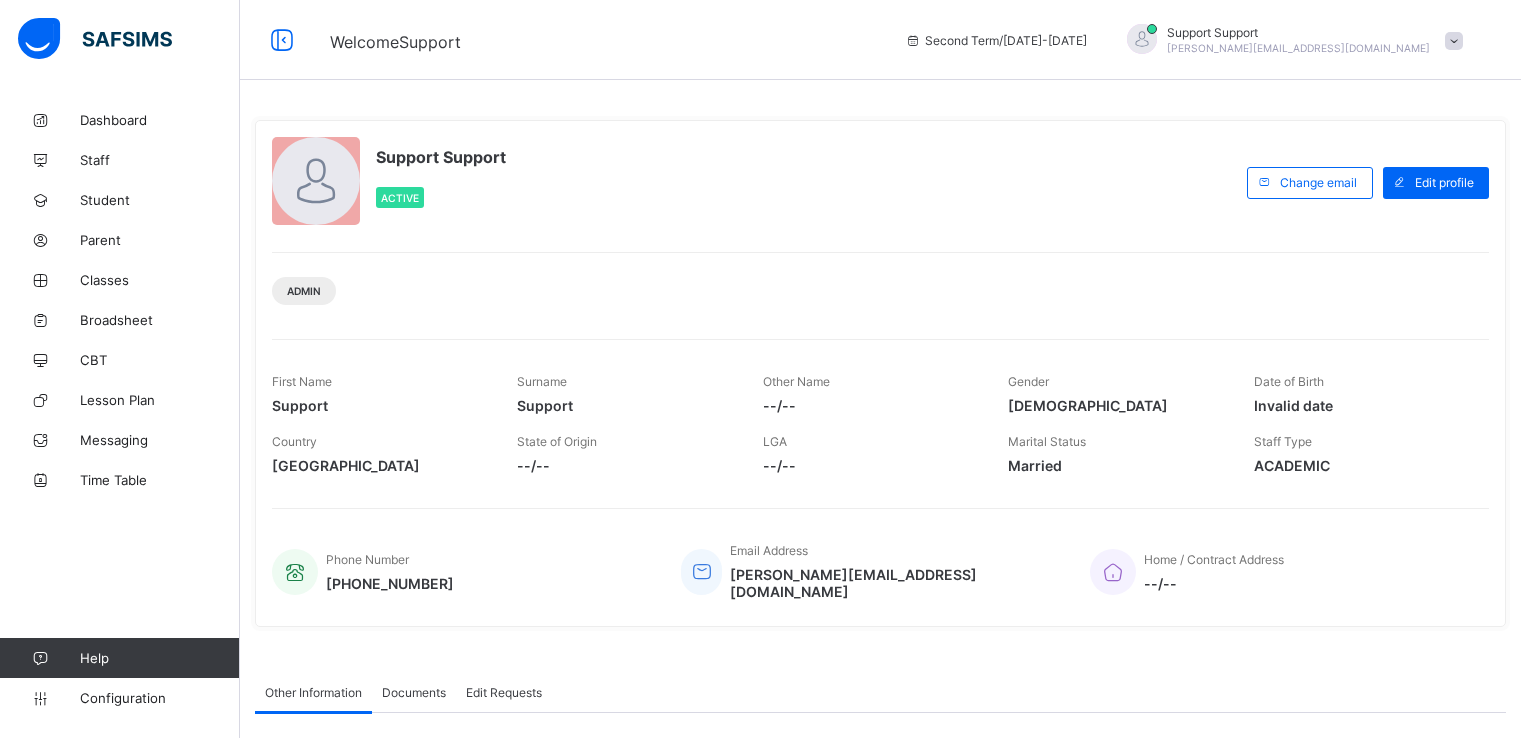 scroll, scrollTop: 0, scrollLeft: 0, axis: both 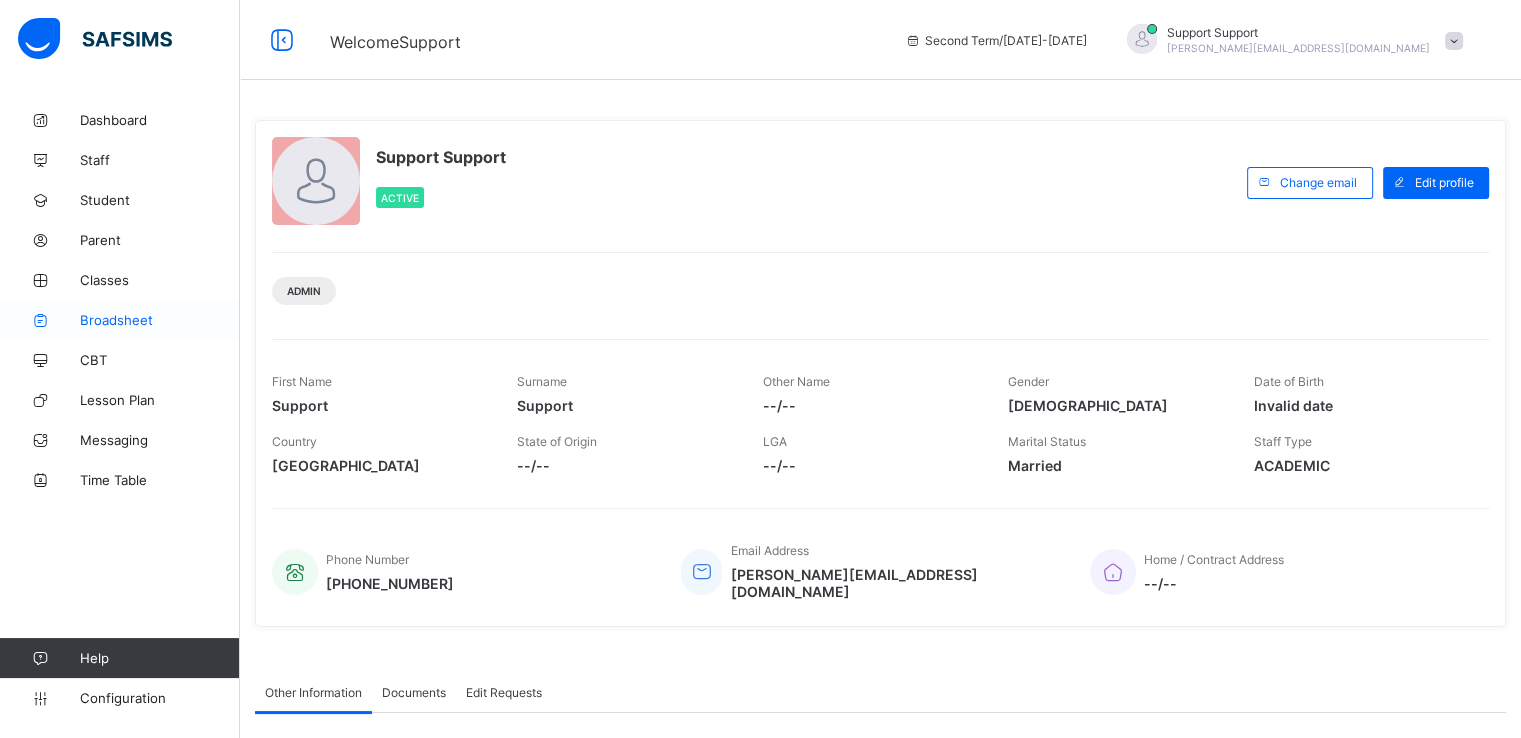click on "Broadsheet" at bounding box center (160, 320) 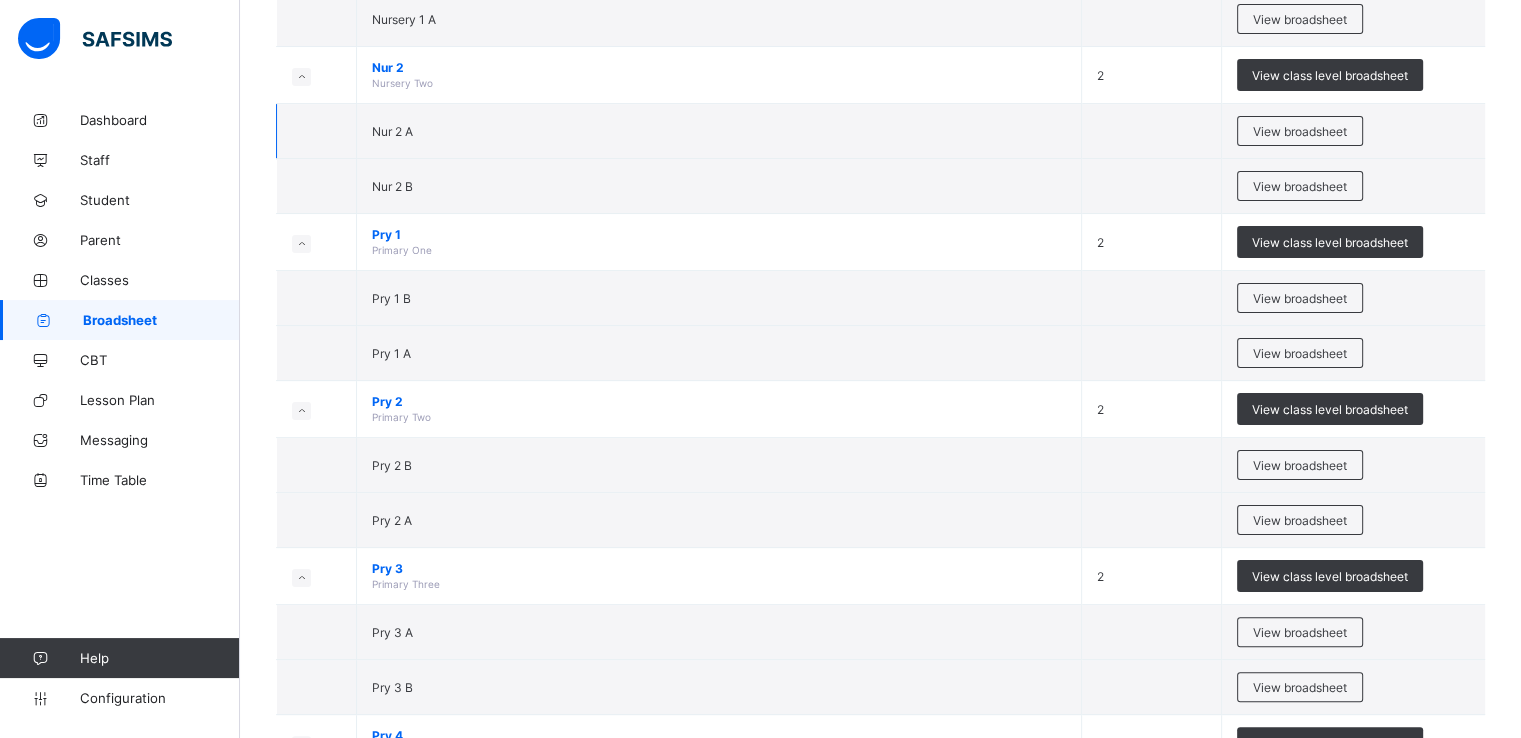 scroll, scrollTop: 356, scrollLeft: 0, axis: vertical 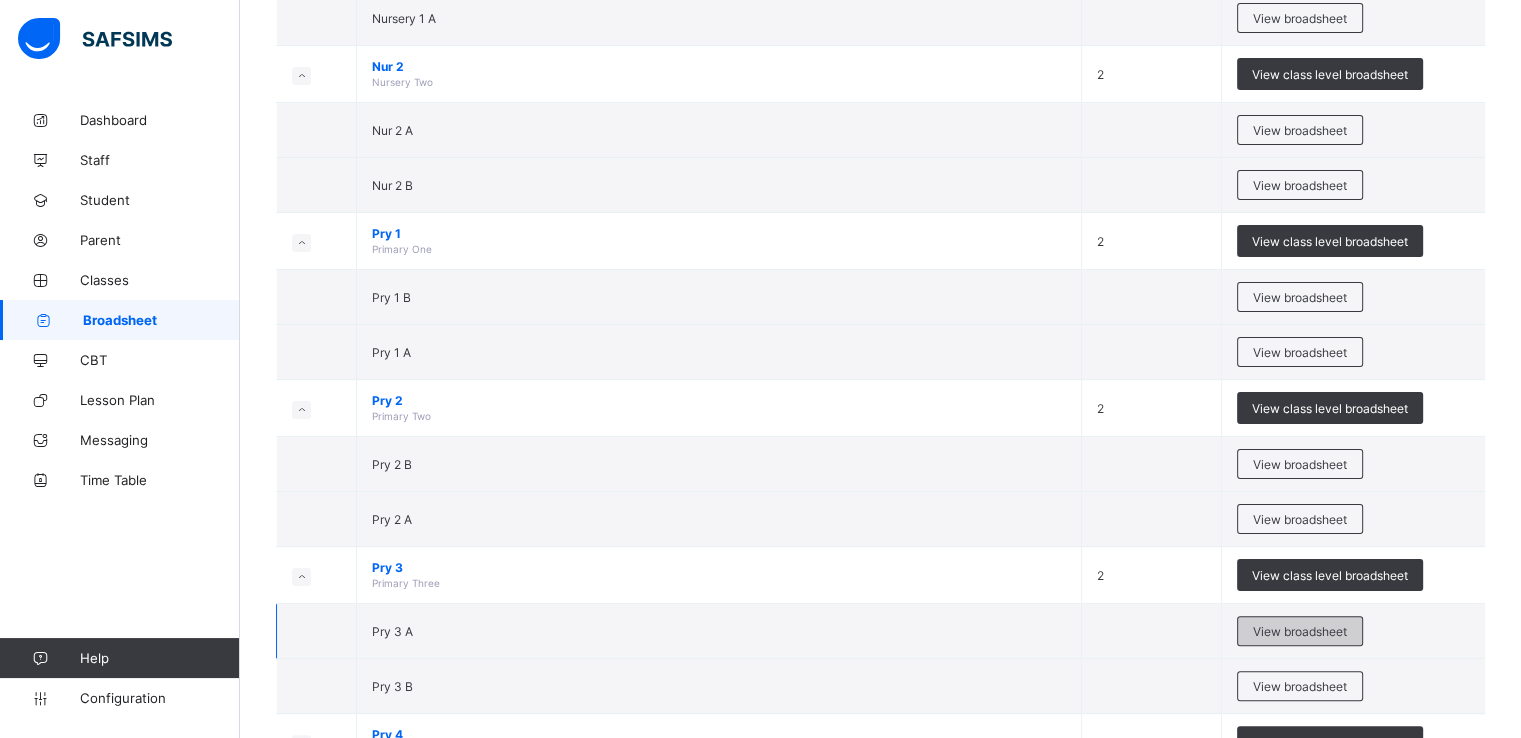 click on "View broadsheet" at bounding box center (1300, 631) 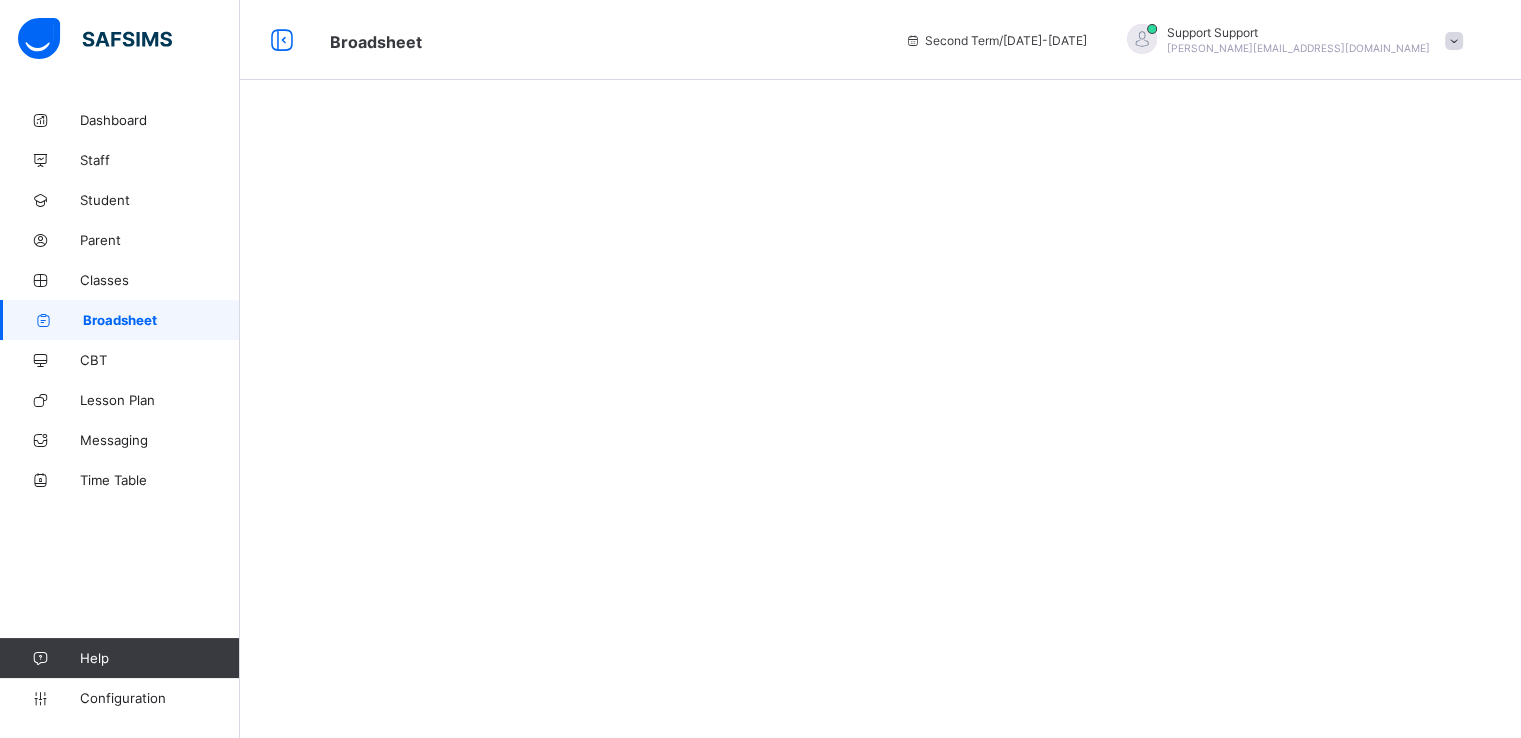 scroll, scrollTop: 0, scrollLeft: 0, axis: both 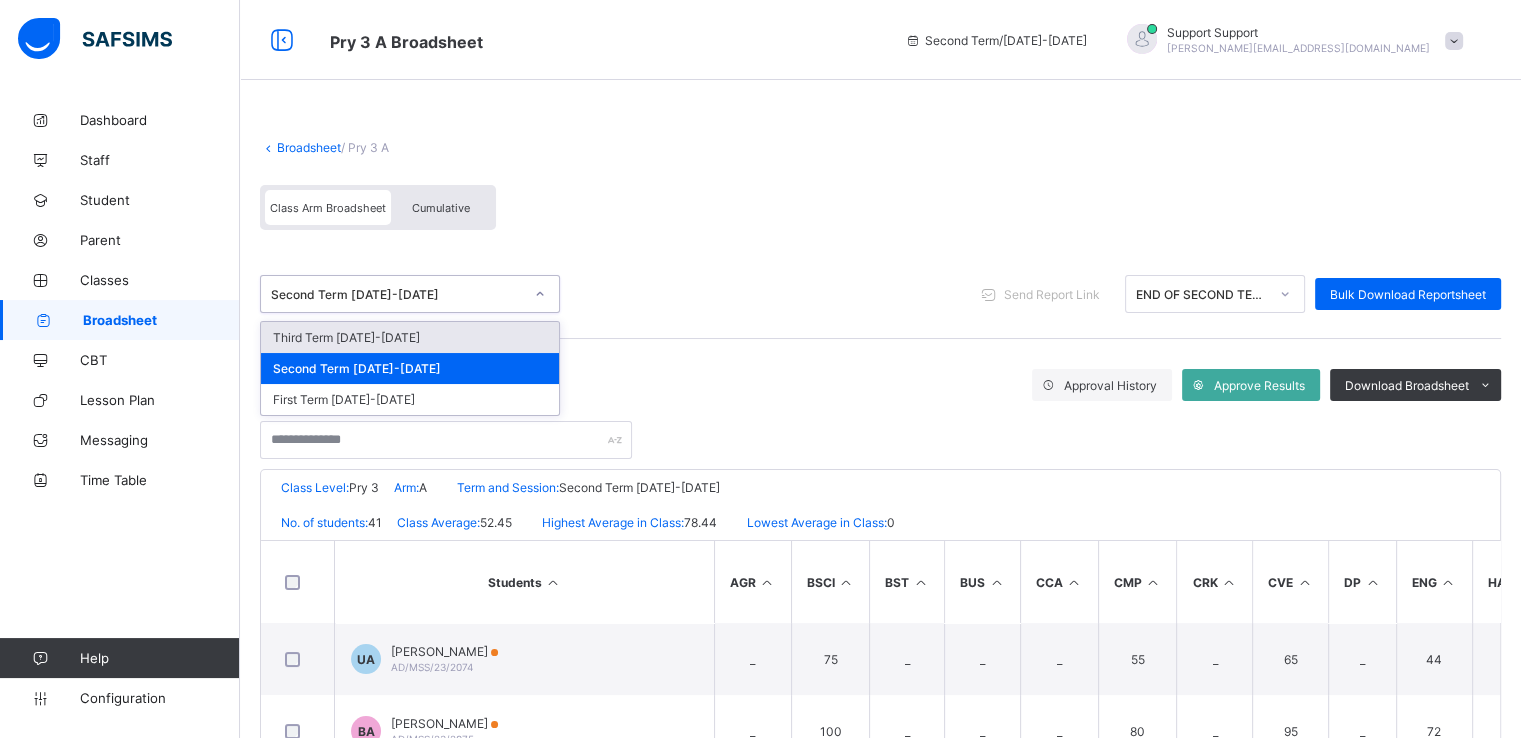 click on "Second Term 2024-2025" at bounding box center [397, 294] 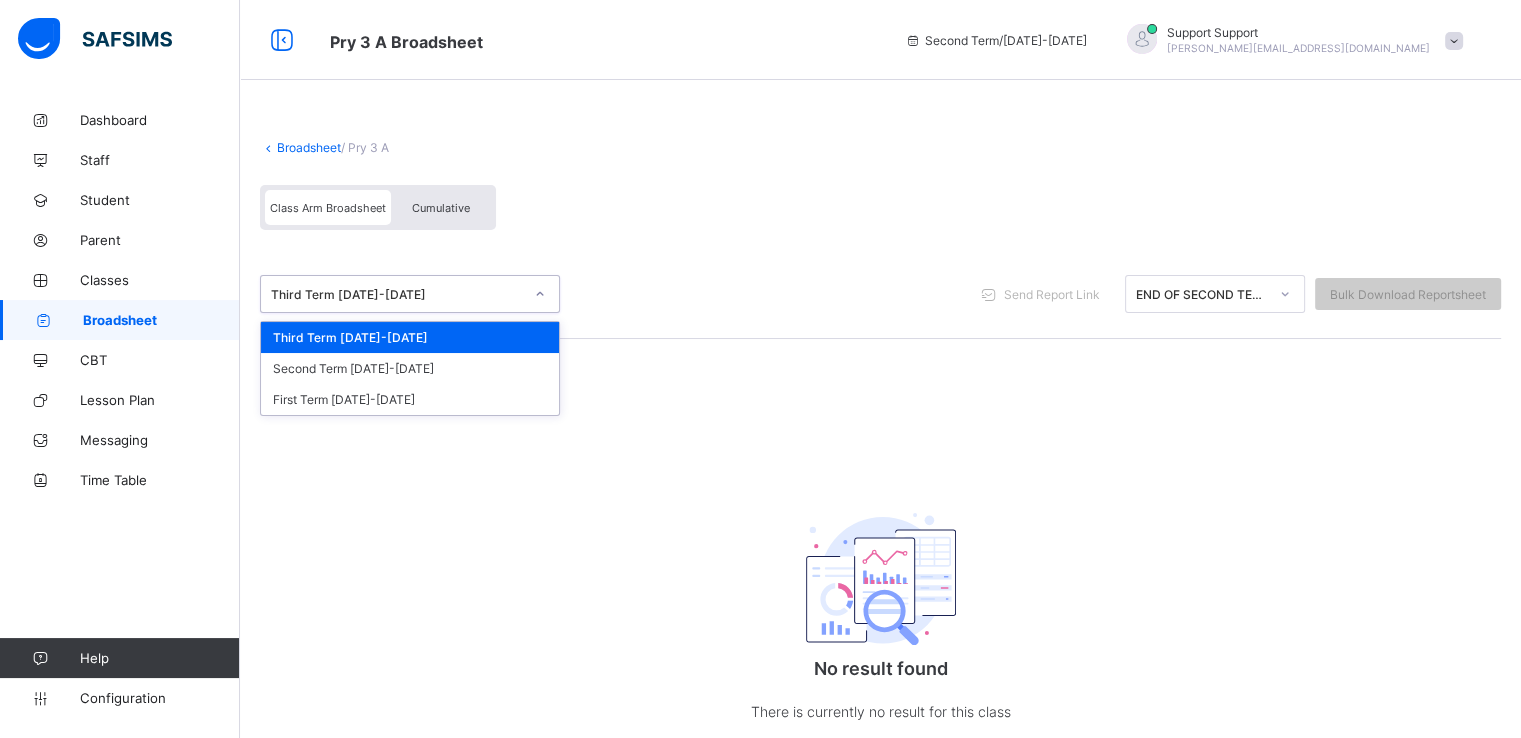 click on "Third Term 2024-2025" at bounding box center [397, 294] 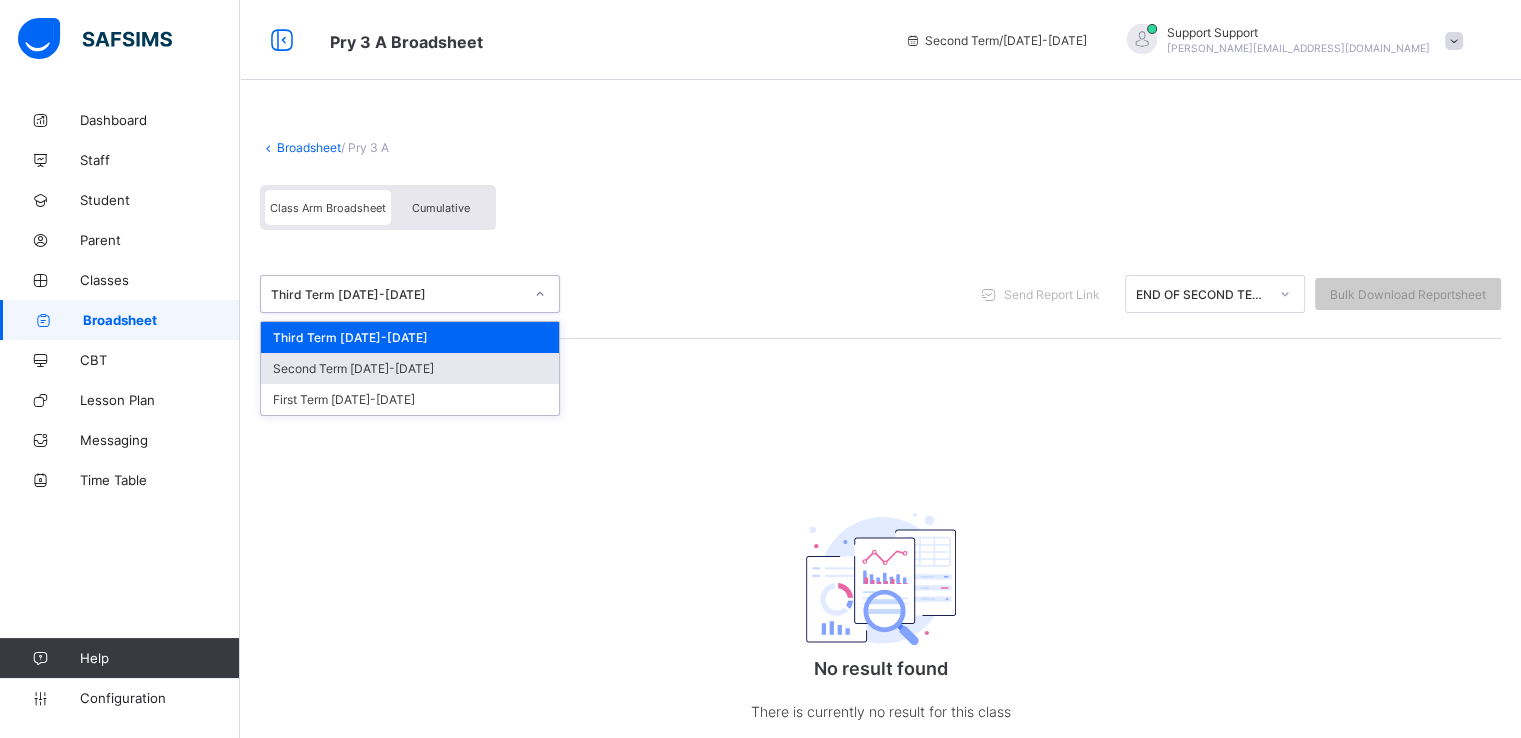 click on "Second Term 2024-2025" at bounding box center (410, 368) 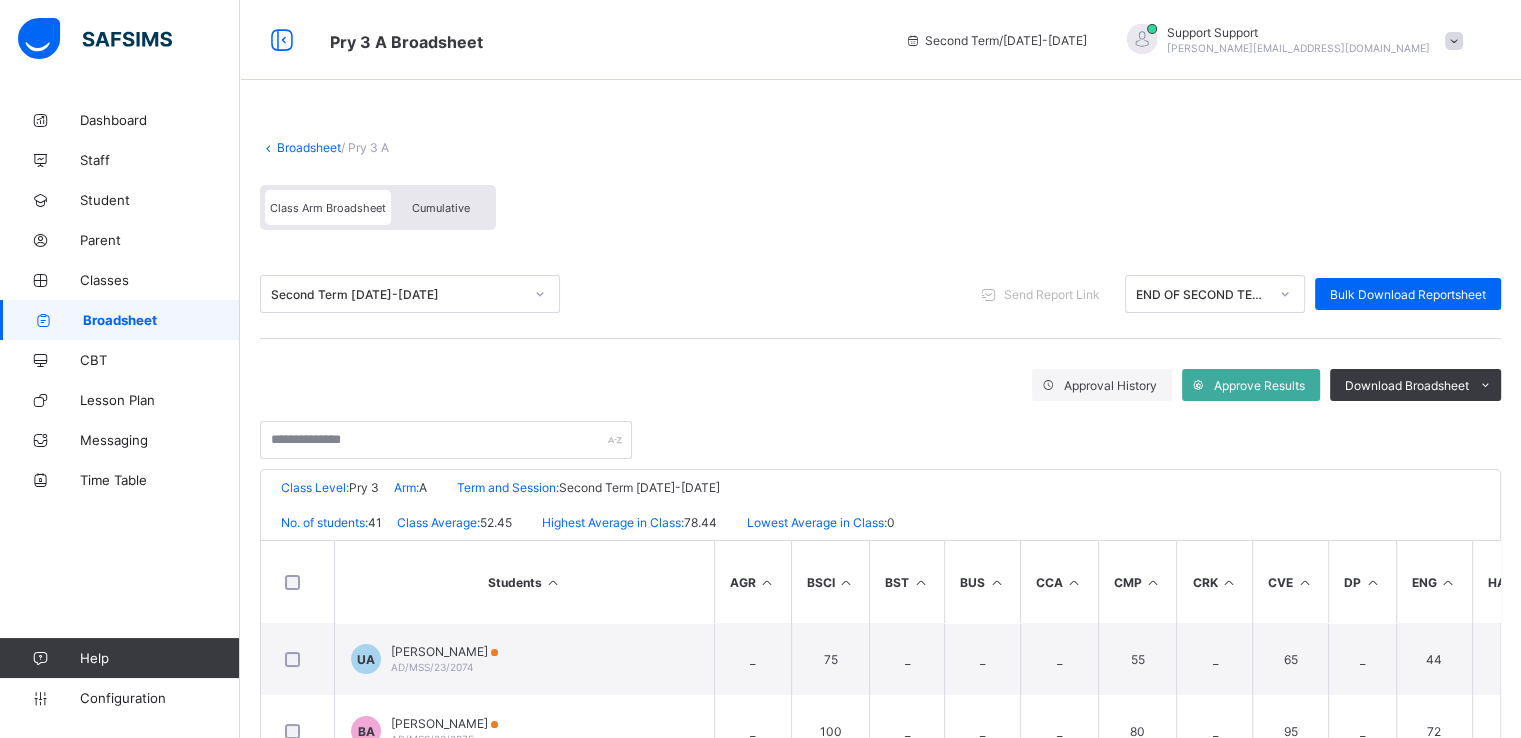 scroll, scrollTop: 344, scrollLeft: 0, axis: vertical 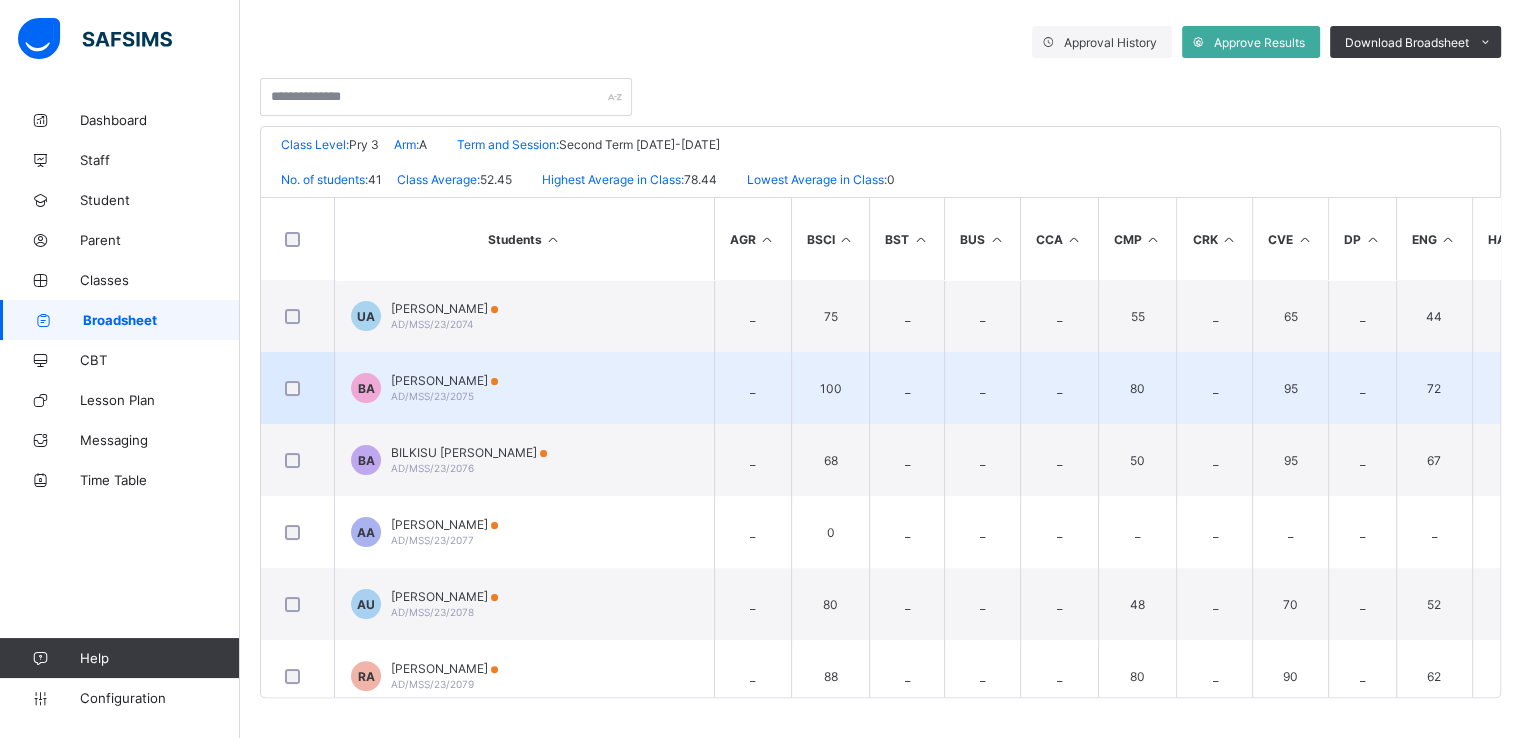 click on "BILKISU ABUBAKAR ABDURRAHAM" at bounding box center [444, 380] 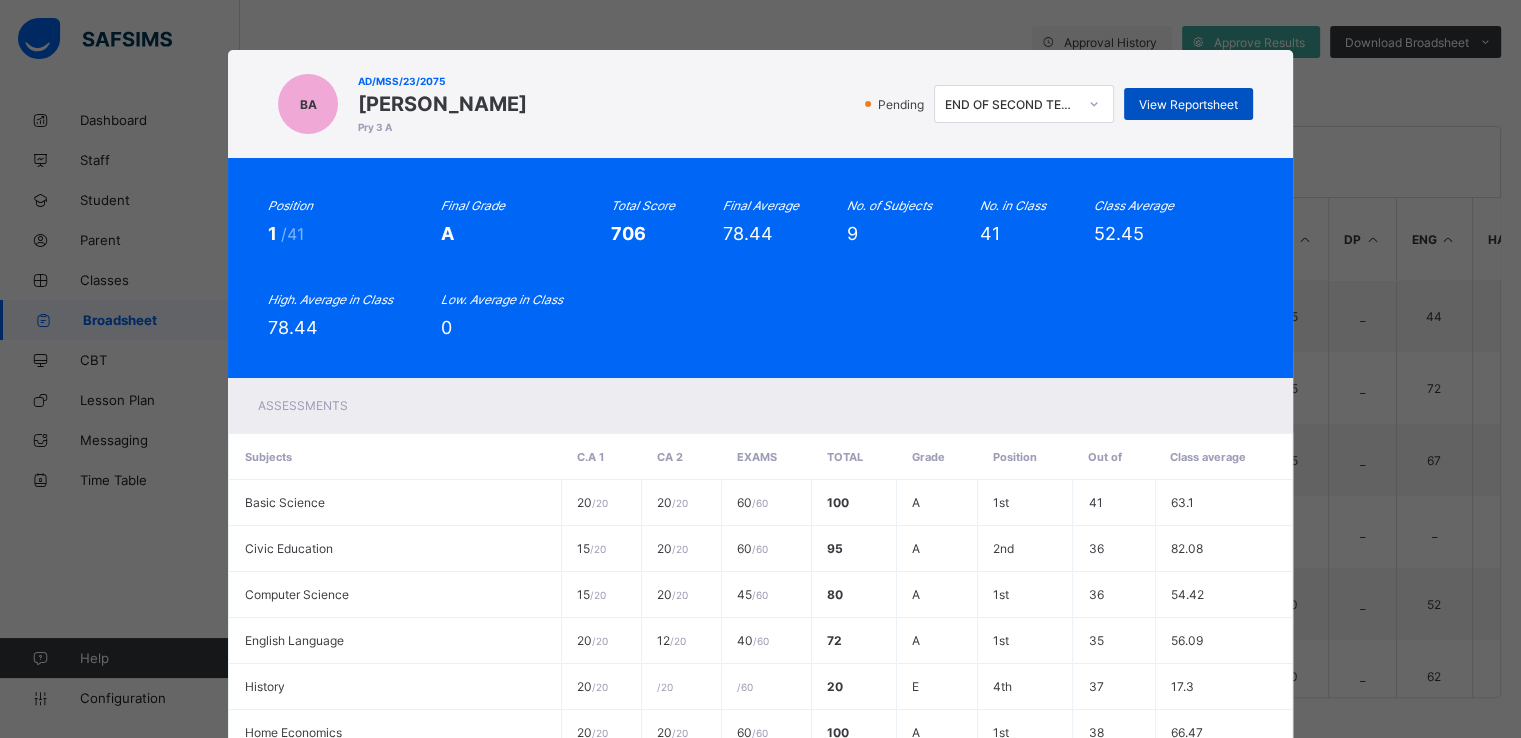 click on "View Reportsheet" at bounding box center [1188, 104] 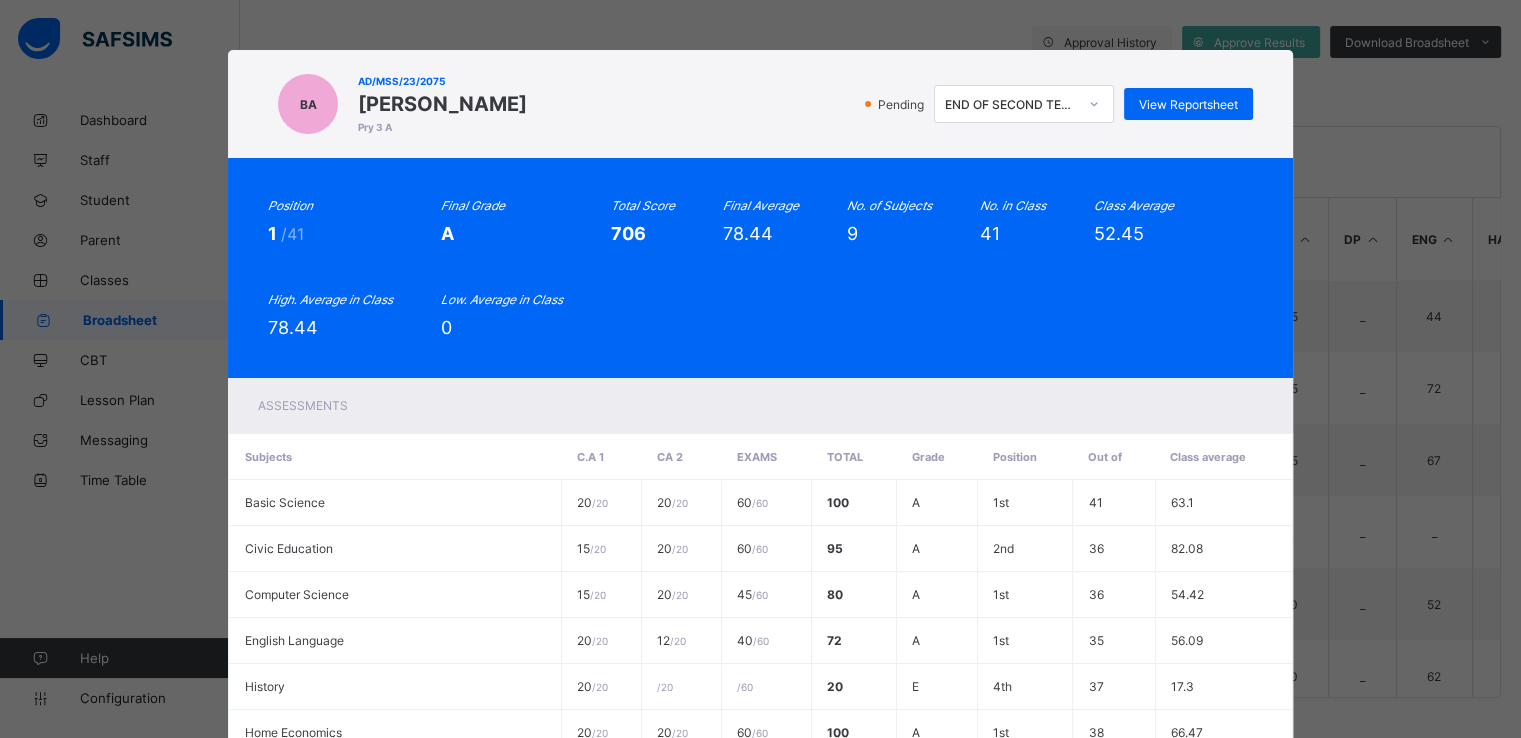 scroll, scrollTop: 352, scrollLeft: 0, axis: vertical 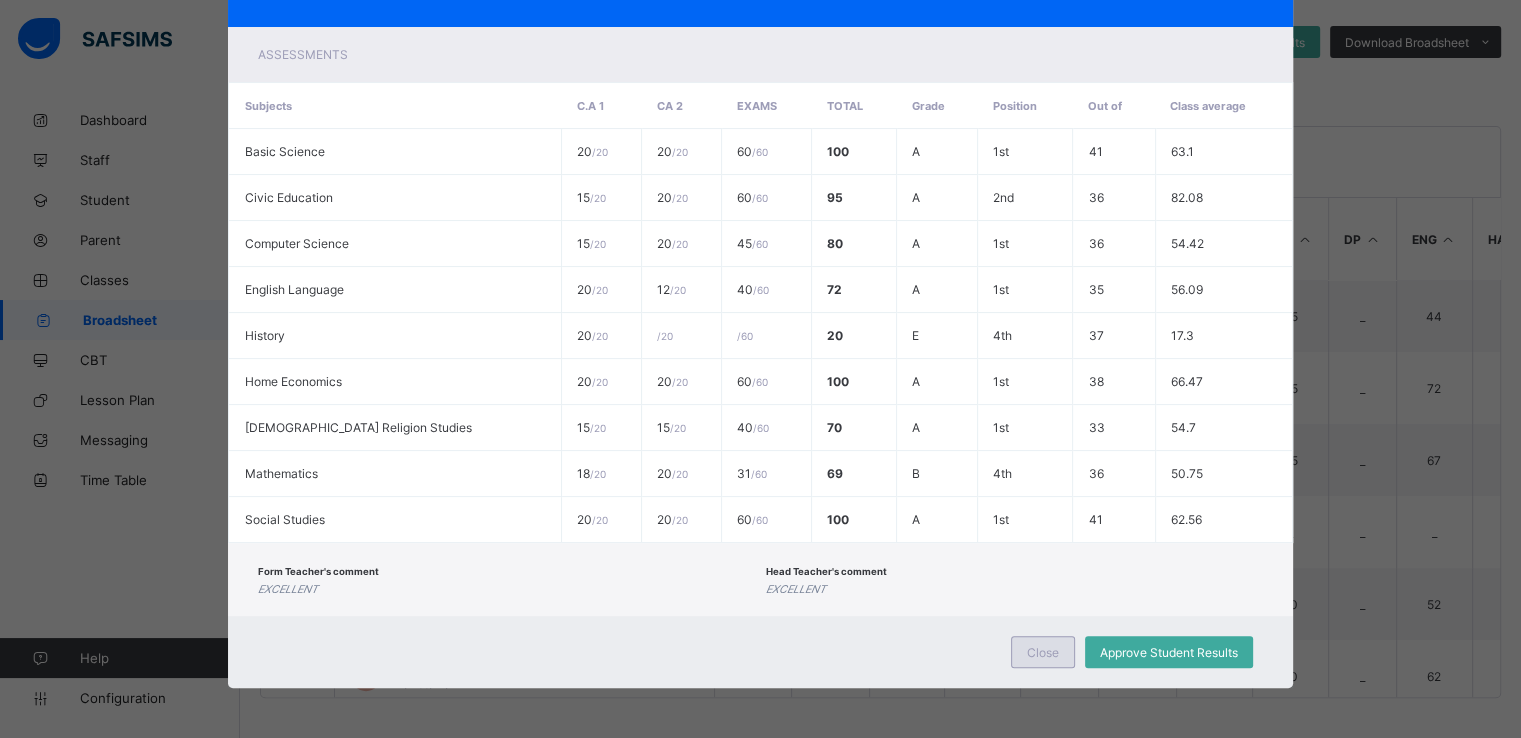 click on "Close" at bounding box center [1043, 652] 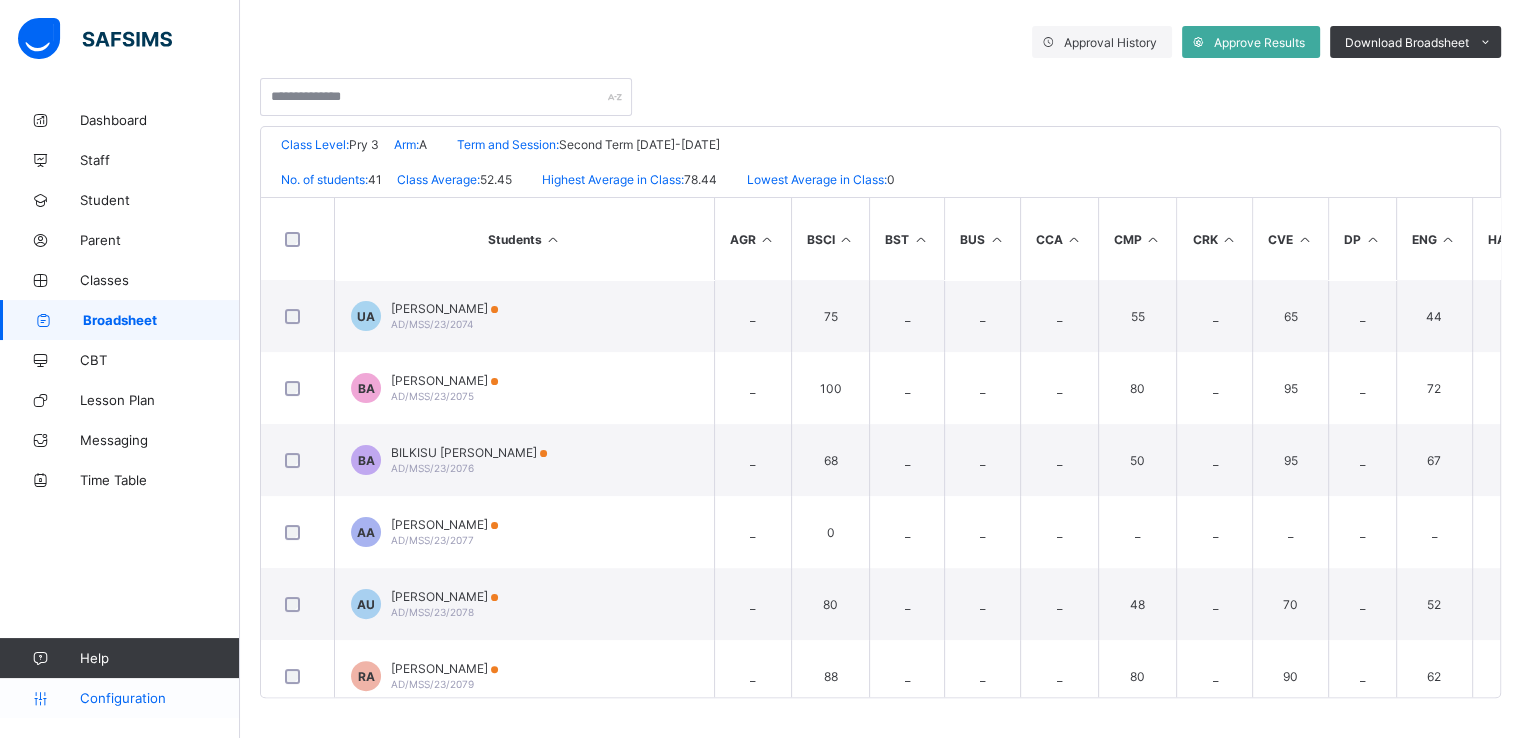 click on "Configuration" at bounding box center [159, 698] 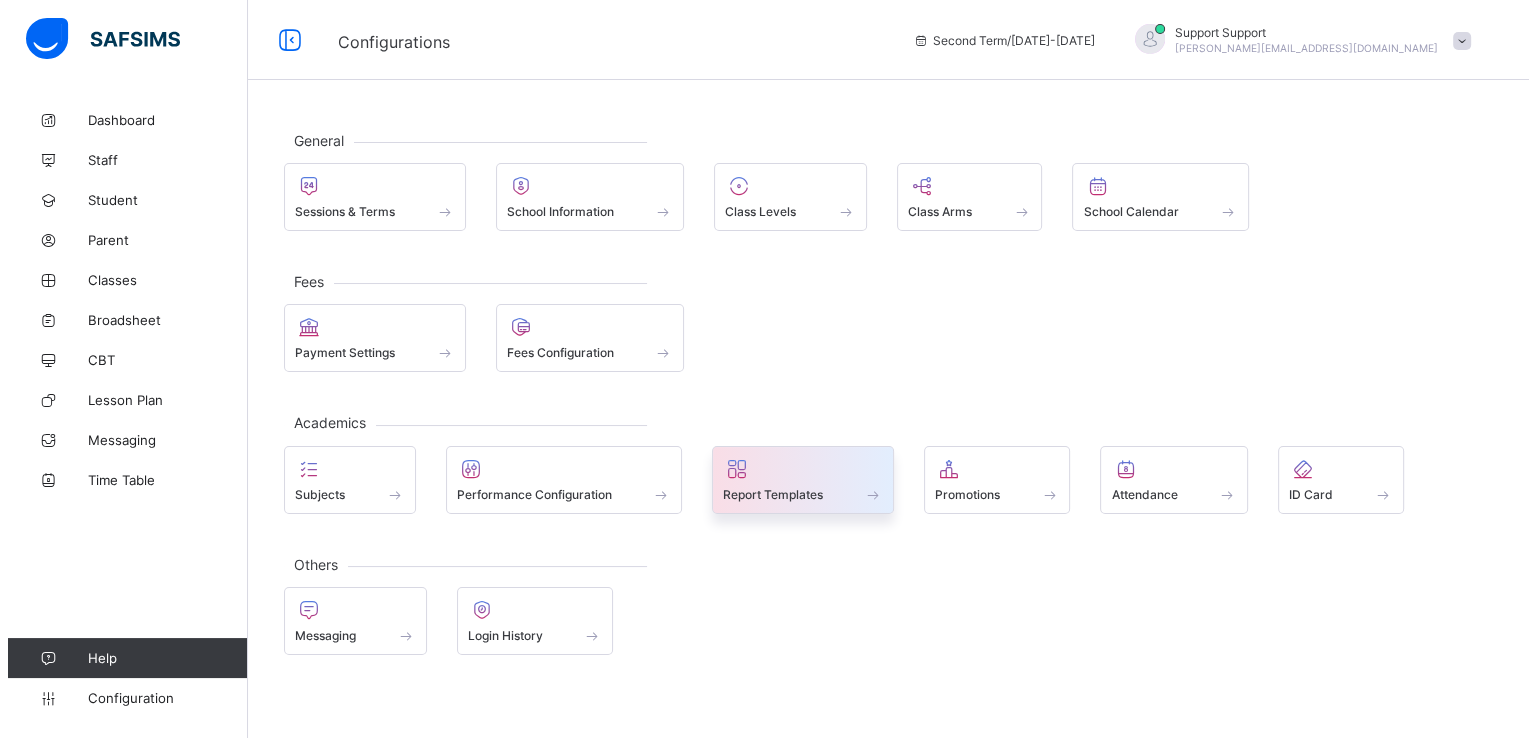 scroll, scrollTop: 0, scrollLeft: 0, axis: both 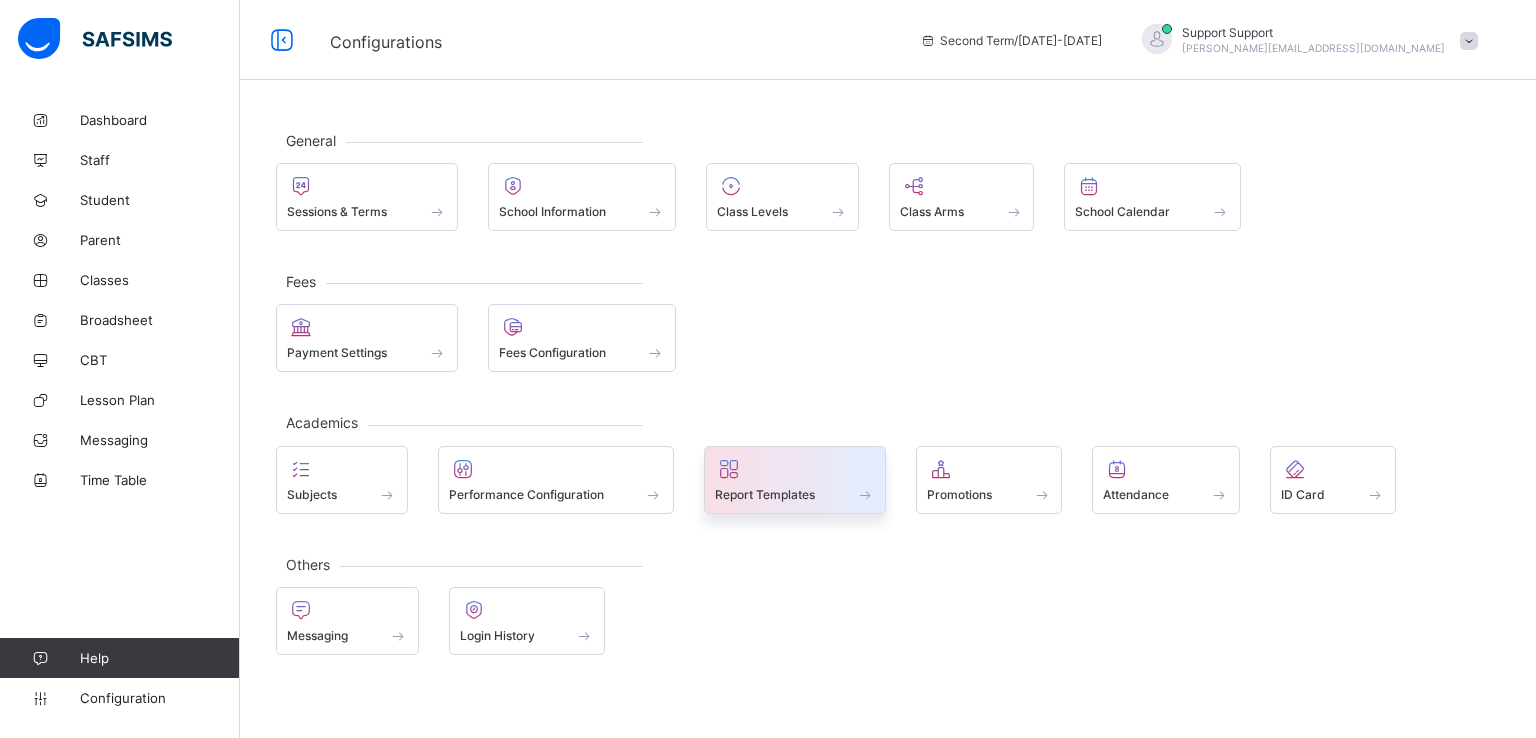 click on "Report Templates" at bounding box center [795, 480] 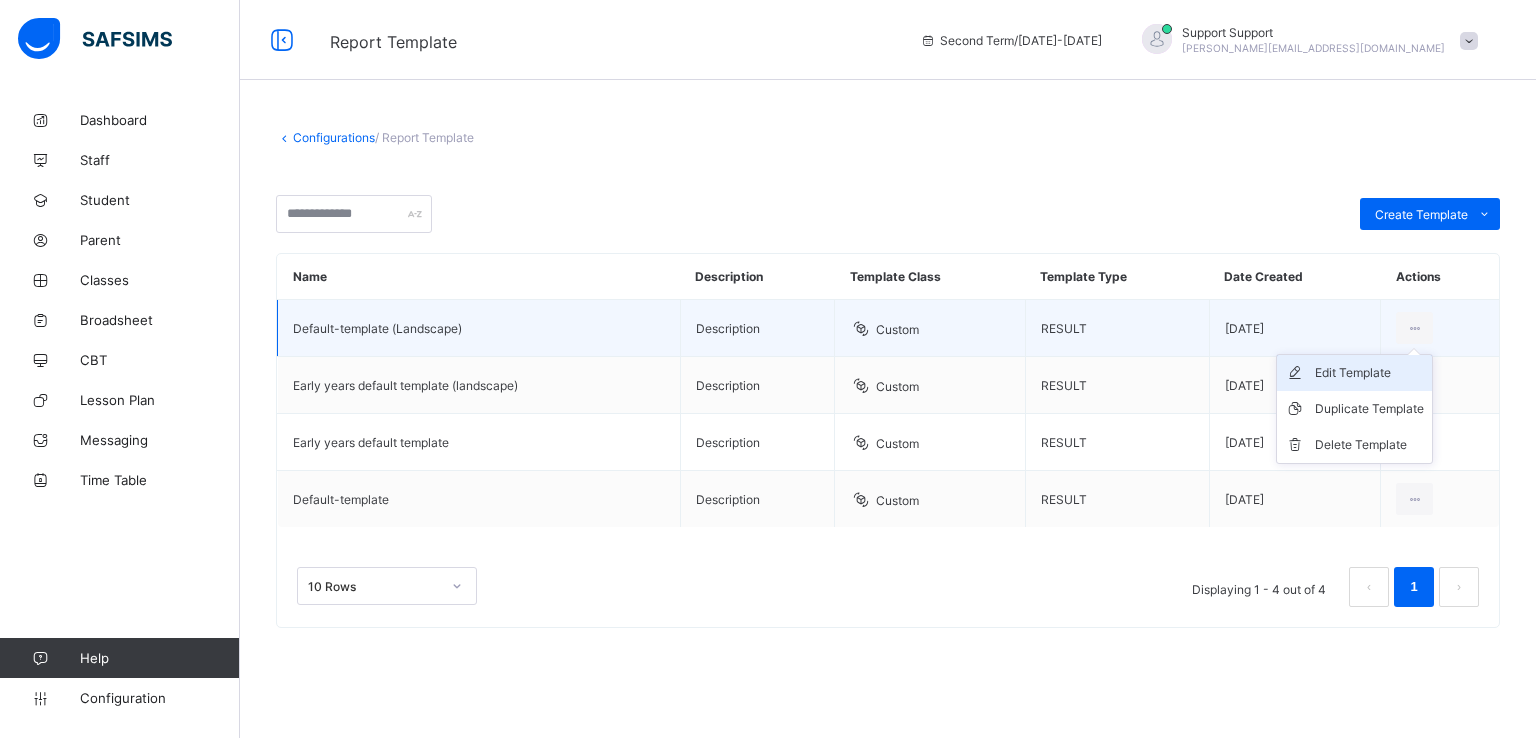 click on "Edit Template" at bounding box center [1369, 373] 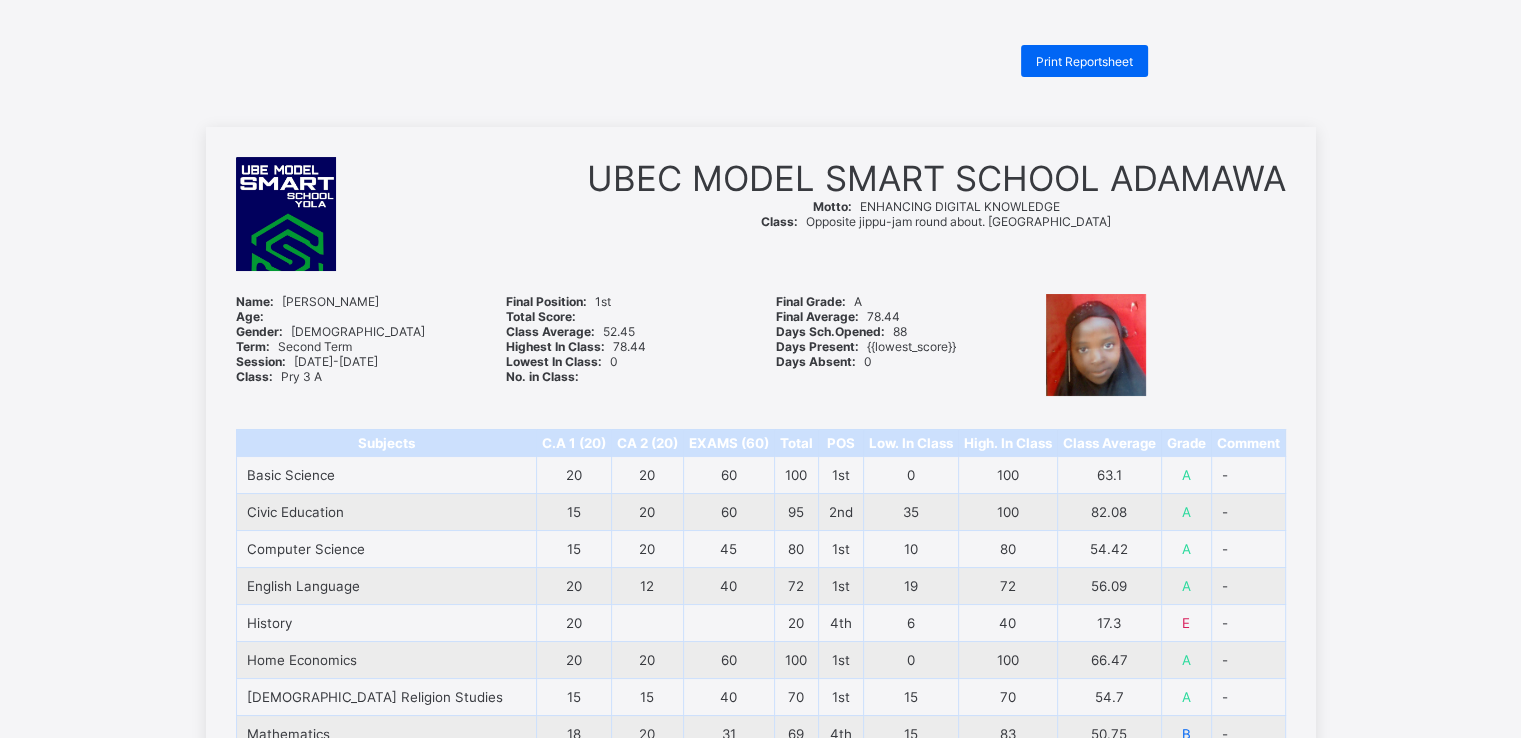 scroll, scrollTop: 0, scrollLeft: 0, axis: both 